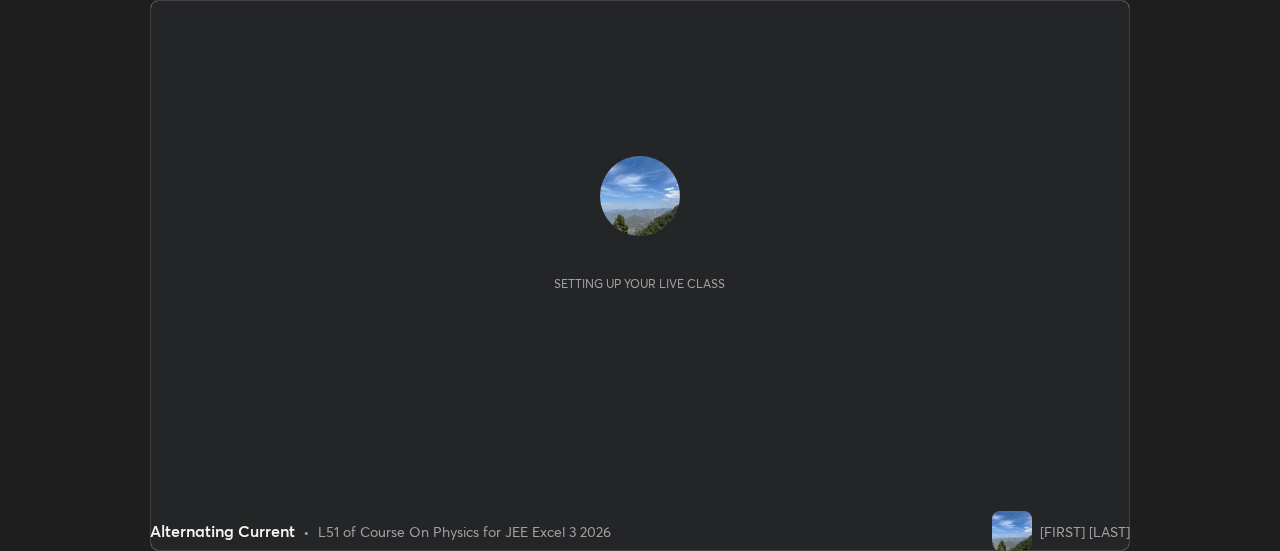 scroll, scrollTop: 0, scrollLeft: 0, axis: both 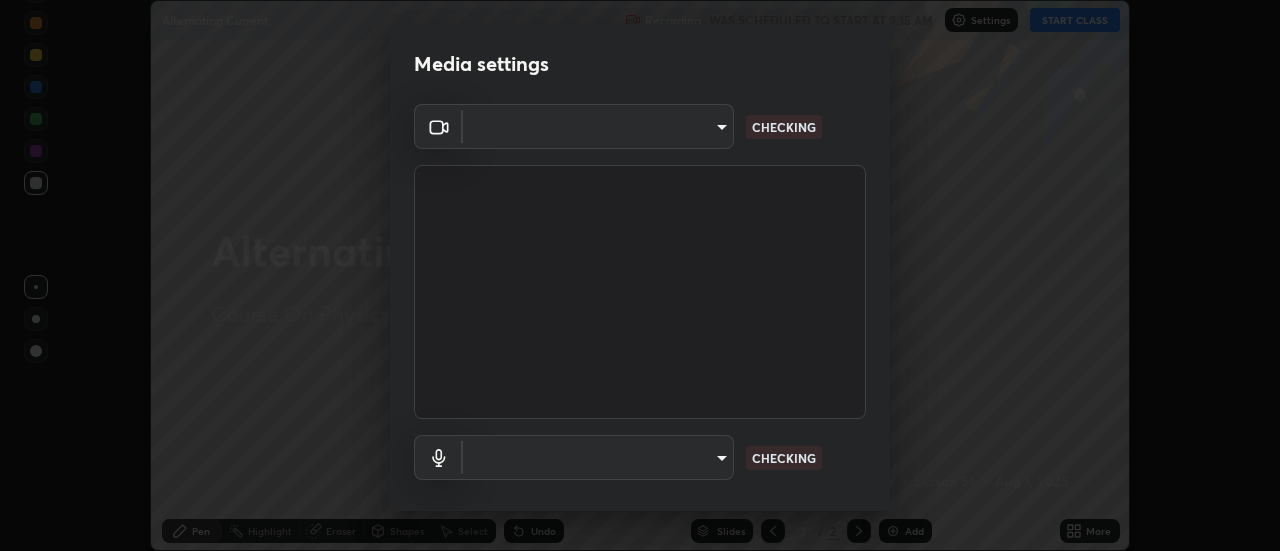 type on "[HASH]" 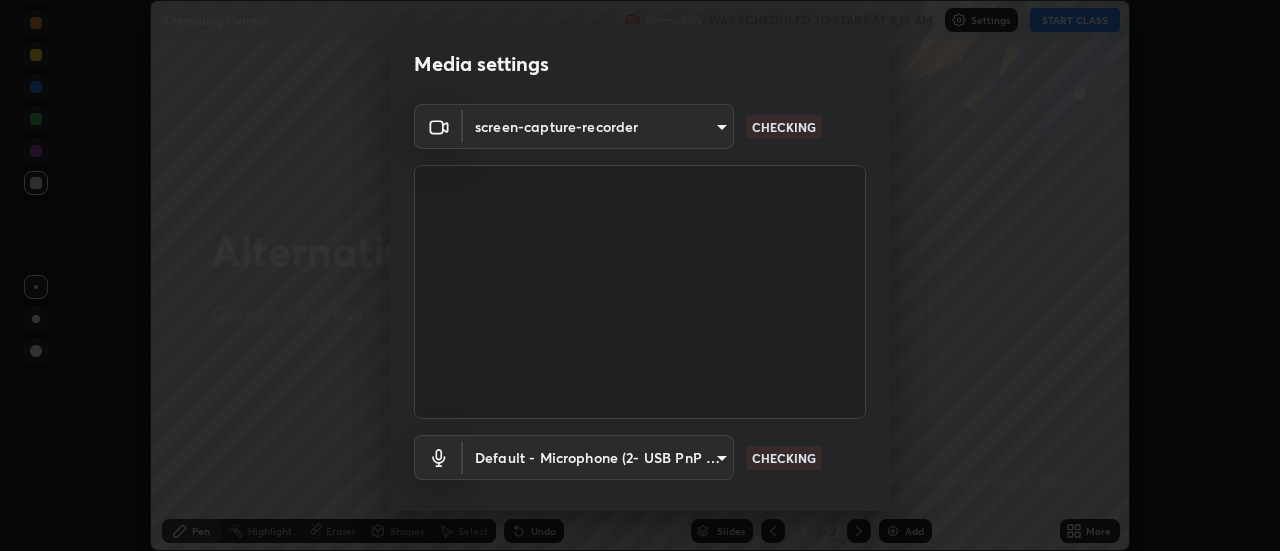 scroll, scrollTop: 105, scrollLeft: 0, axis: vertical 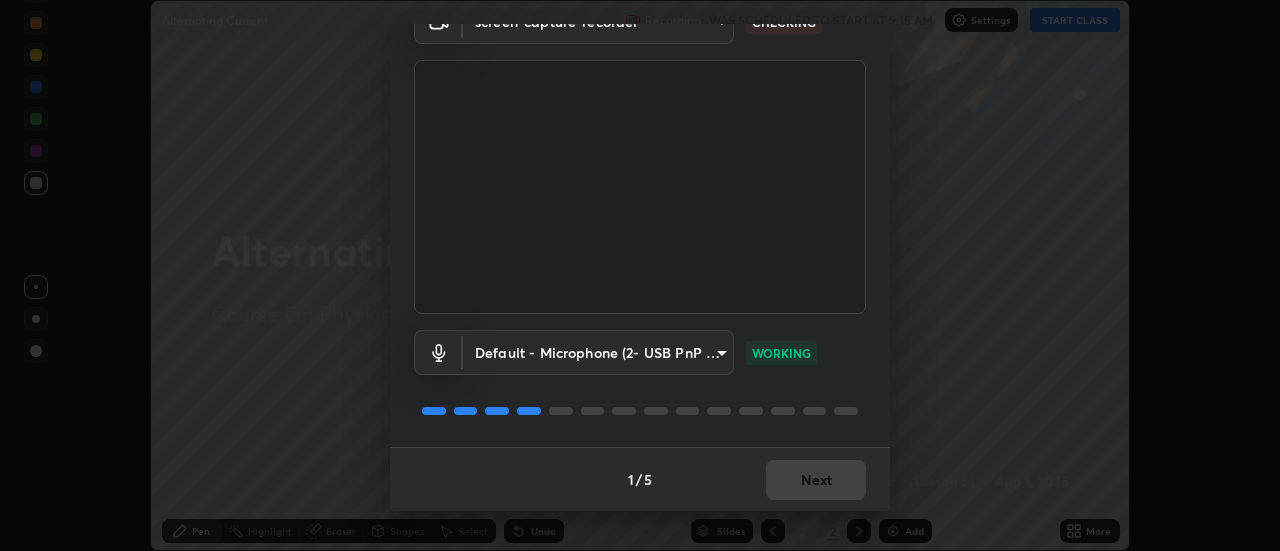 click on "1 / 5 Next" at bounding box center [640, 479] 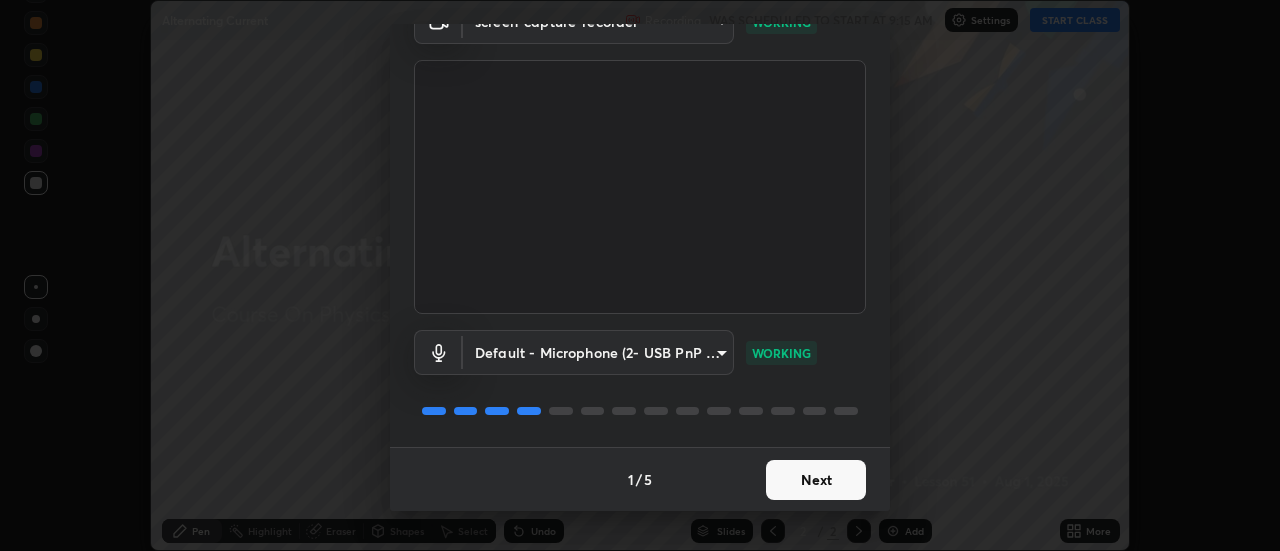 click on "Next" at bounding box center (816, 480) 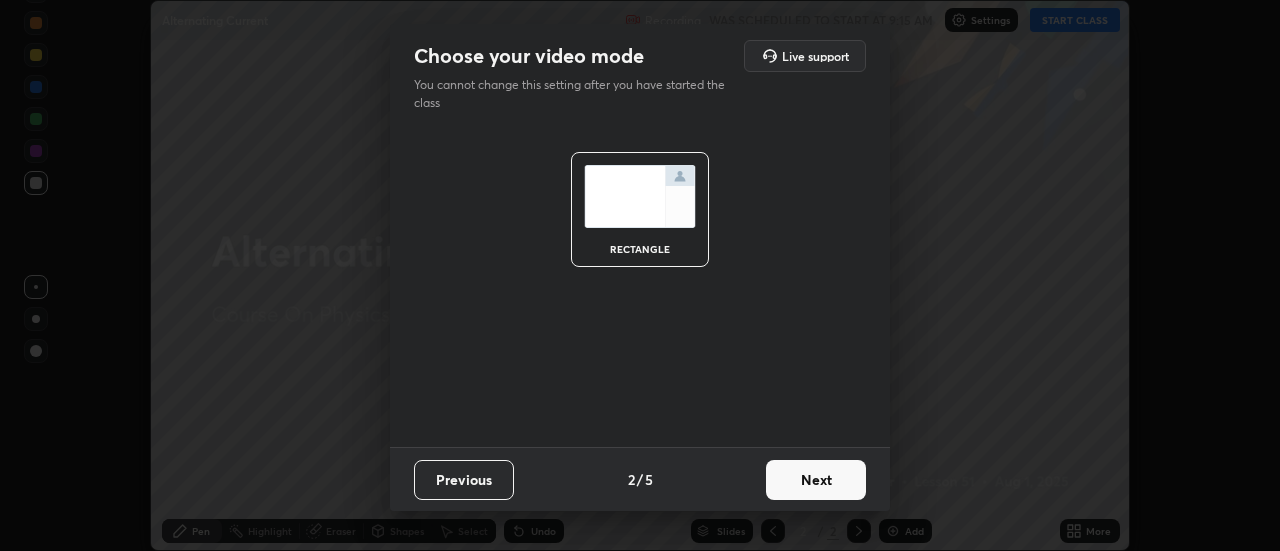 click on "Next" at bounding box center [816, 480] 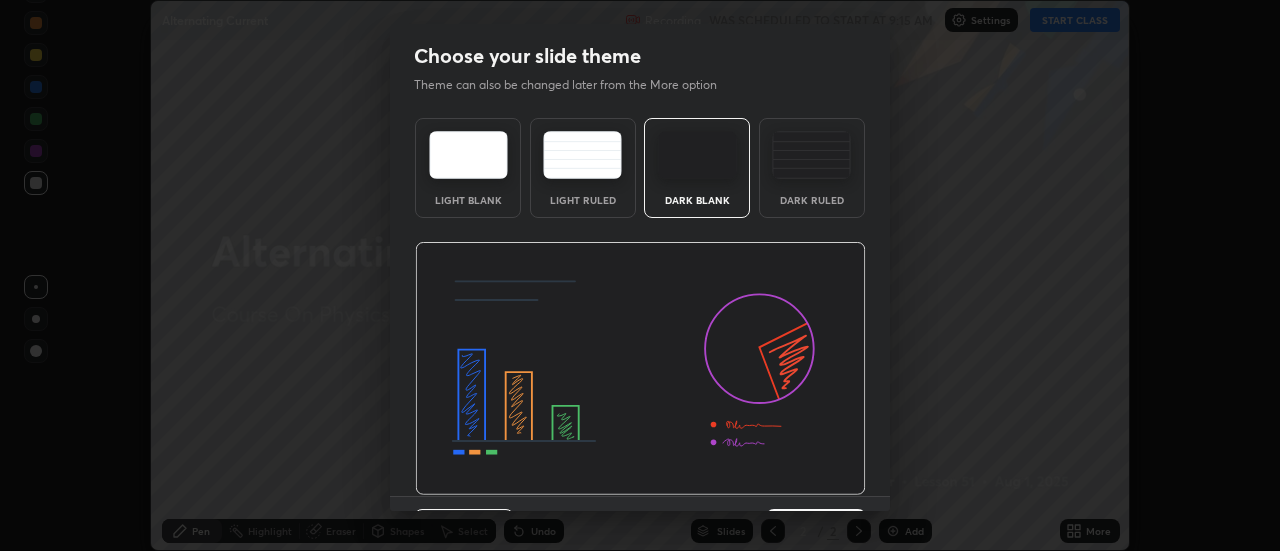 click at bounding box center [640, 369] 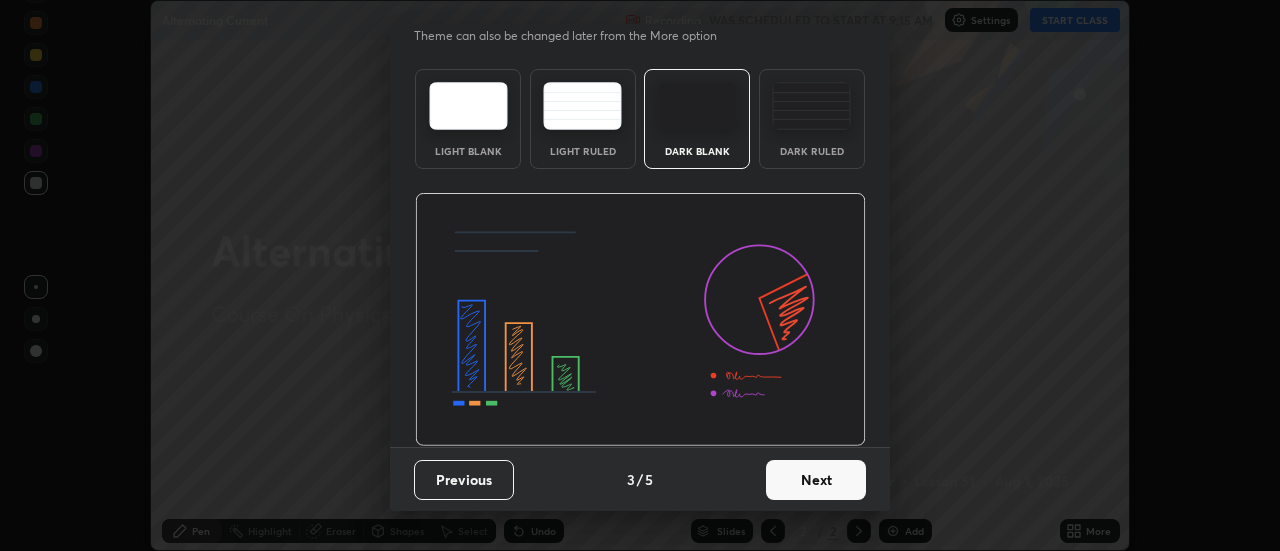 click on "Next" at bounding box center (816, 480) 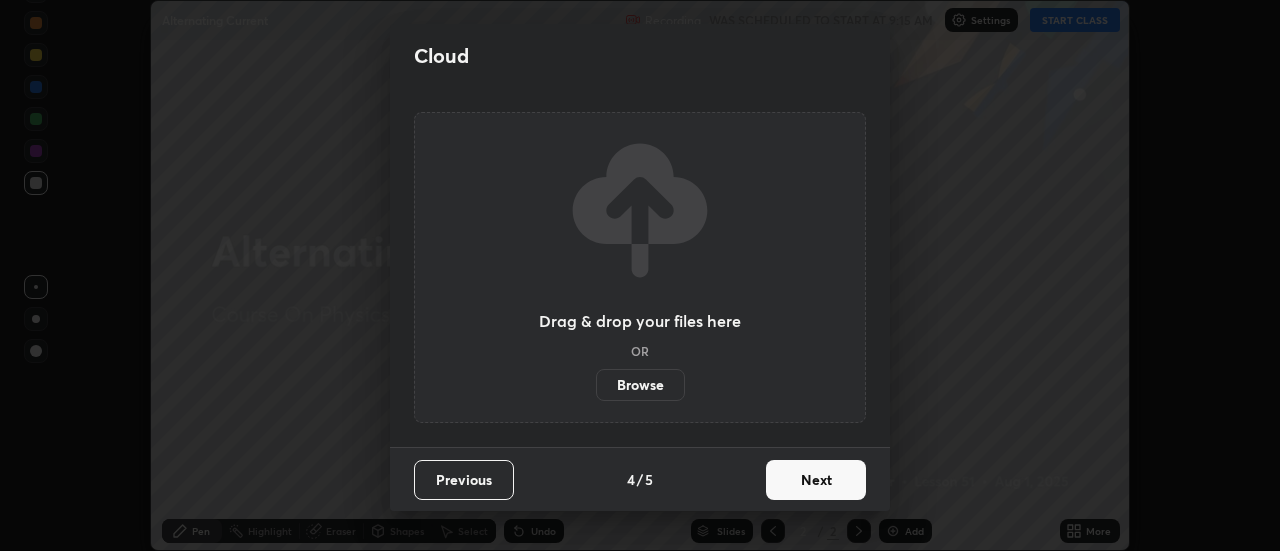scroll, scrollTop: 0, scrollLeft: 0, axis: both 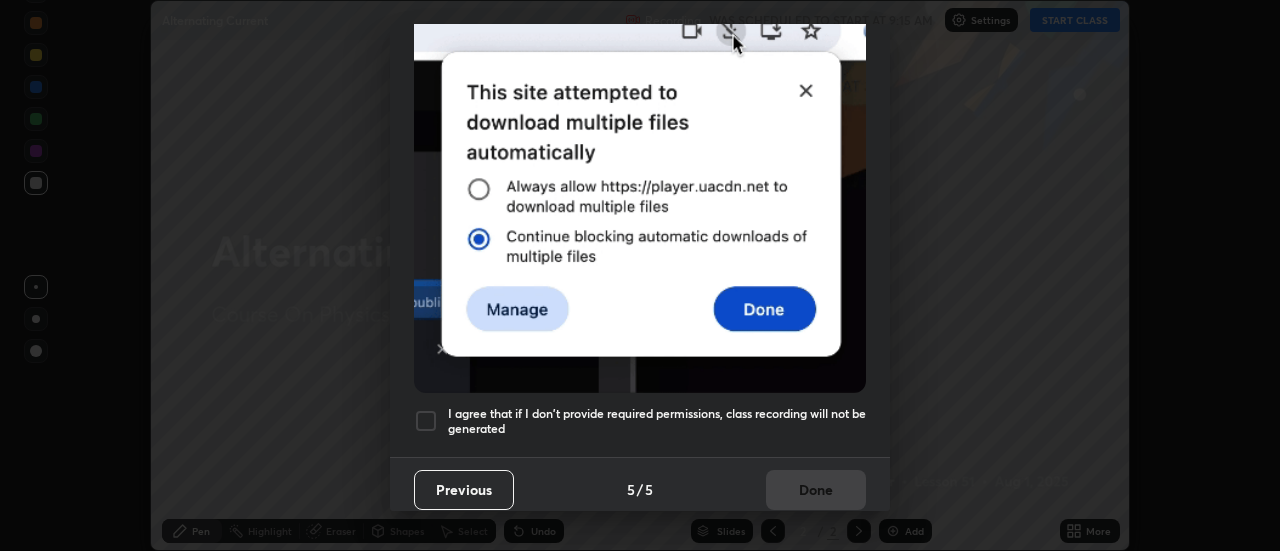 click at bounding box center [426, 421] 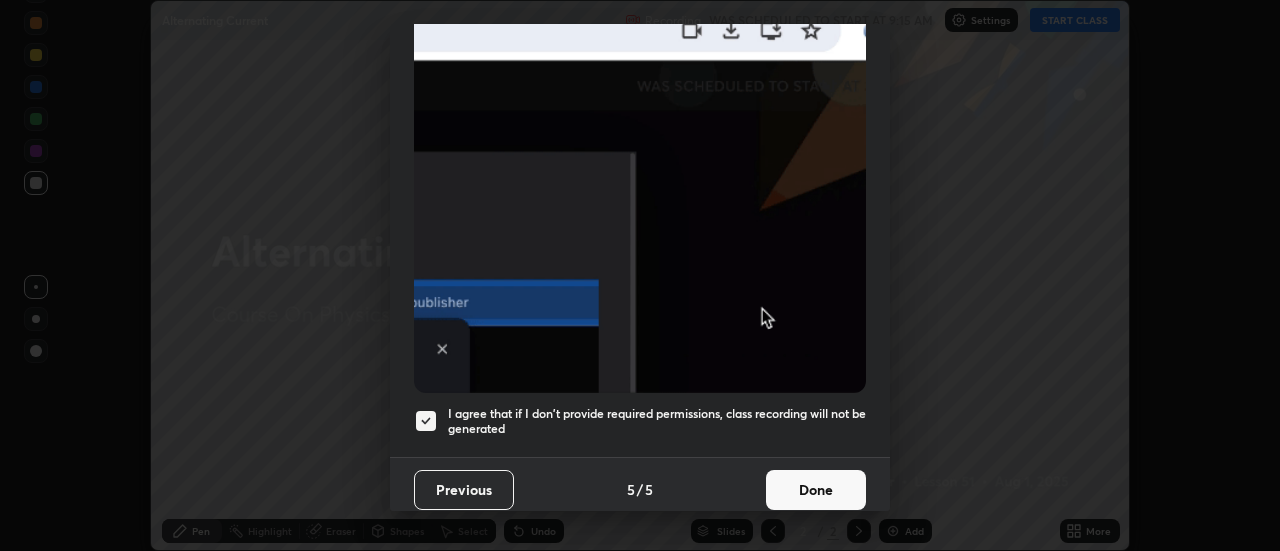 click on "Done" at bounding box center [816, 490] 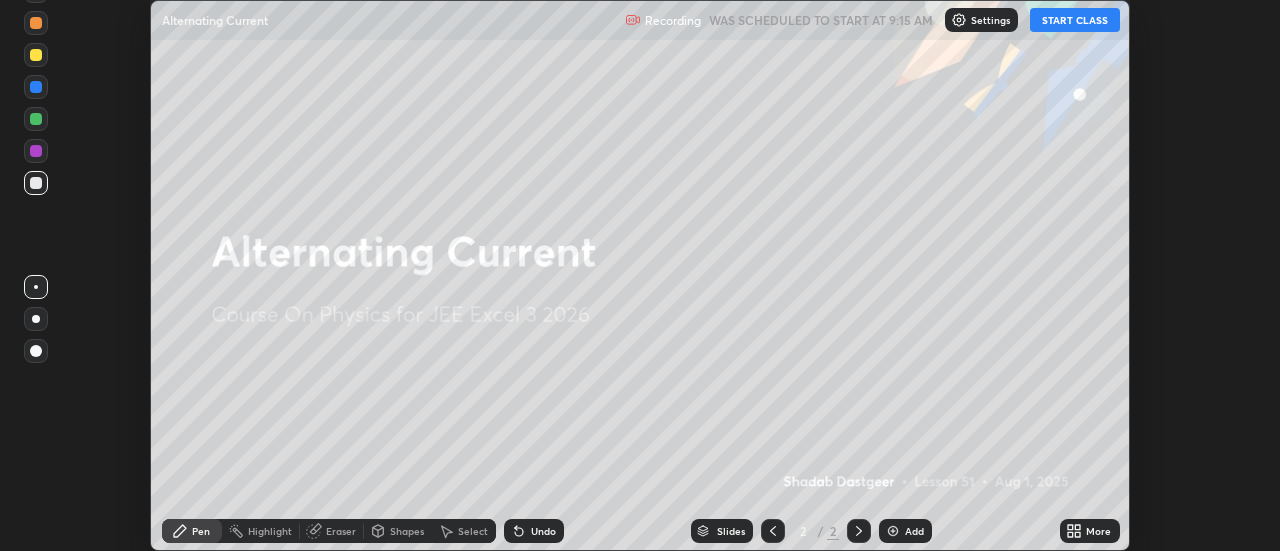 click on "START CLASS" at bounding box center (1075, 20) 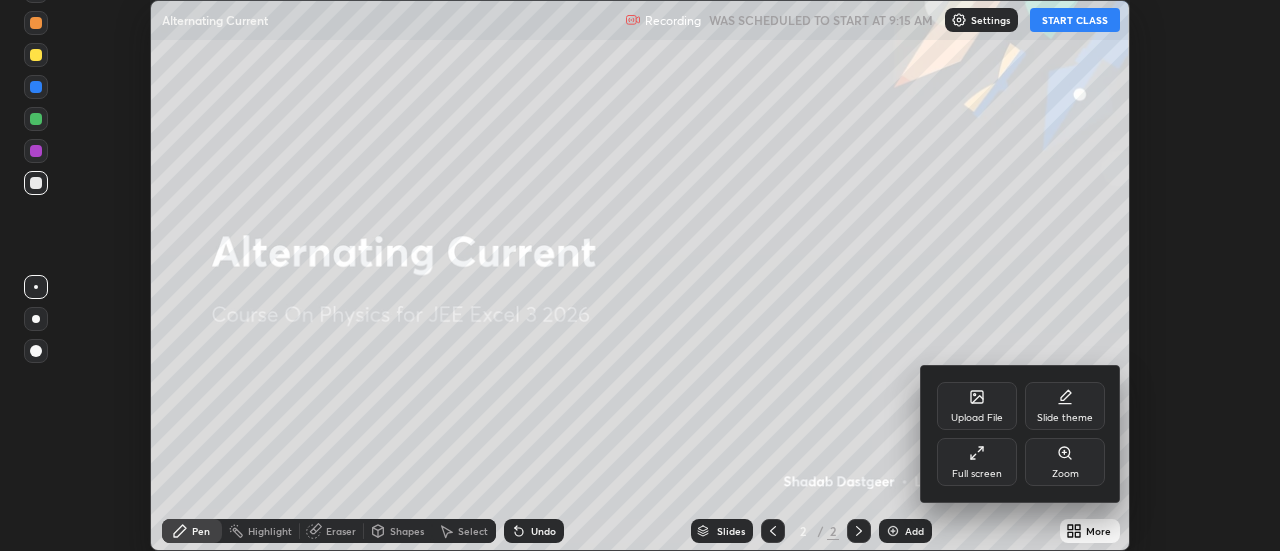 click 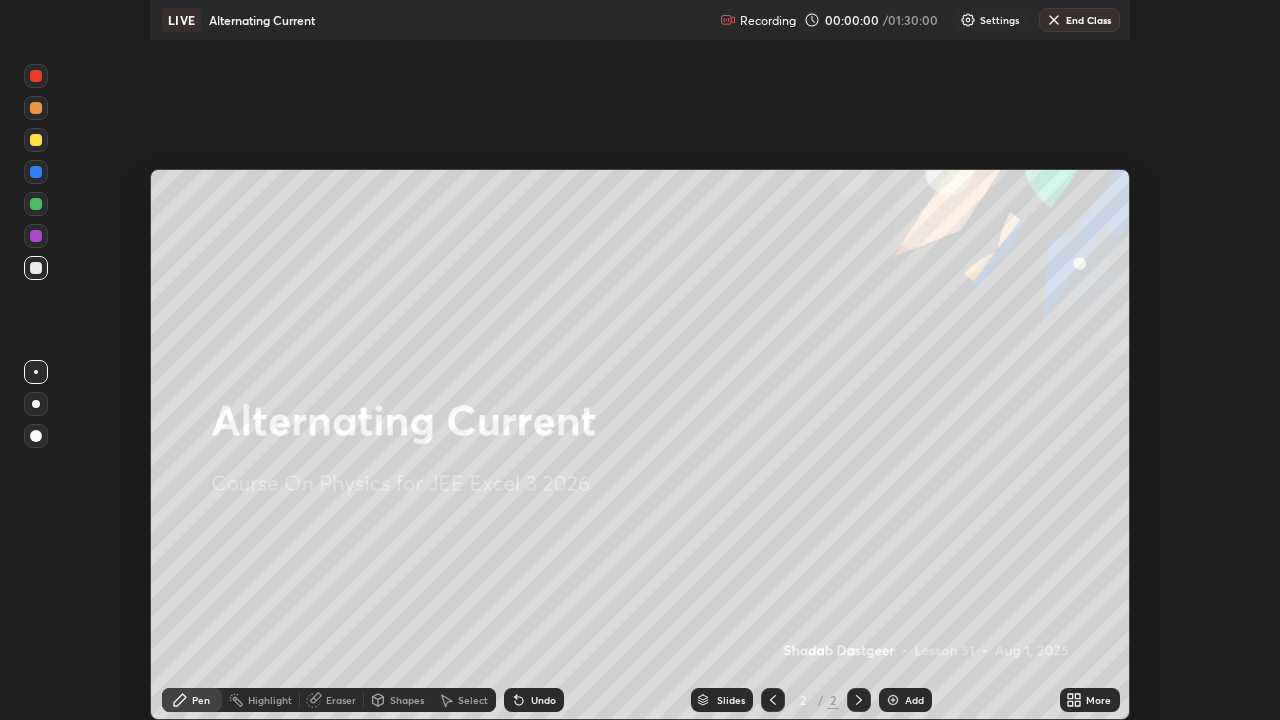 scroll, scrollTop: 99280, scrollLeft: 98720, axis: both 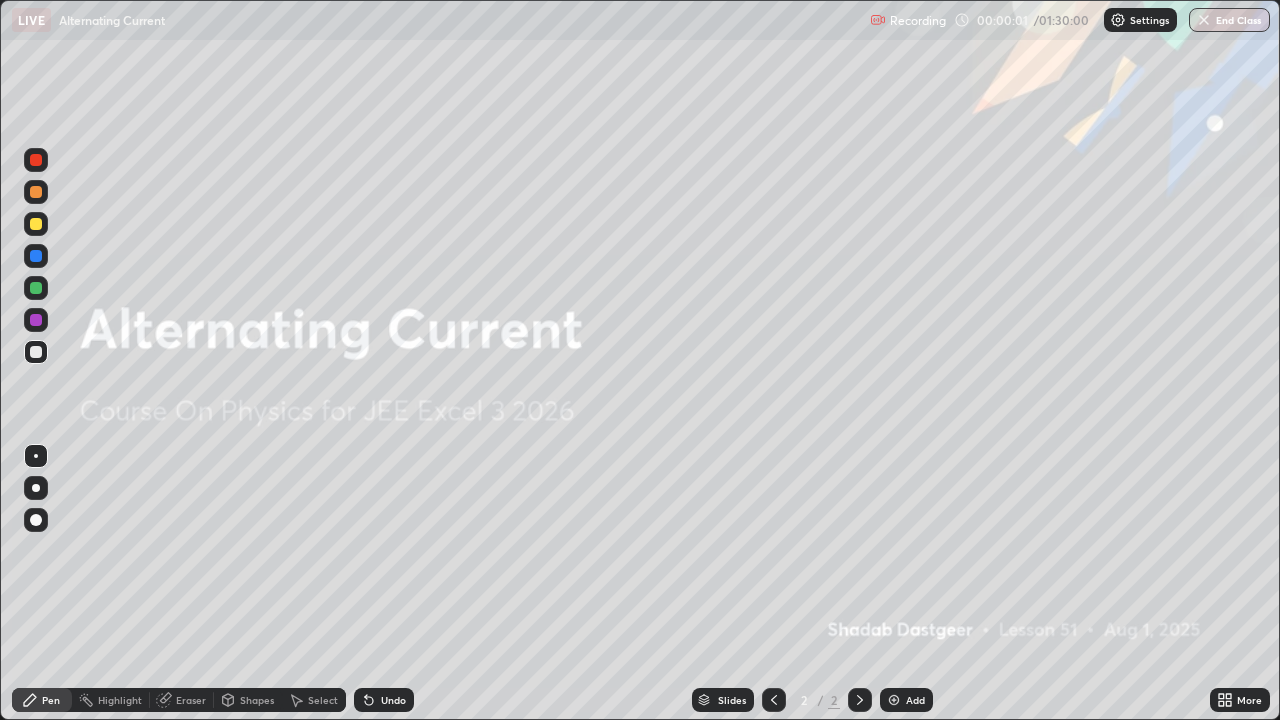 click on "Add" at bounding box center (915, 700) 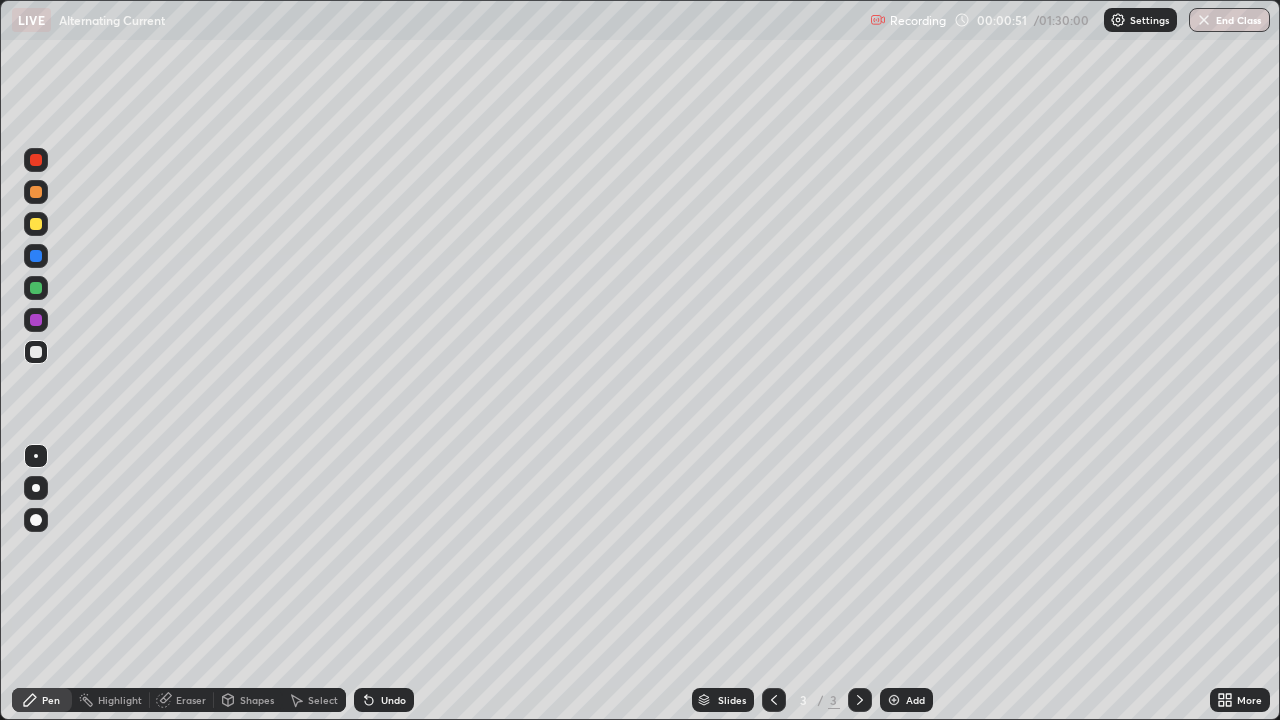 click on "Undo" at bounding box center [393, 700] 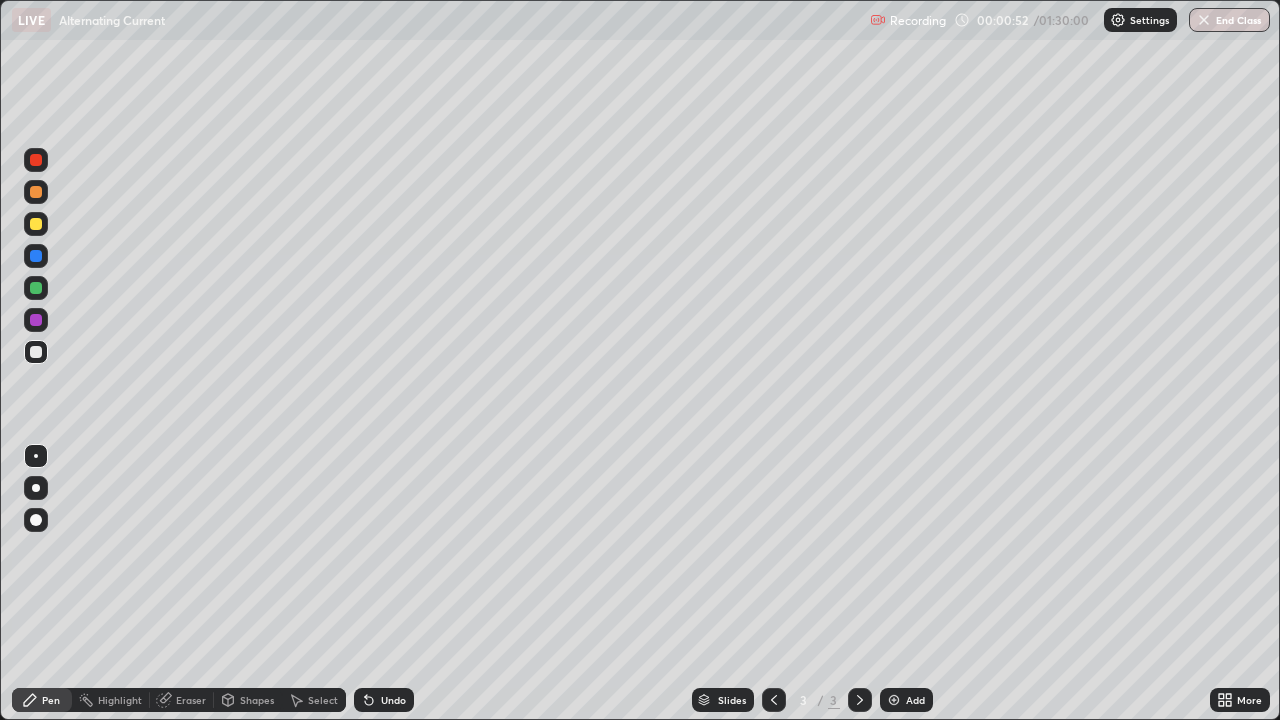 click at bounding box center (36, 192) 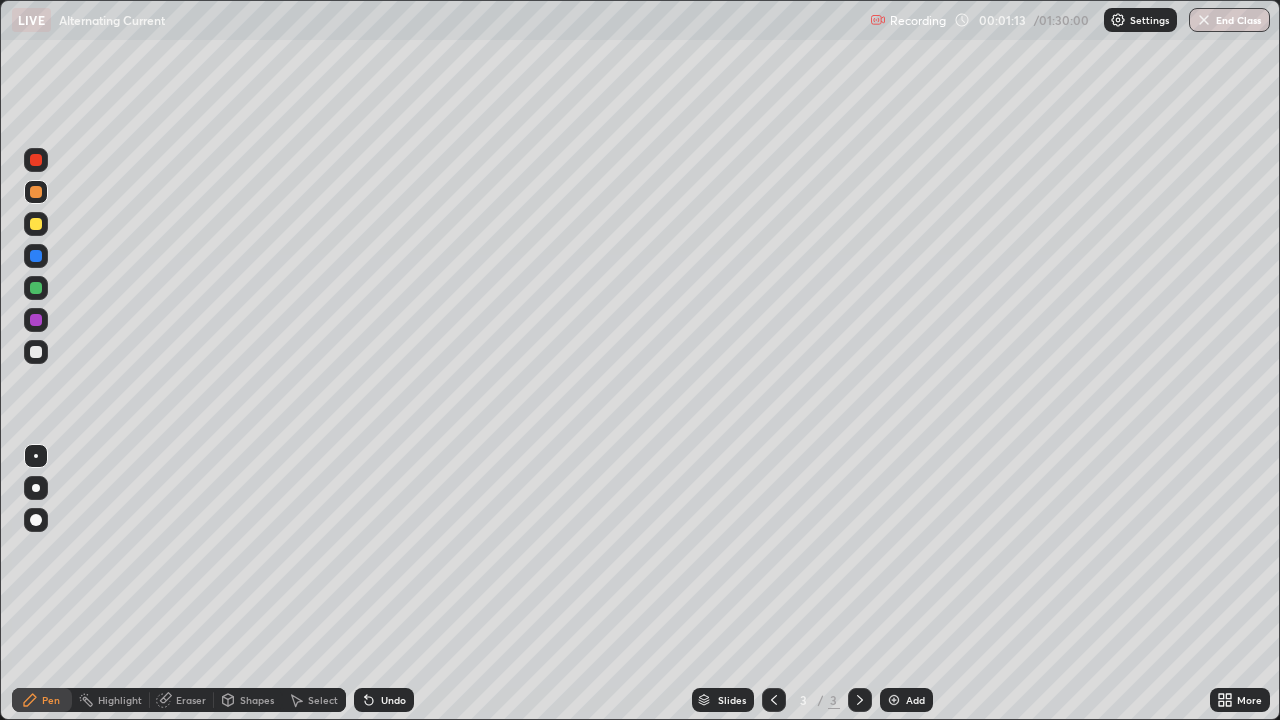 click at bounding box center [36, 352] 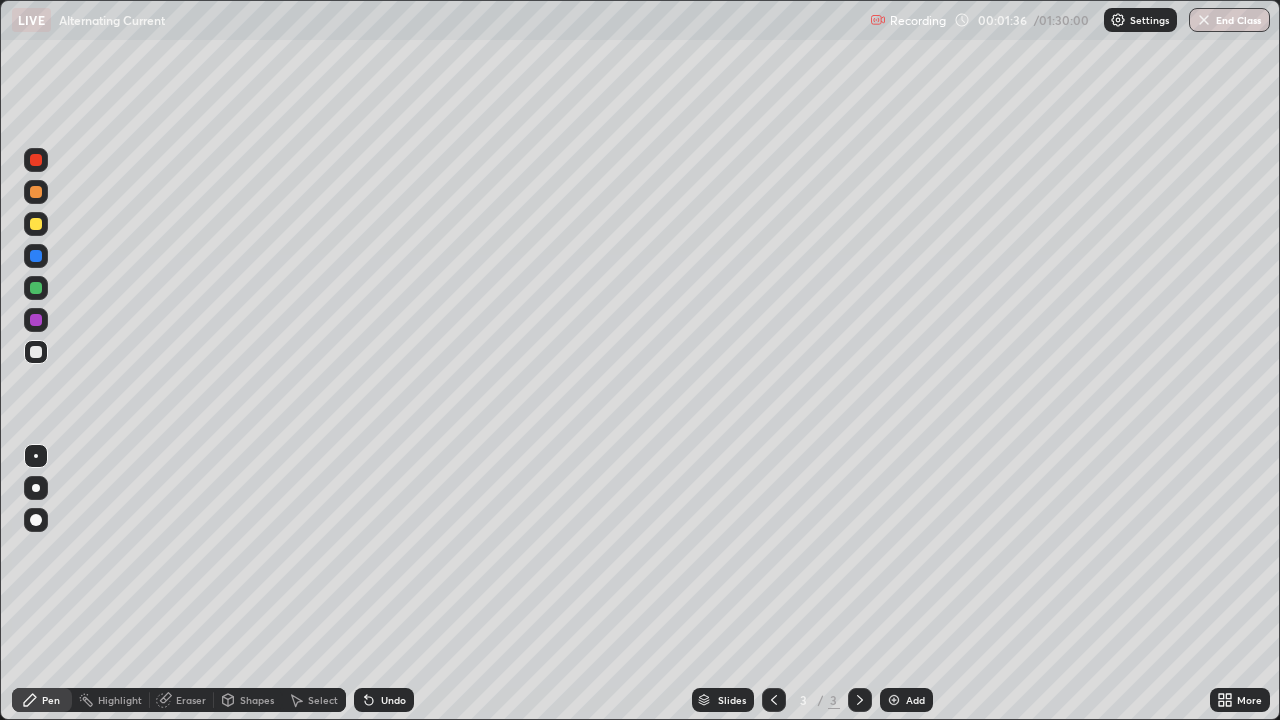 click on "Undo" at bounding box center [393, 700] 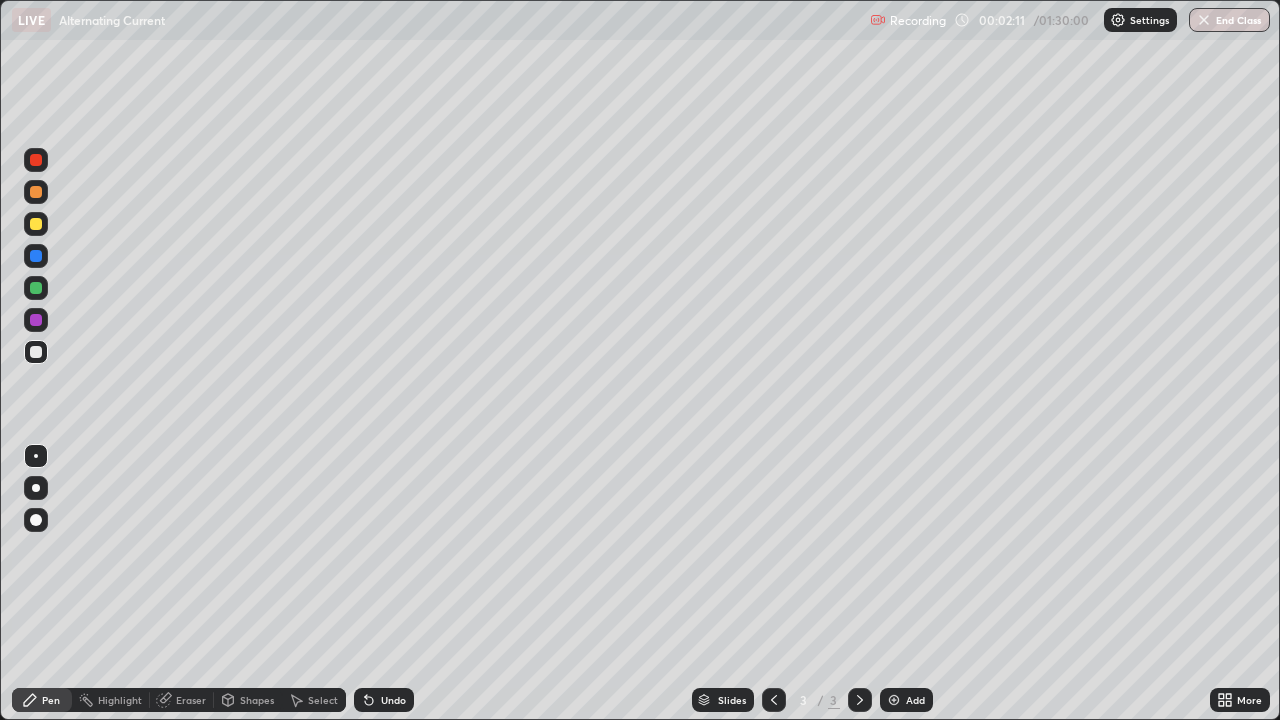 click at bounding box center [36, 320] 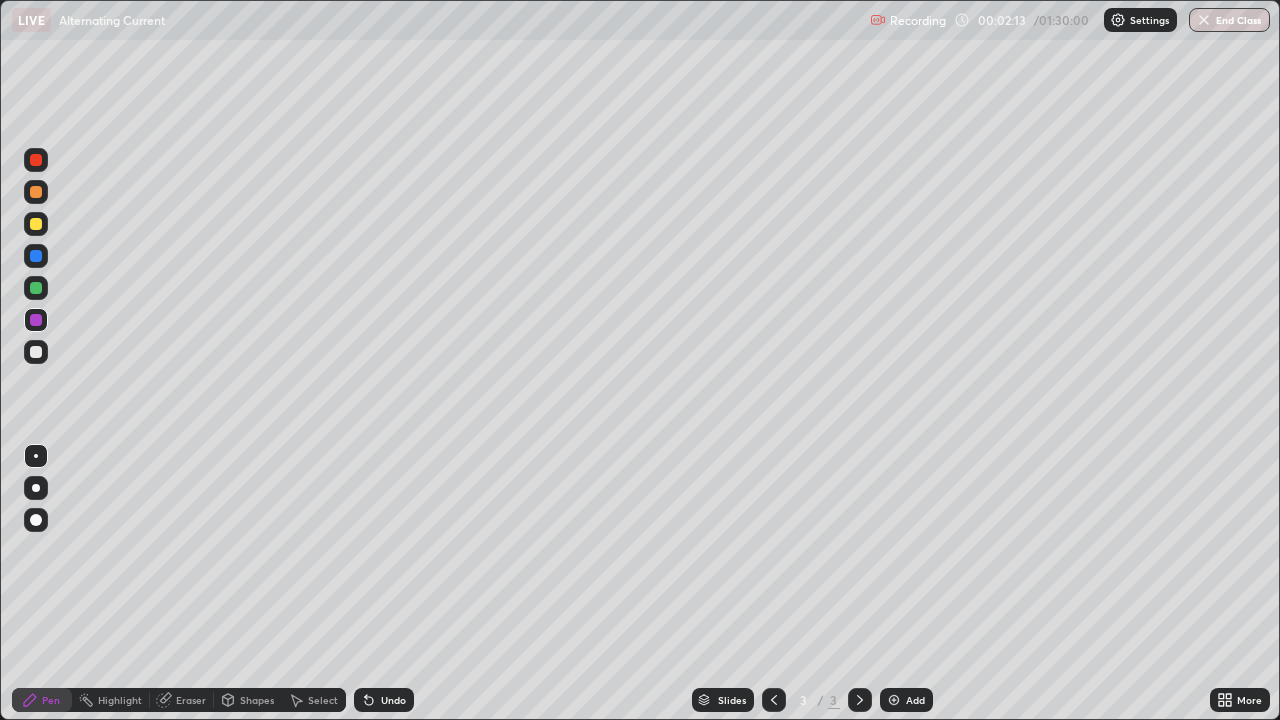 click at bounding box center (36, 320) 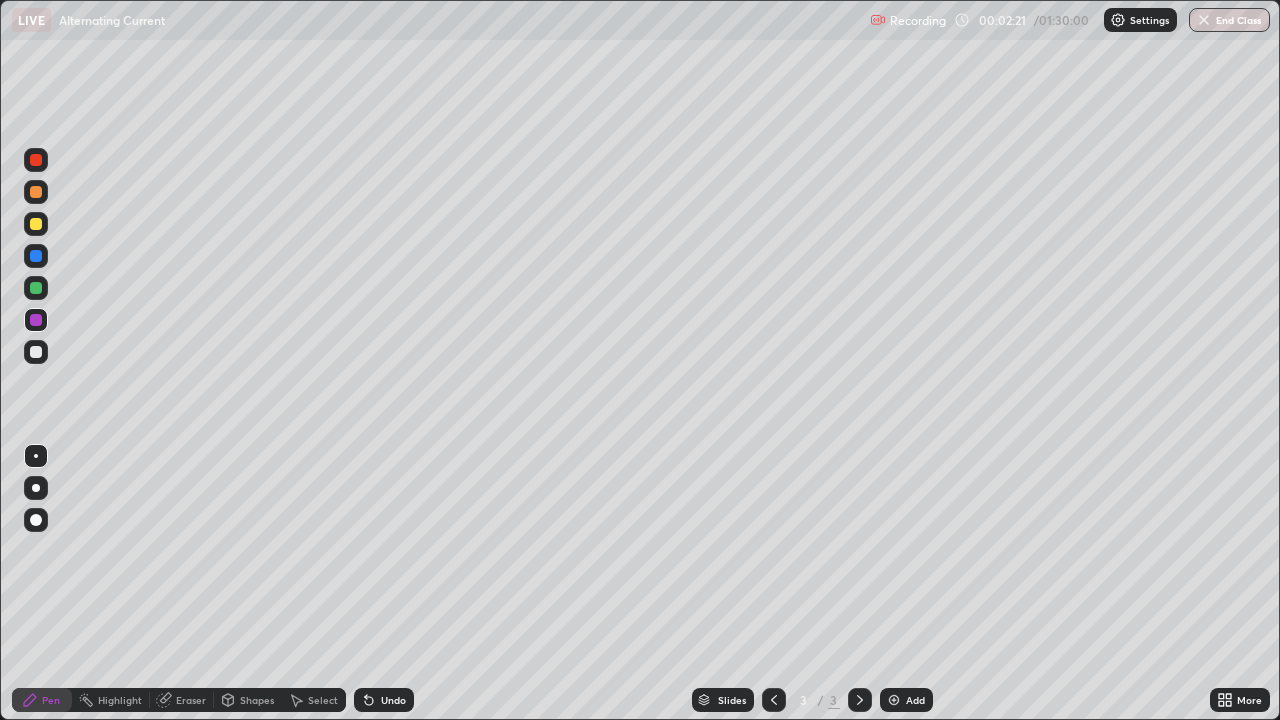 click on "Eraser" at bounding box center (191, 700) 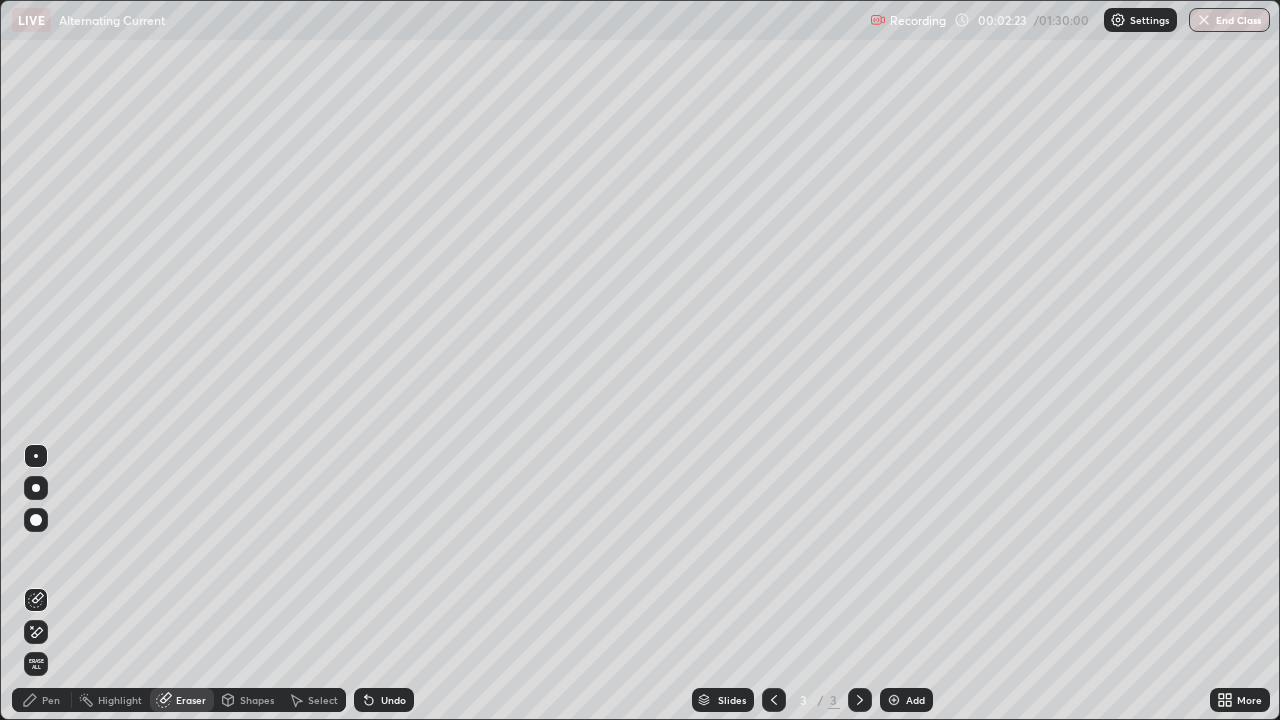 click on "Pen" at bounding box center [42, 700] 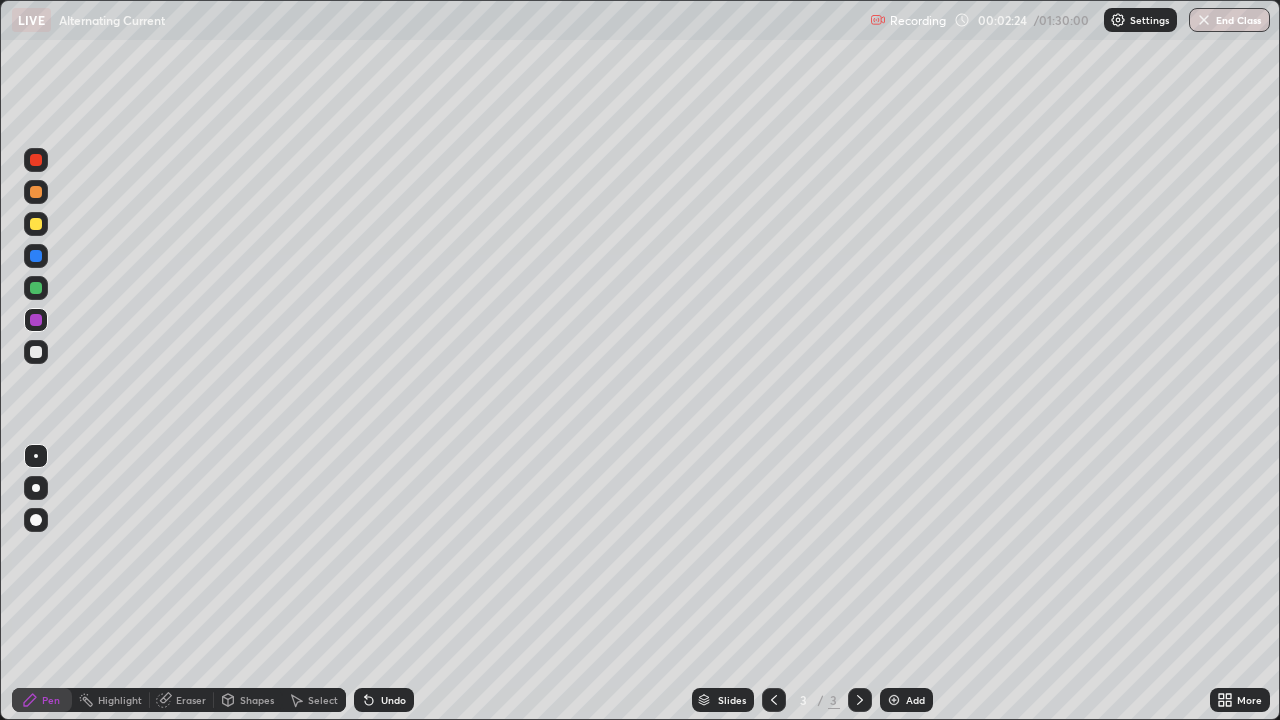 click at bounding box center [36, 288] 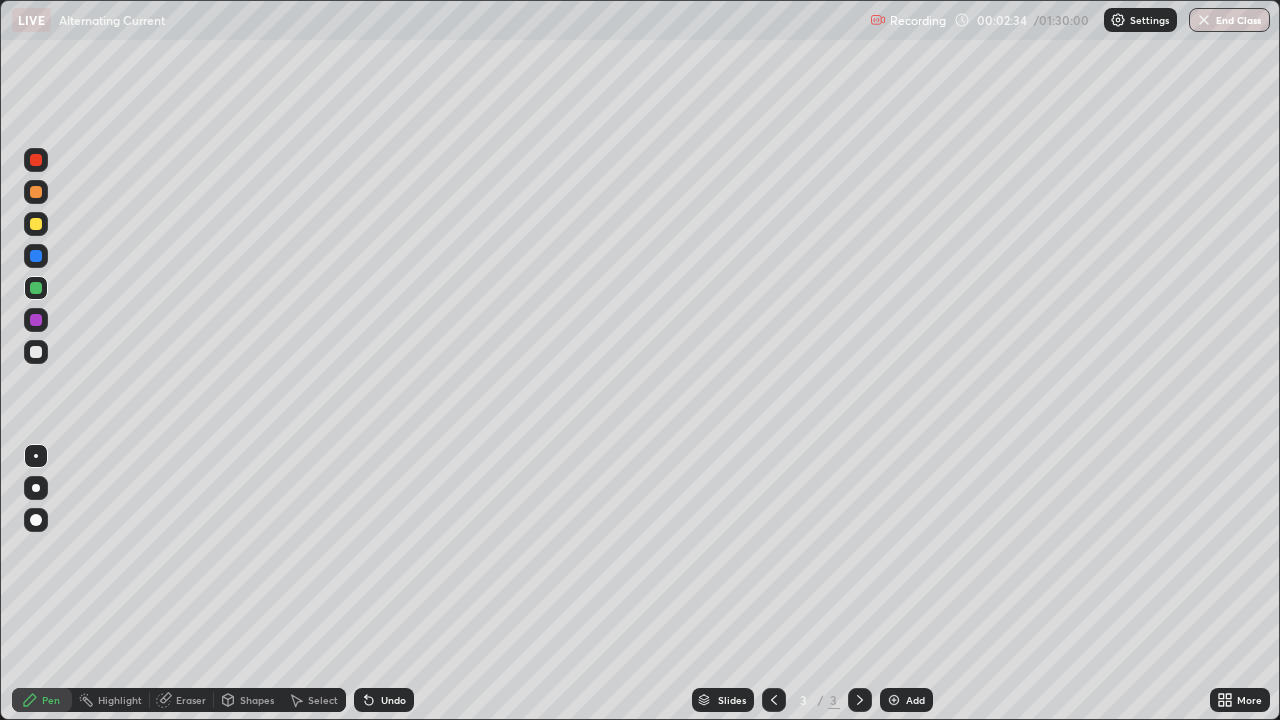 click on "Undo" at bounding box center [393, 700] 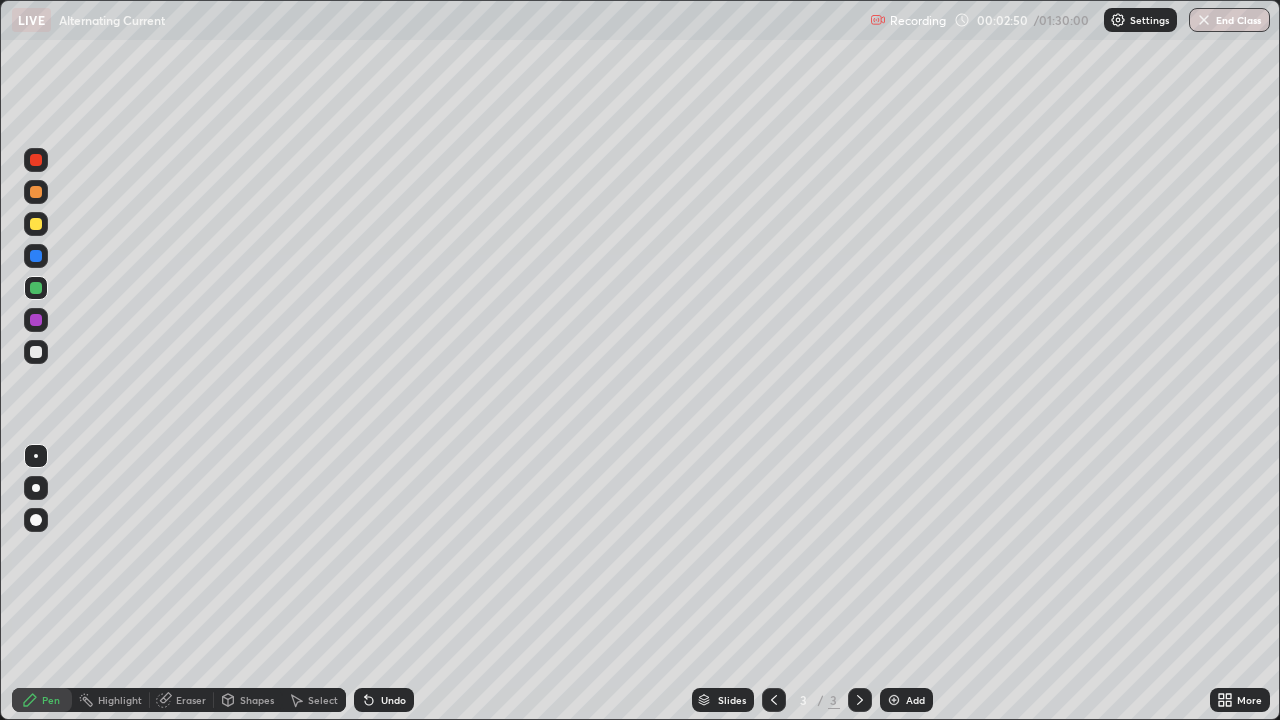 click on "Undo" at bounding box center (384, 700) 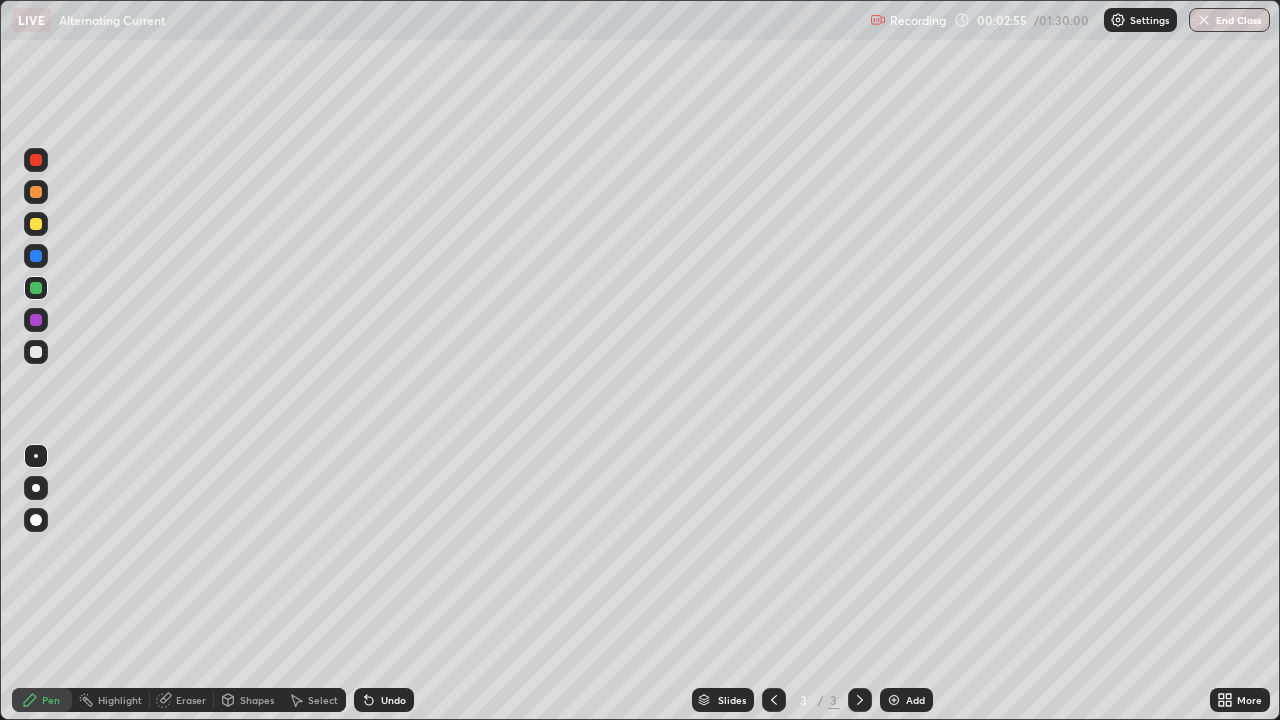 click on "Undo" at bounding box center (393, 700) 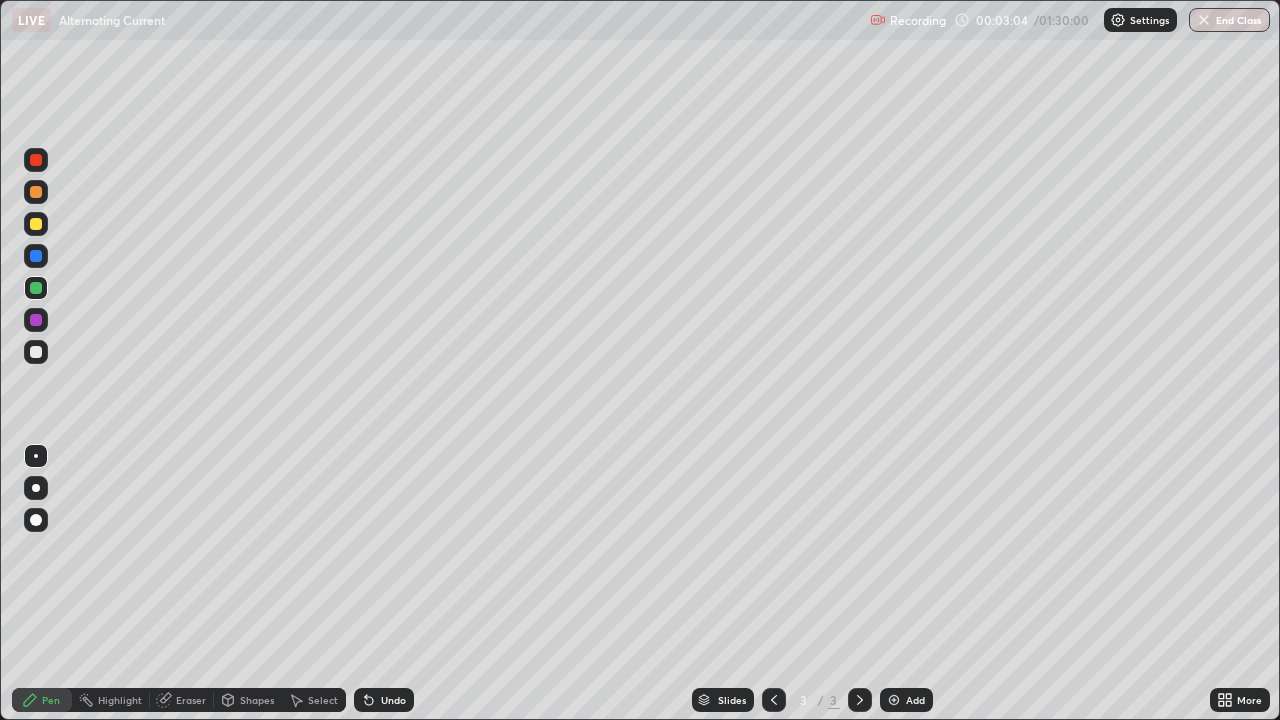 click at bounding box center [36, 352] 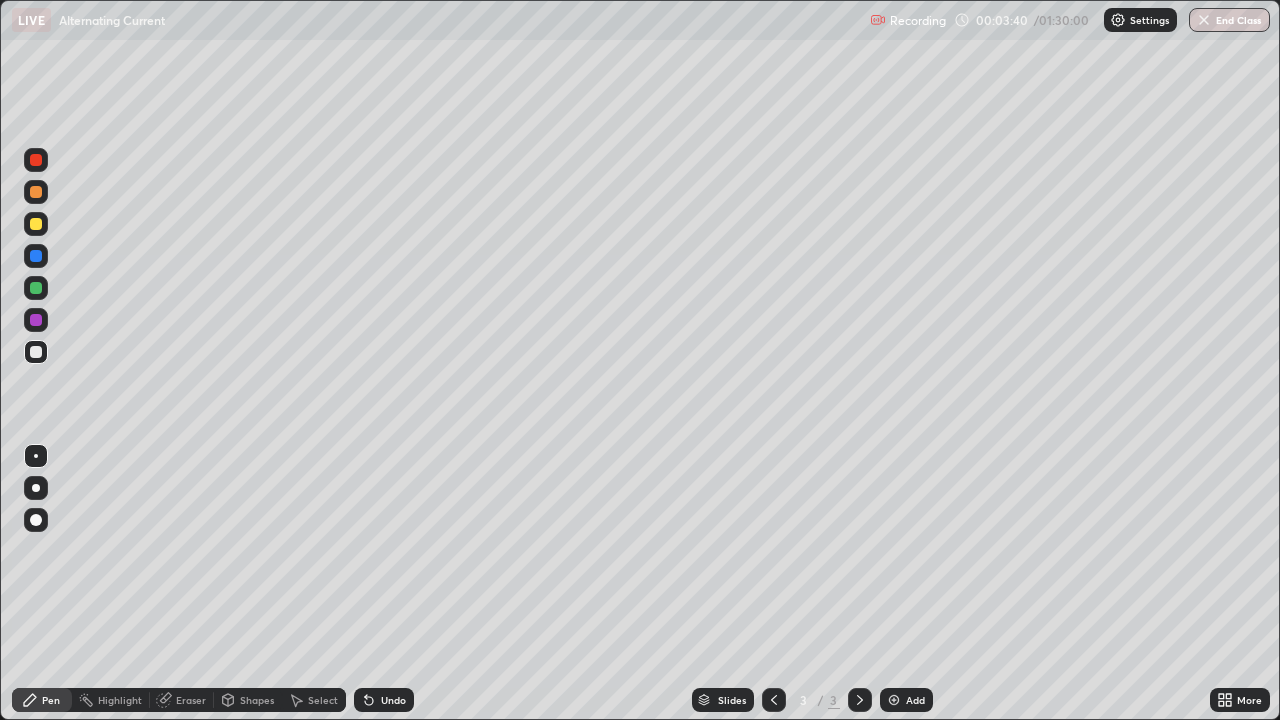 click at bounding box center [36, 320] 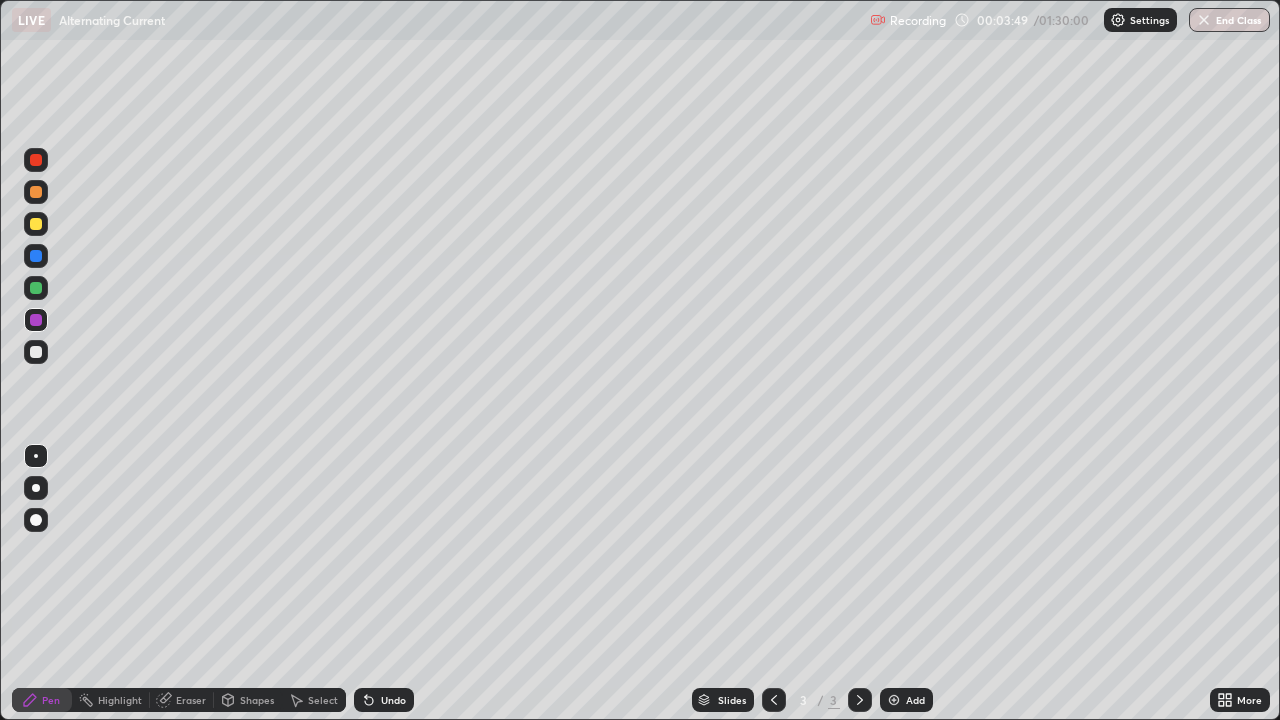 click at bounding box center [36, 352] 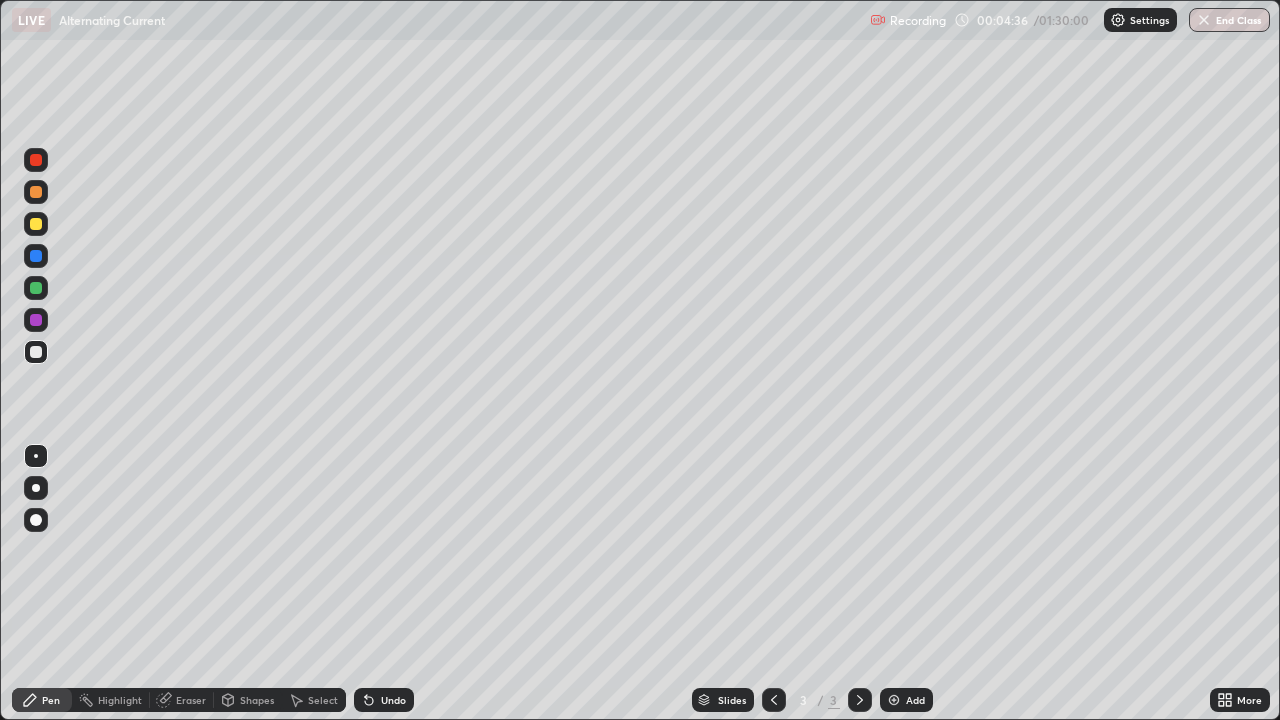 click at bounding box center [36, 224] 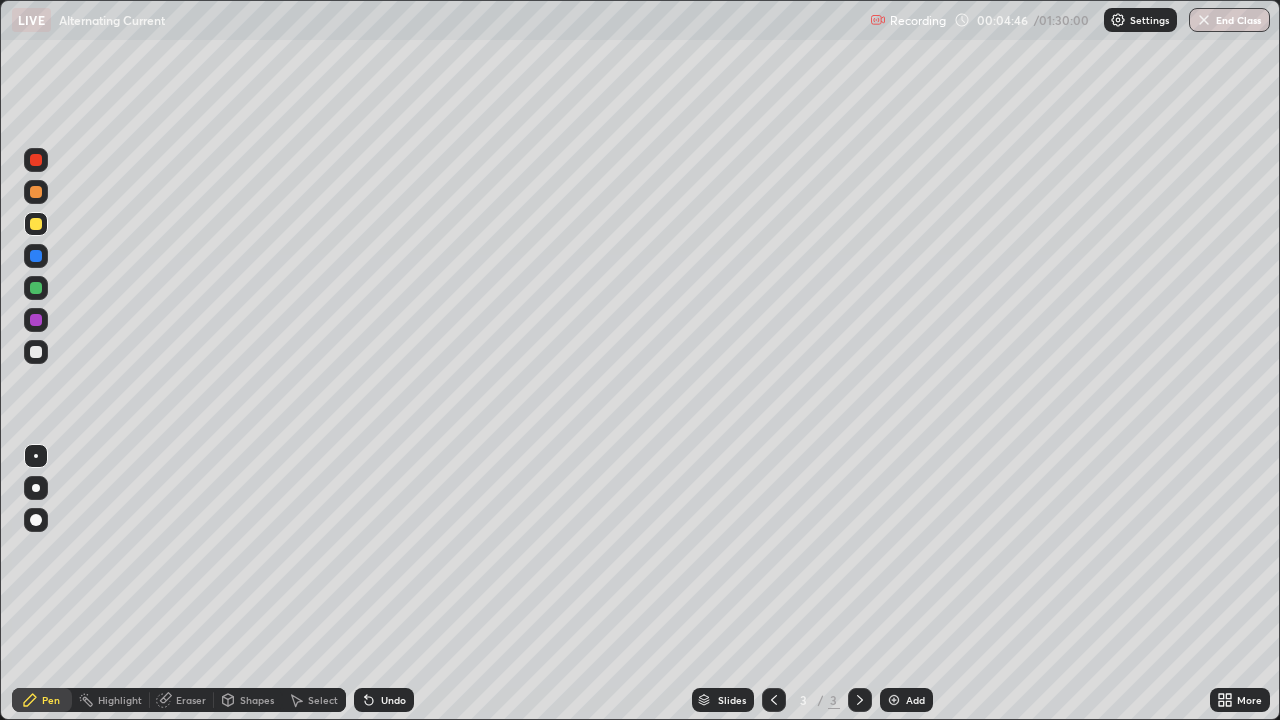 click at bounding box center (36, 352) 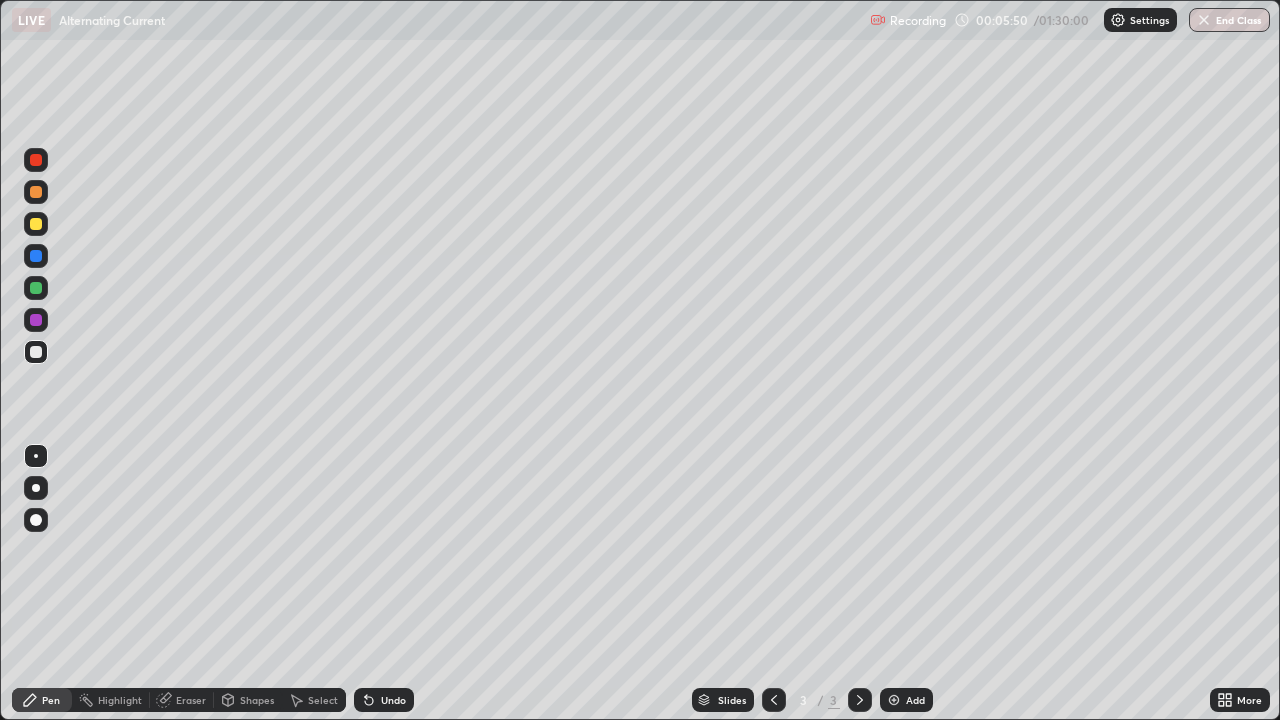 click at bounding box center (36, 224) 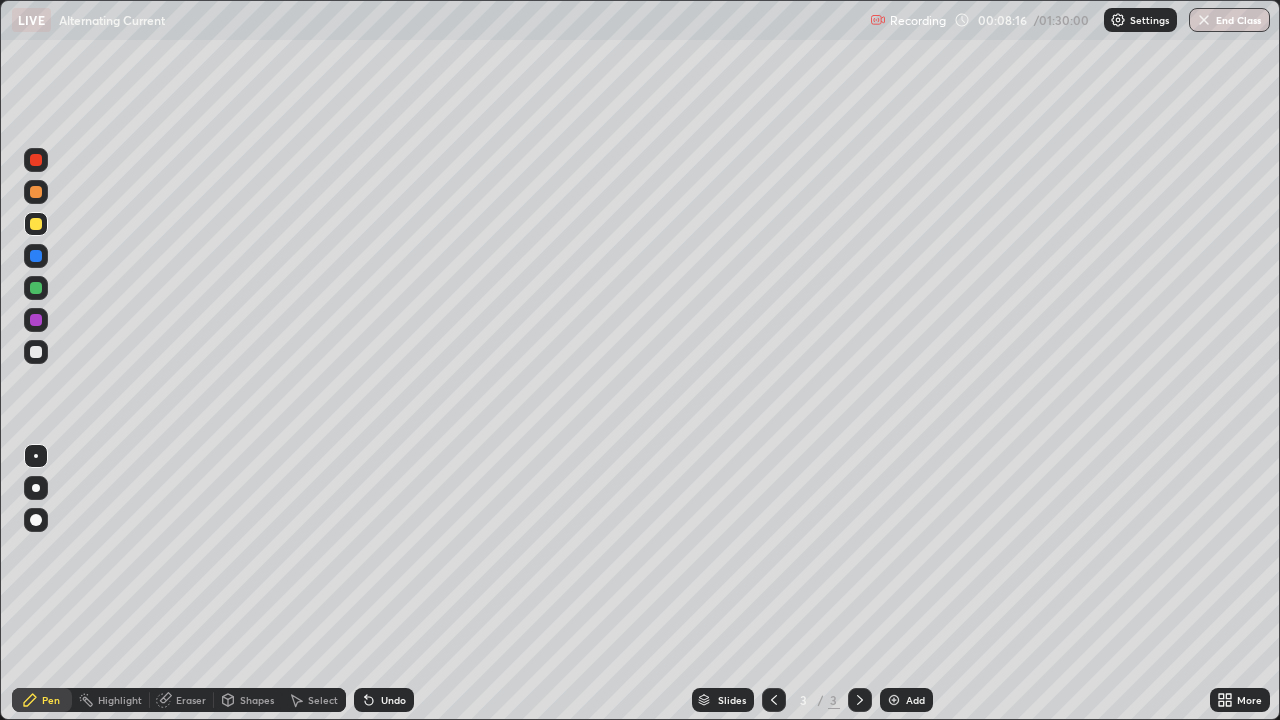 click at bounding box center (36, 192) 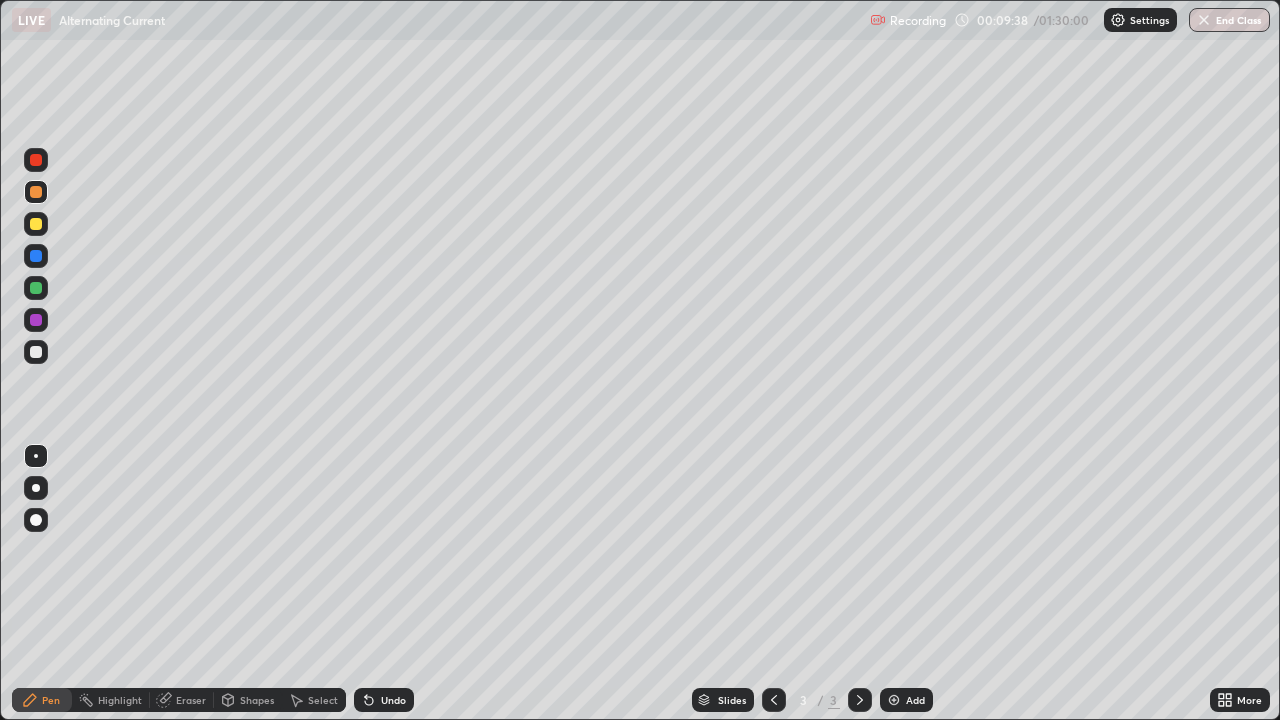 click on "Add" at bounding box center (906, 700) 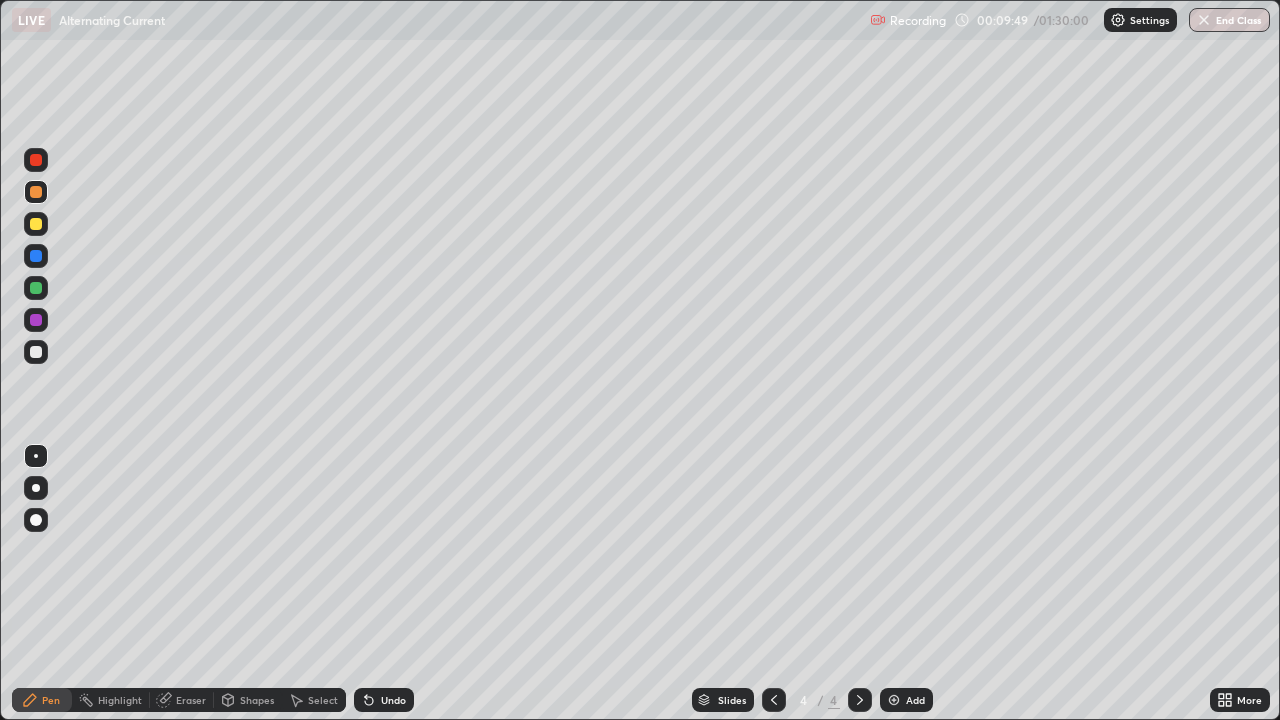 click at bounding box center (36, 352) 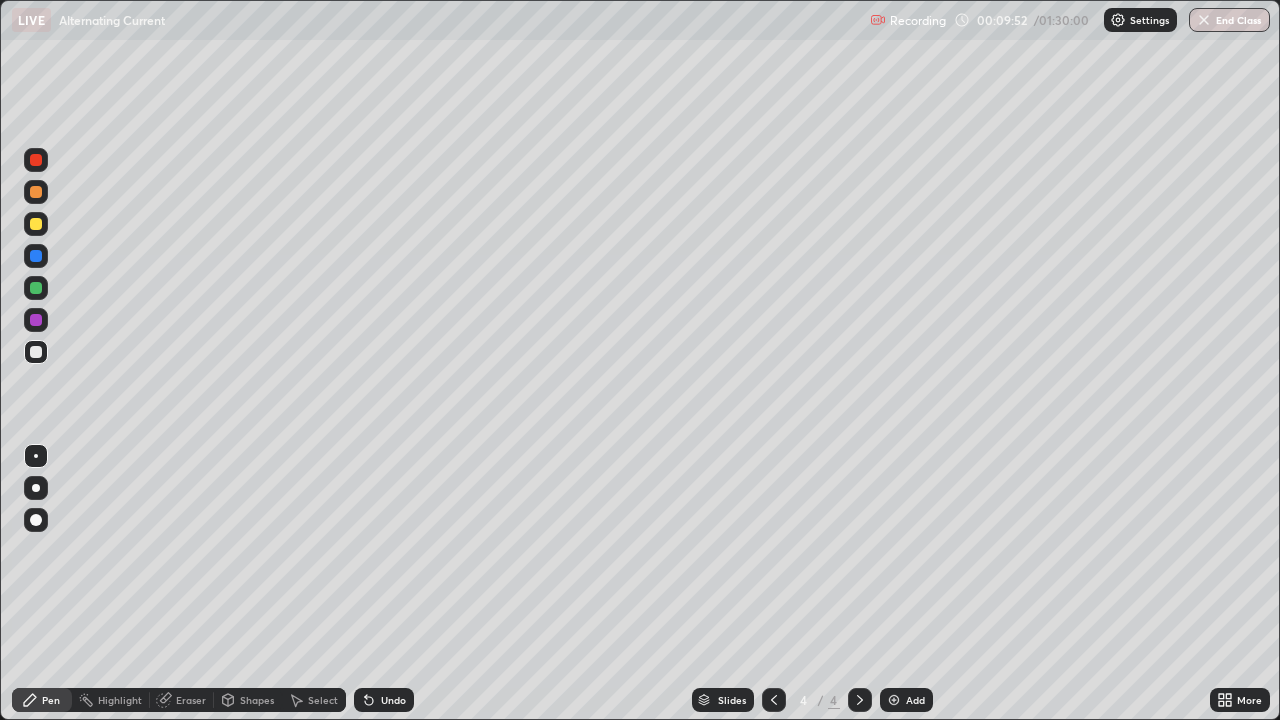 click on "Undo" at bounding box center (393, 700) 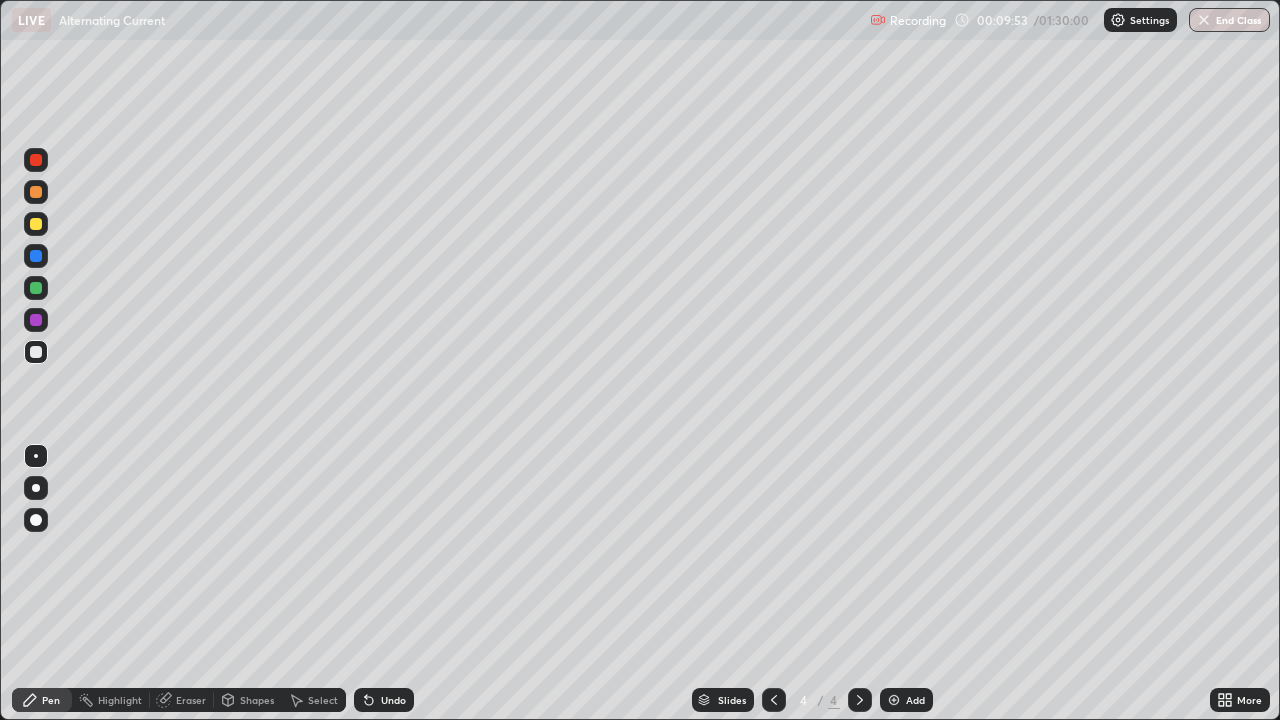 click on "Undo" at bounding box center (393, 700) 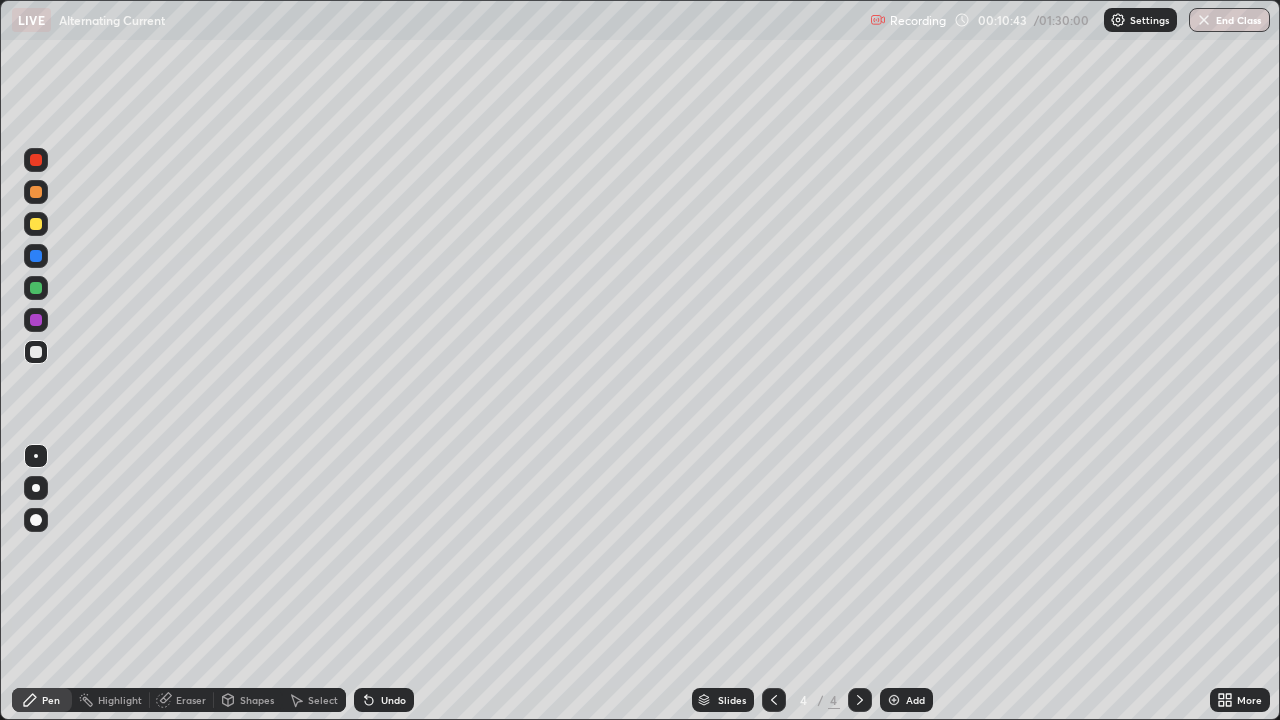 click on "Undo" at bounding box center (393, 700) 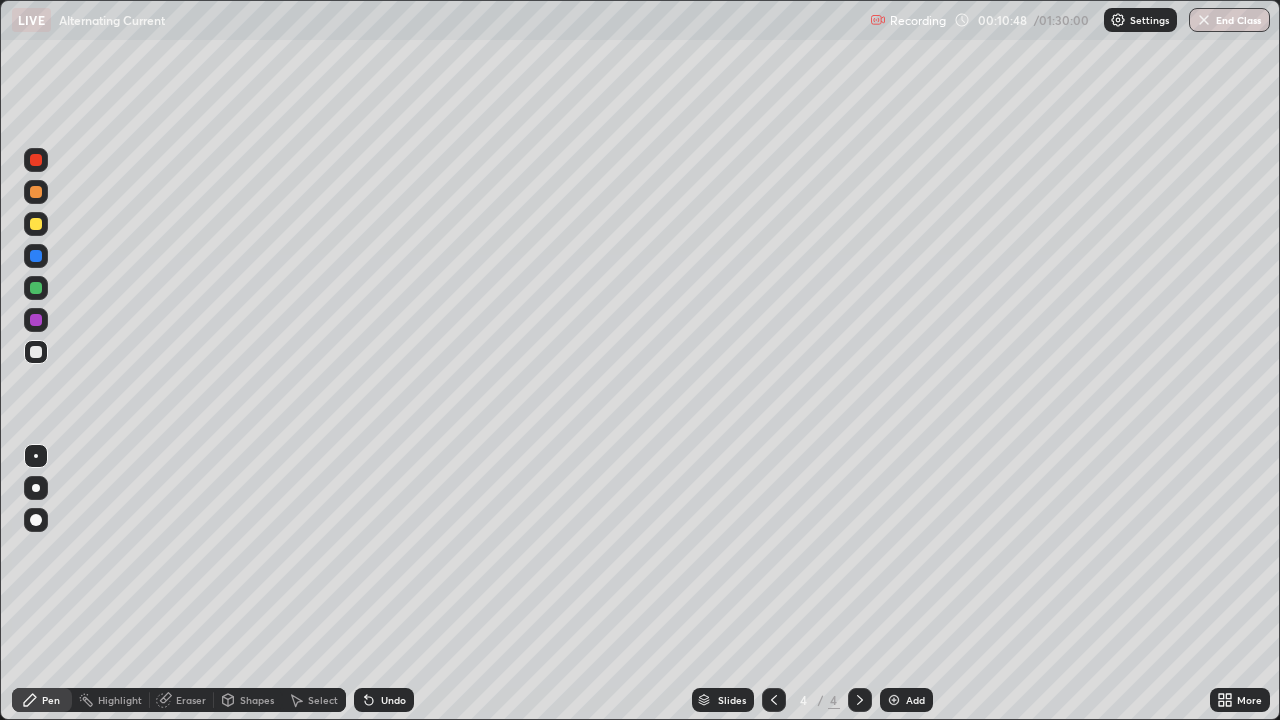 click at bounding box center (36, 256) 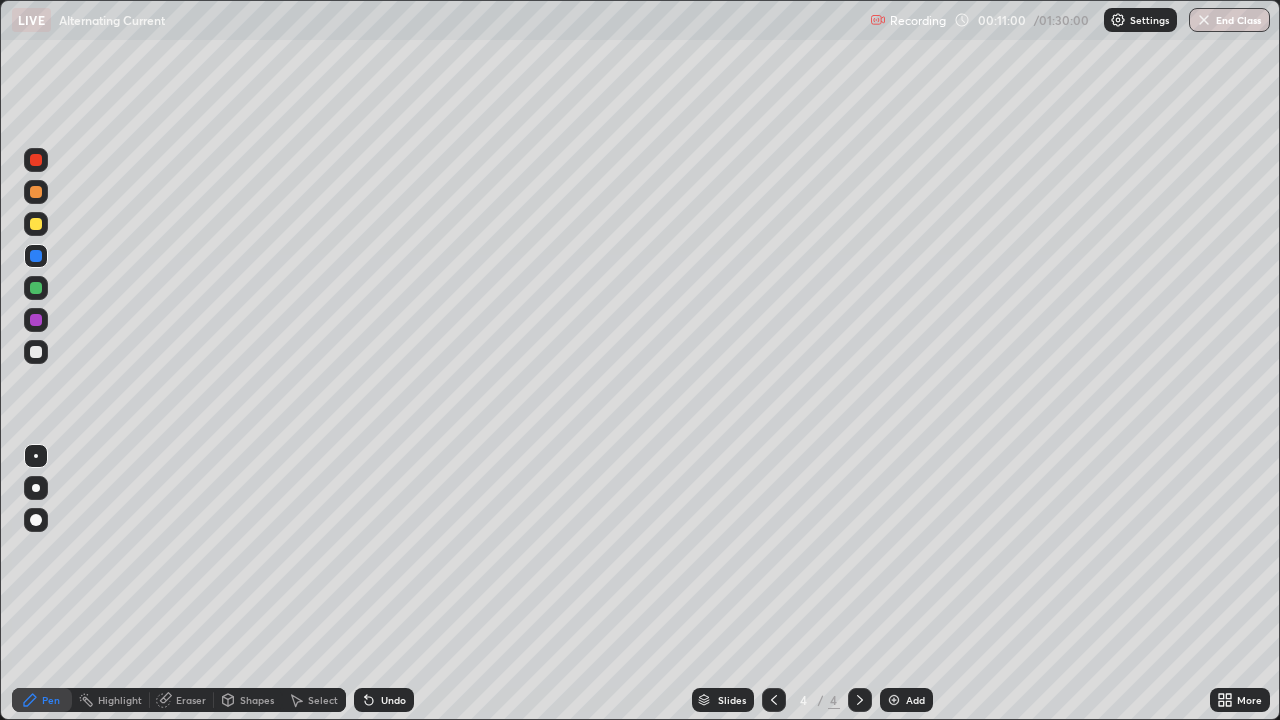 click at bounding box center (36, 320) 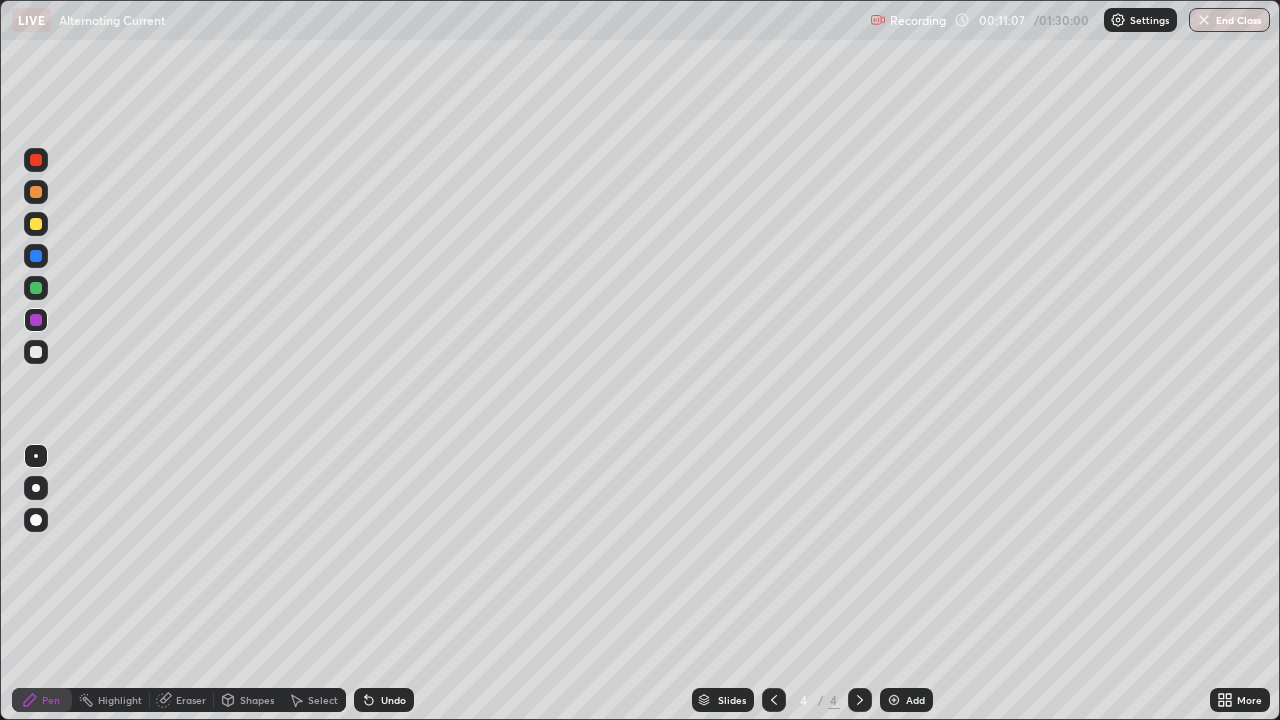 click at bounding box center [36, 456] 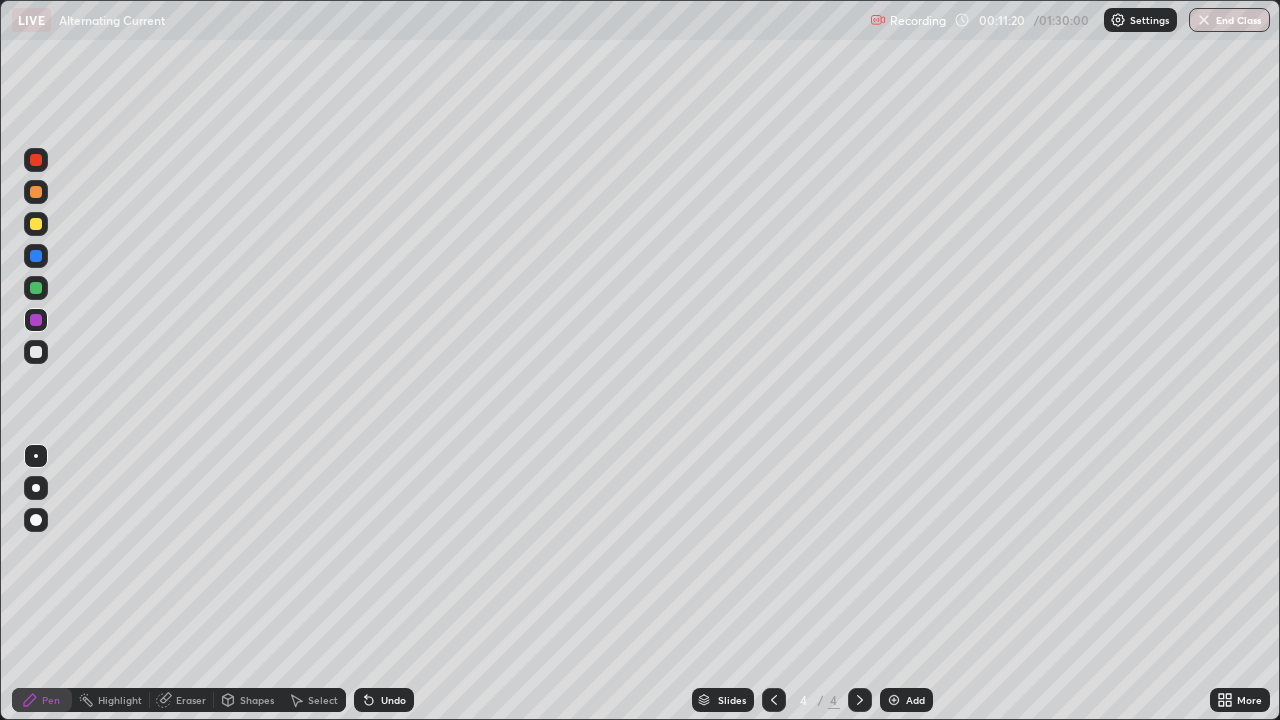 click at bounding box center [36, 352] 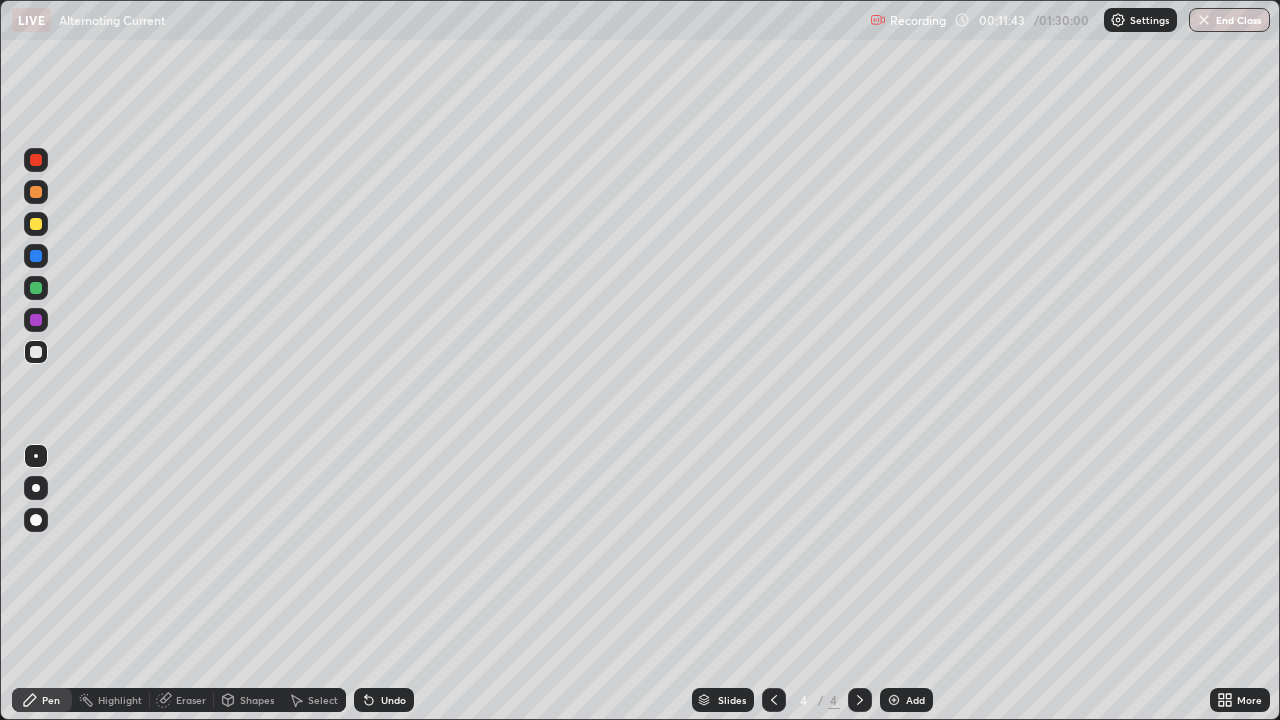 click at bounding box center [36, 224] 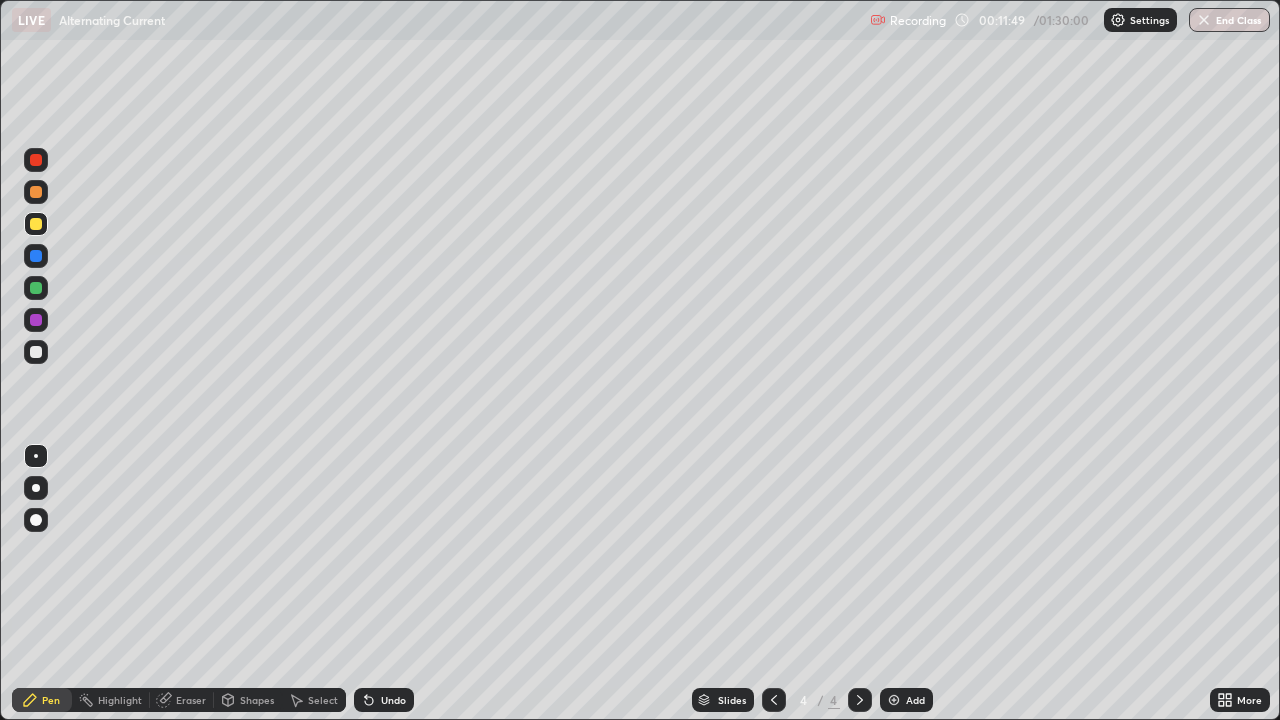 click at bounding box center [36, 352] 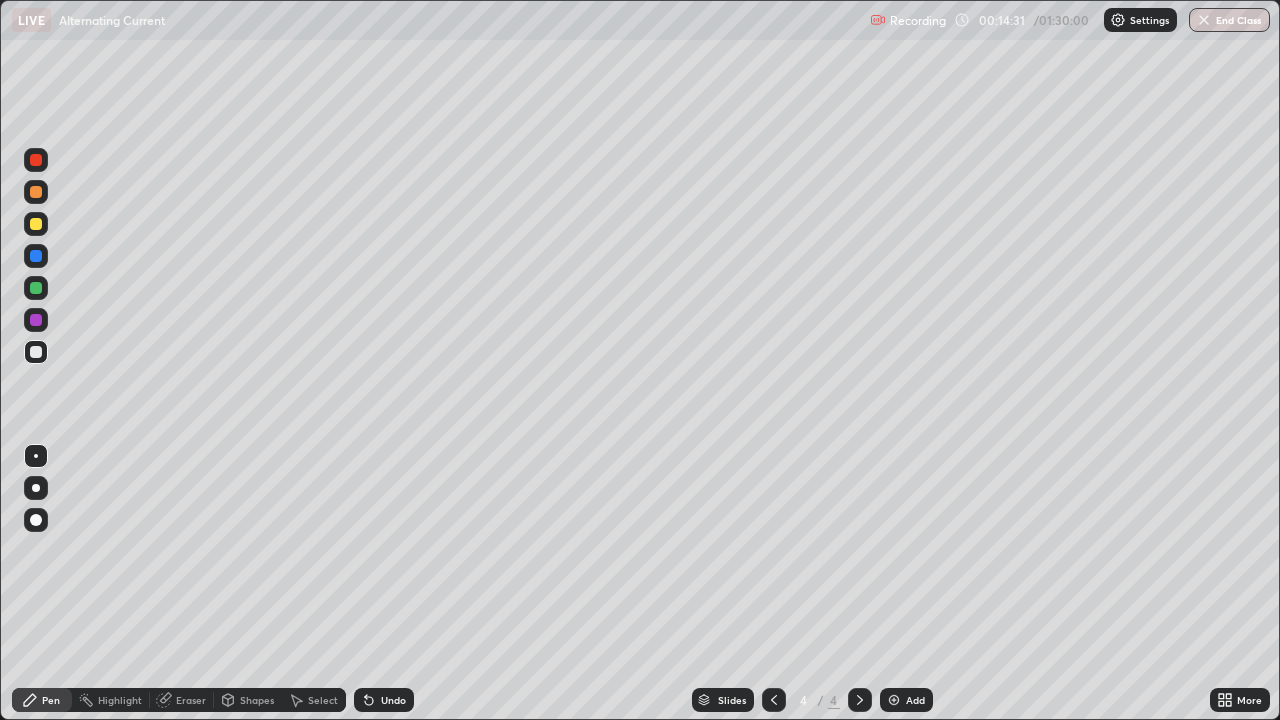 click on "Add" at bounding box center [915, 700] 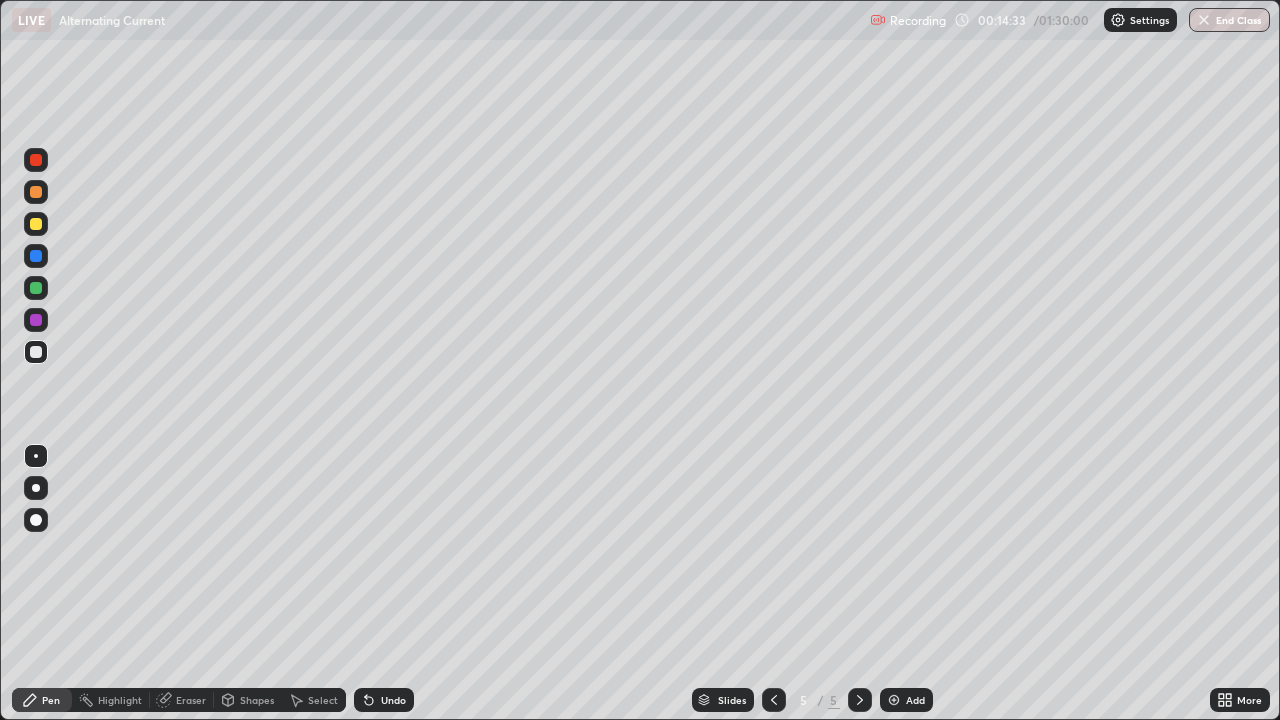 click at bounding box center [36, 192] 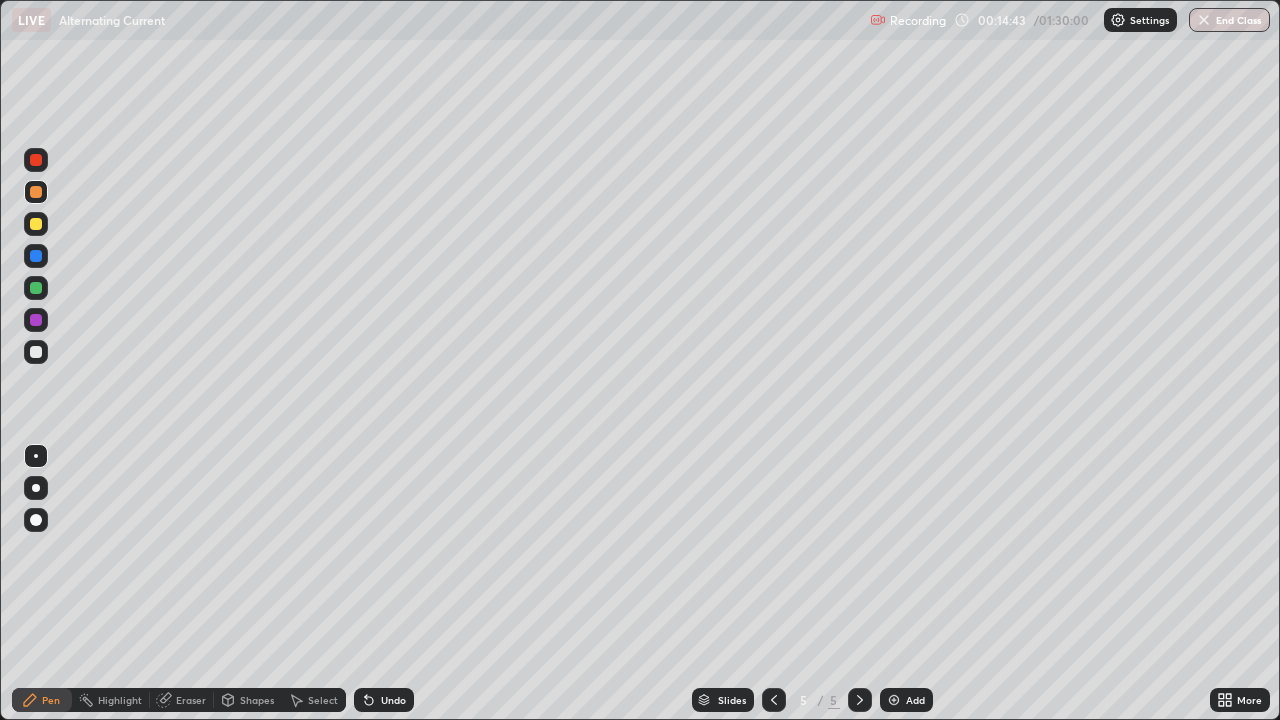 click at bounding box center [36, 352] 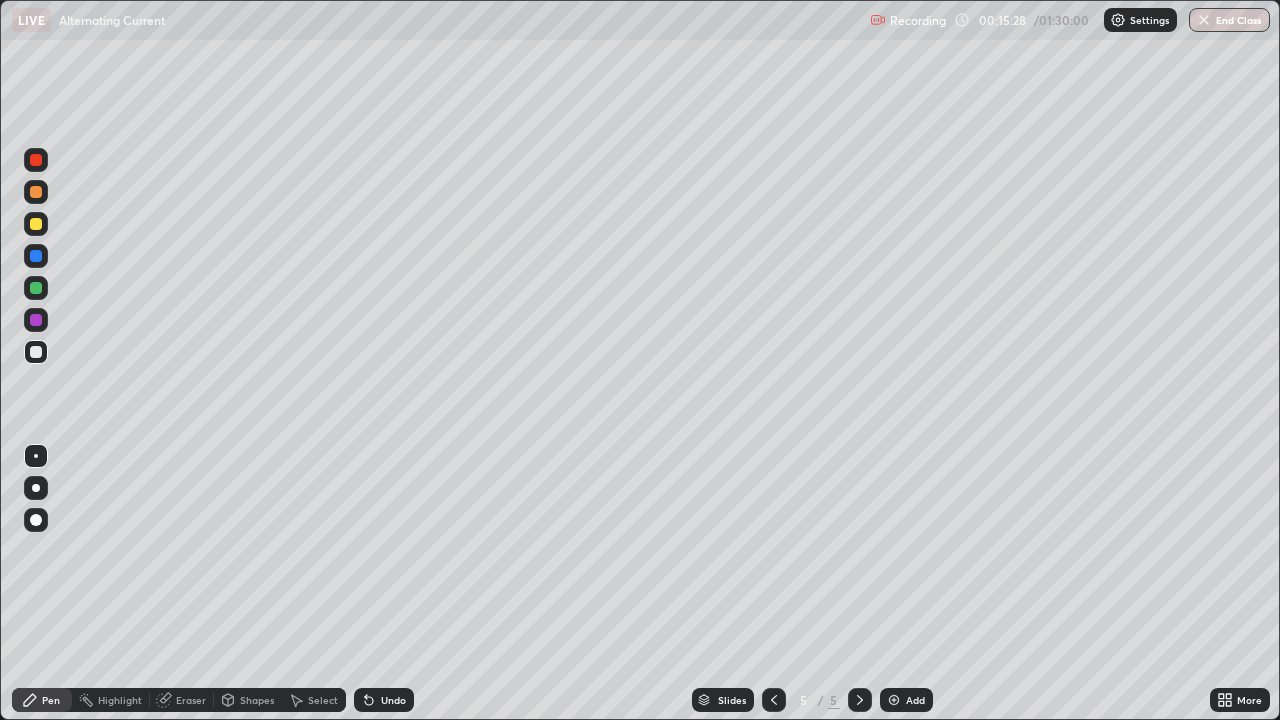 click at bounding box center (36, 320) 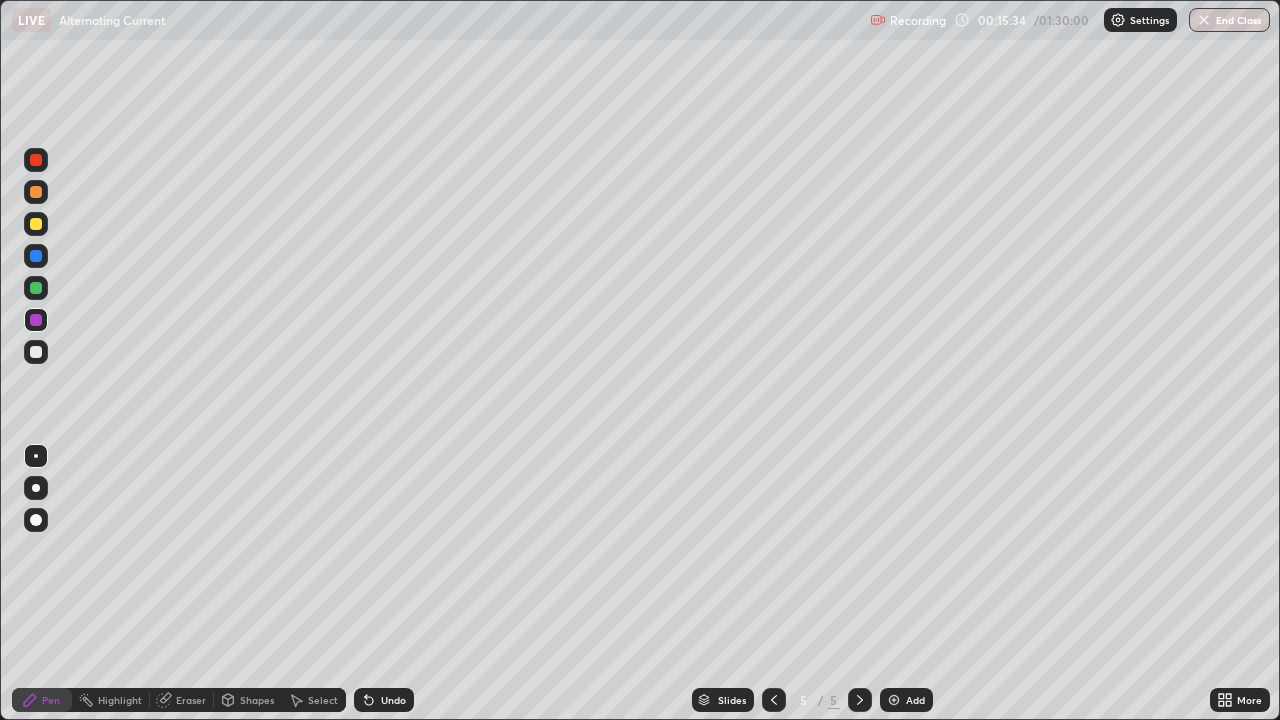 click at bounding box center (36, 288) 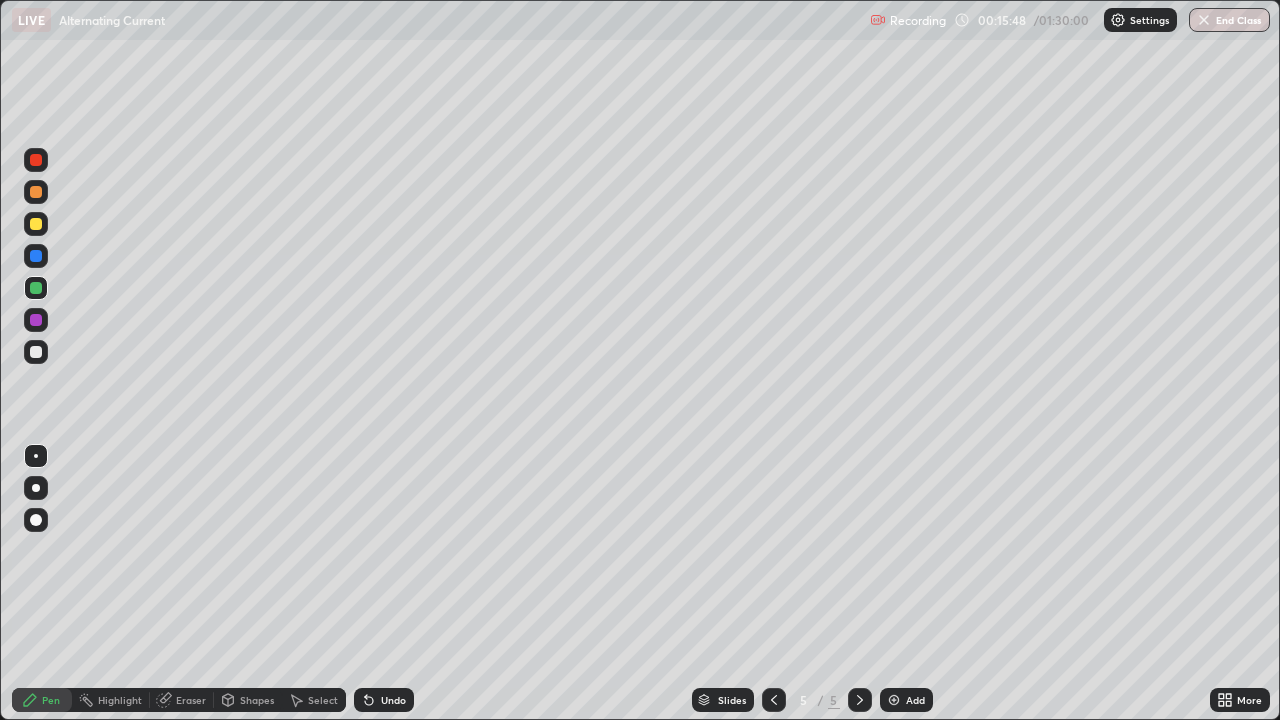 click at bounding box center (36, 352) 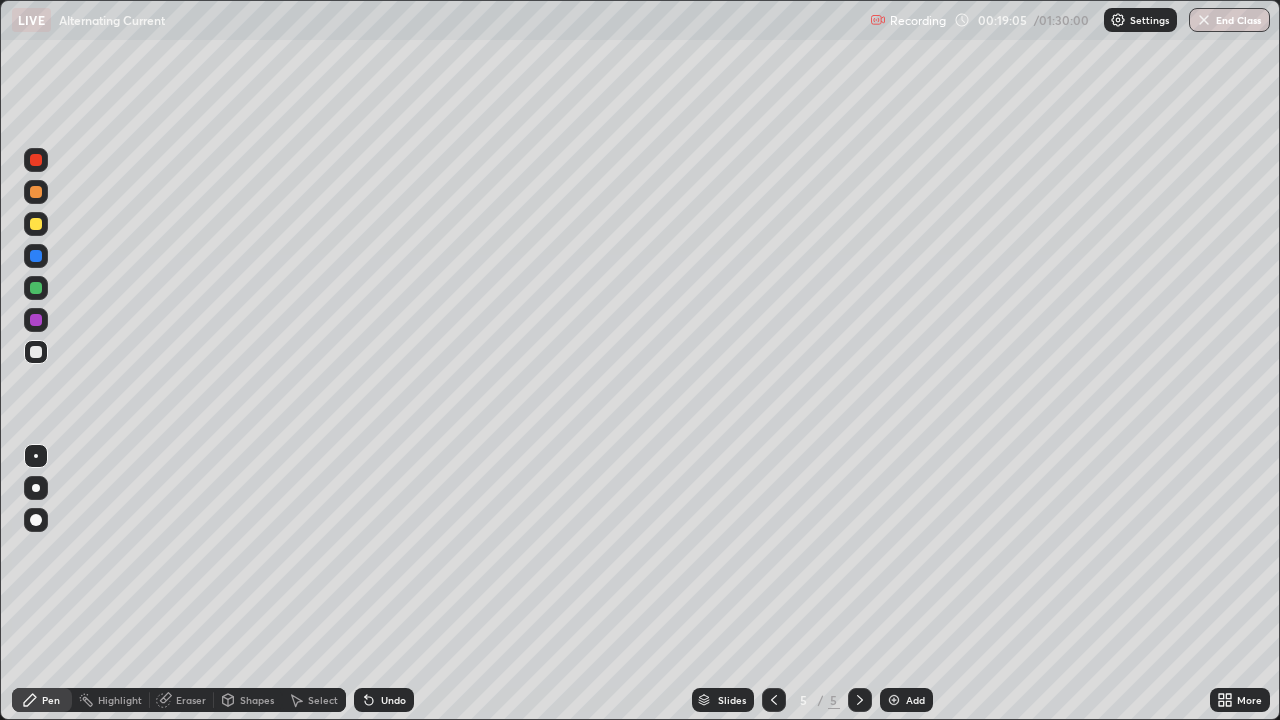 click on "Add" at bounding box center [915, 700] 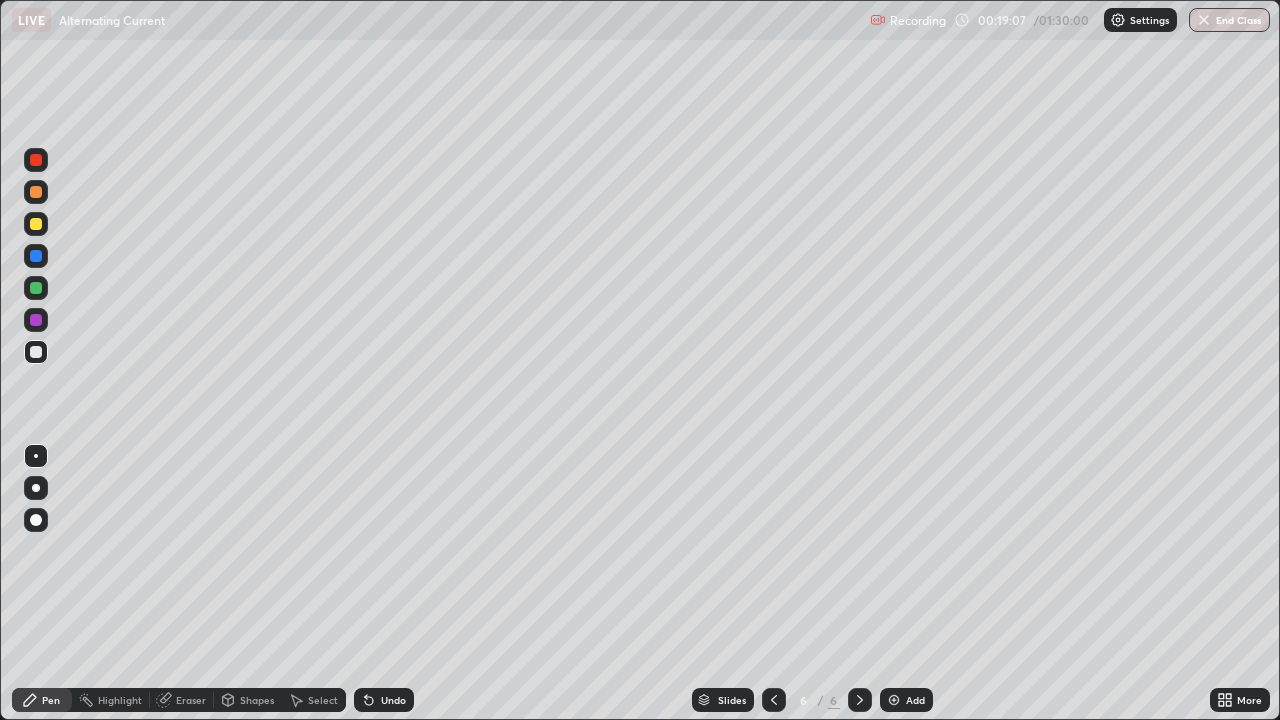click at bounding box center [36, 192] 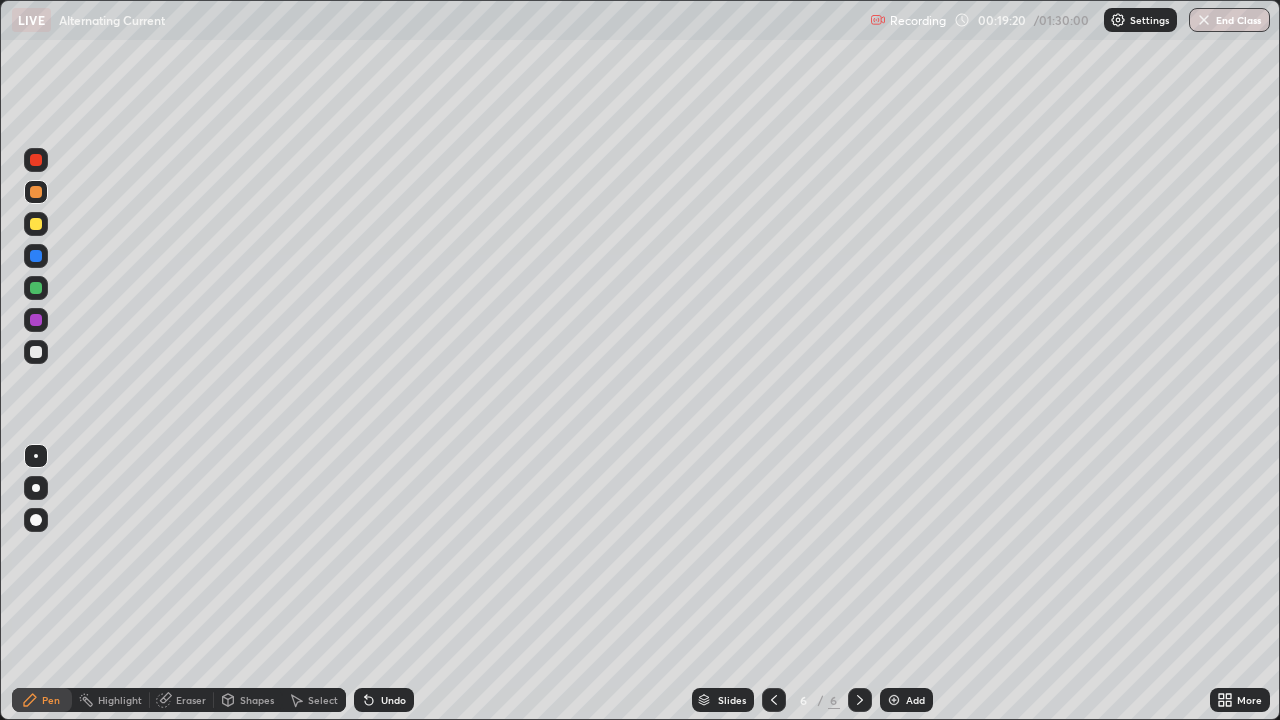 click at bounding box center (36, 352) 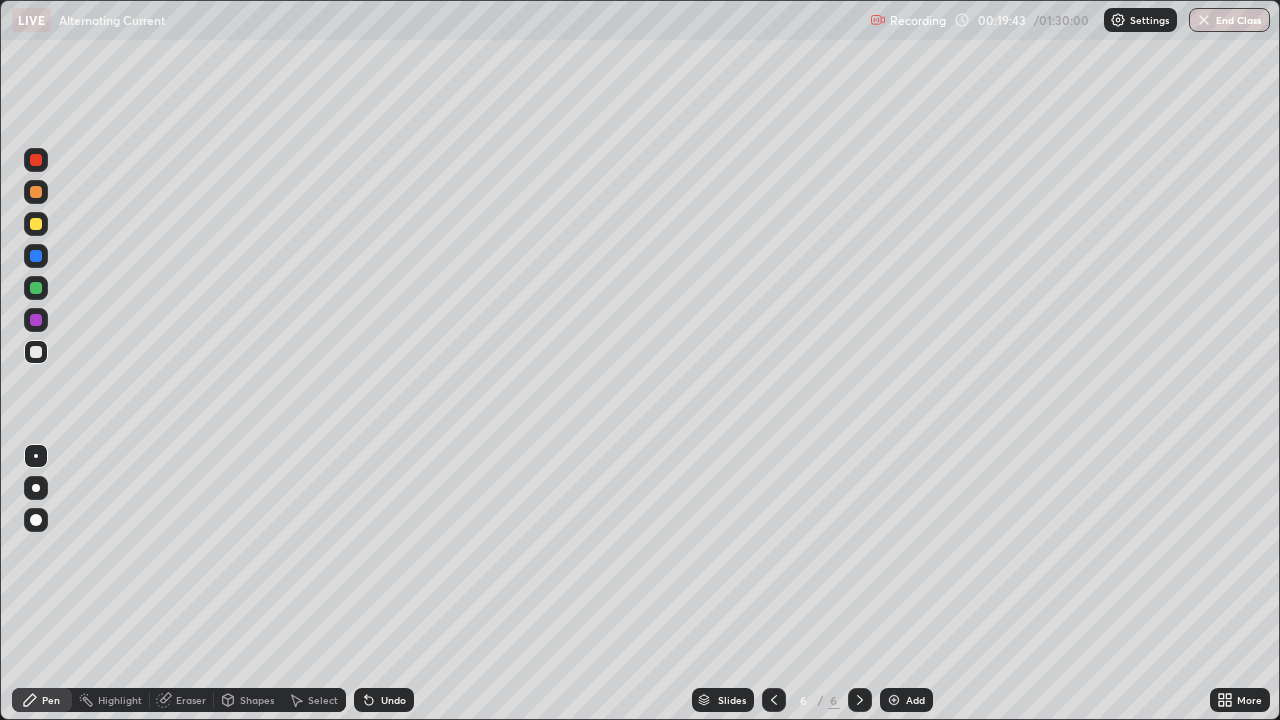 click at bounding box center (36, 320) 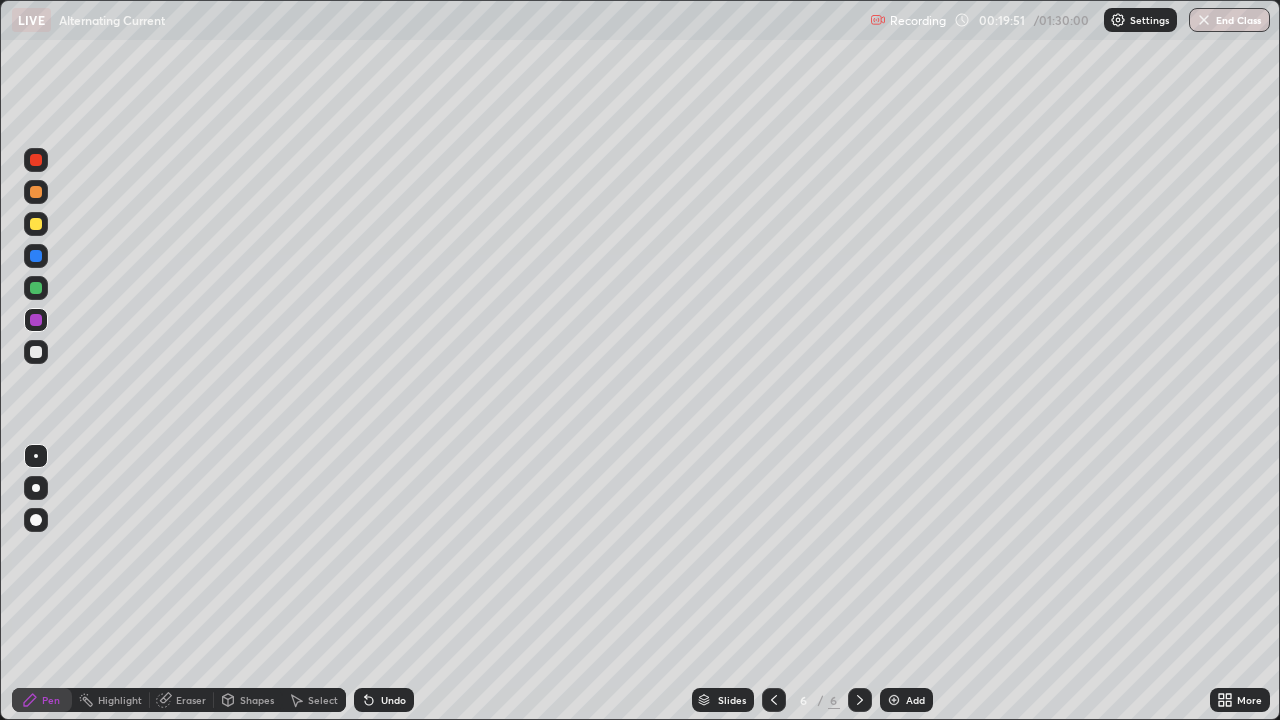 click at bounding box center (36, 224) 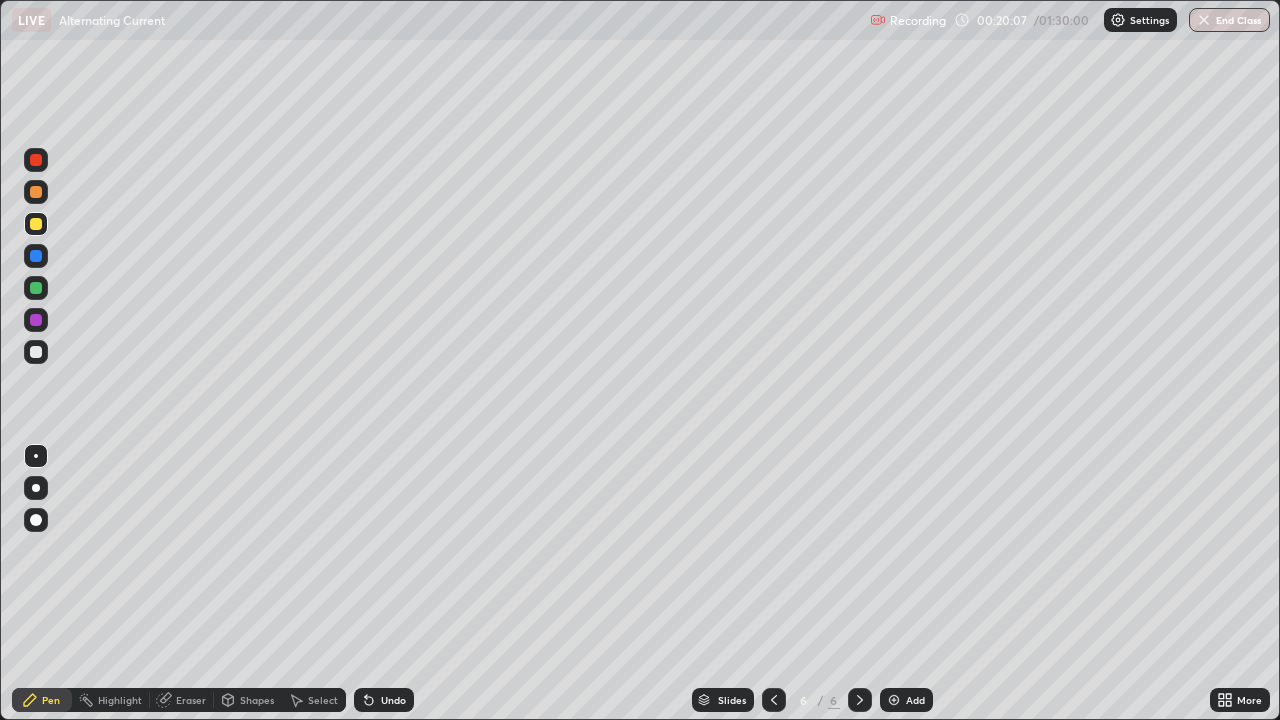 click at bounding box center (36, 352) 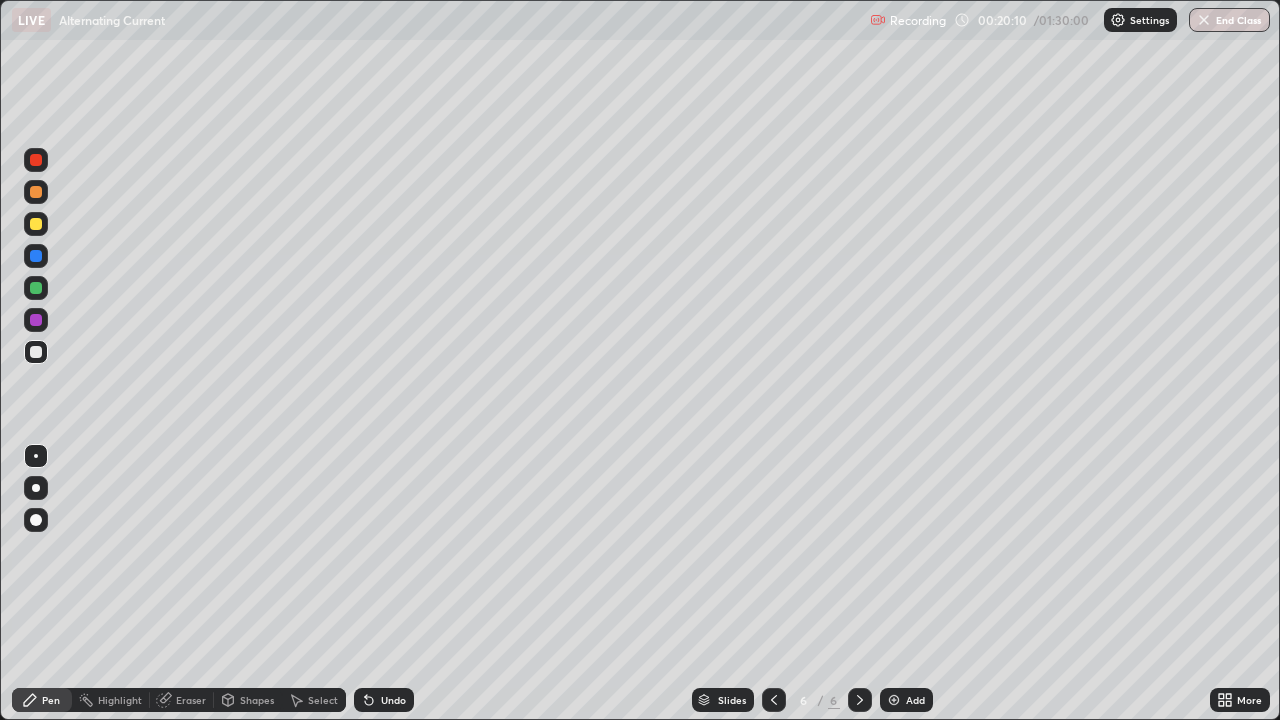 click at bounding box center [36, 320] 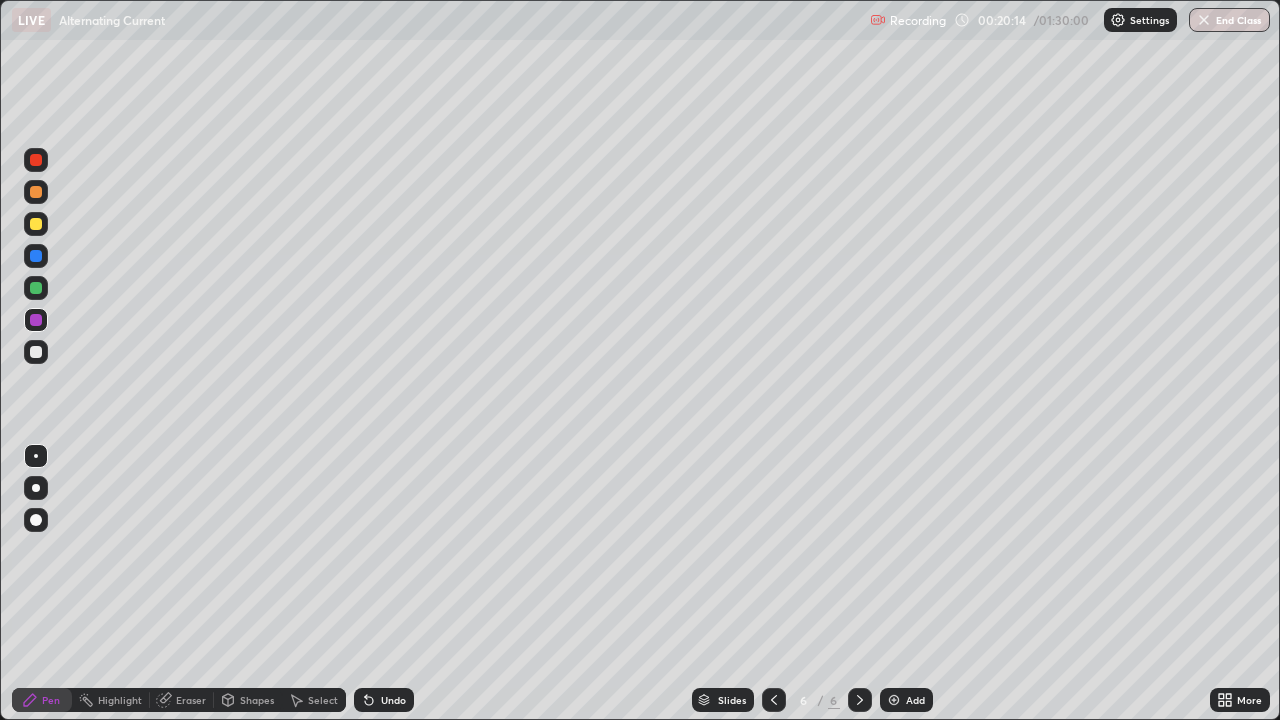 click at bounding box center (36, 224) 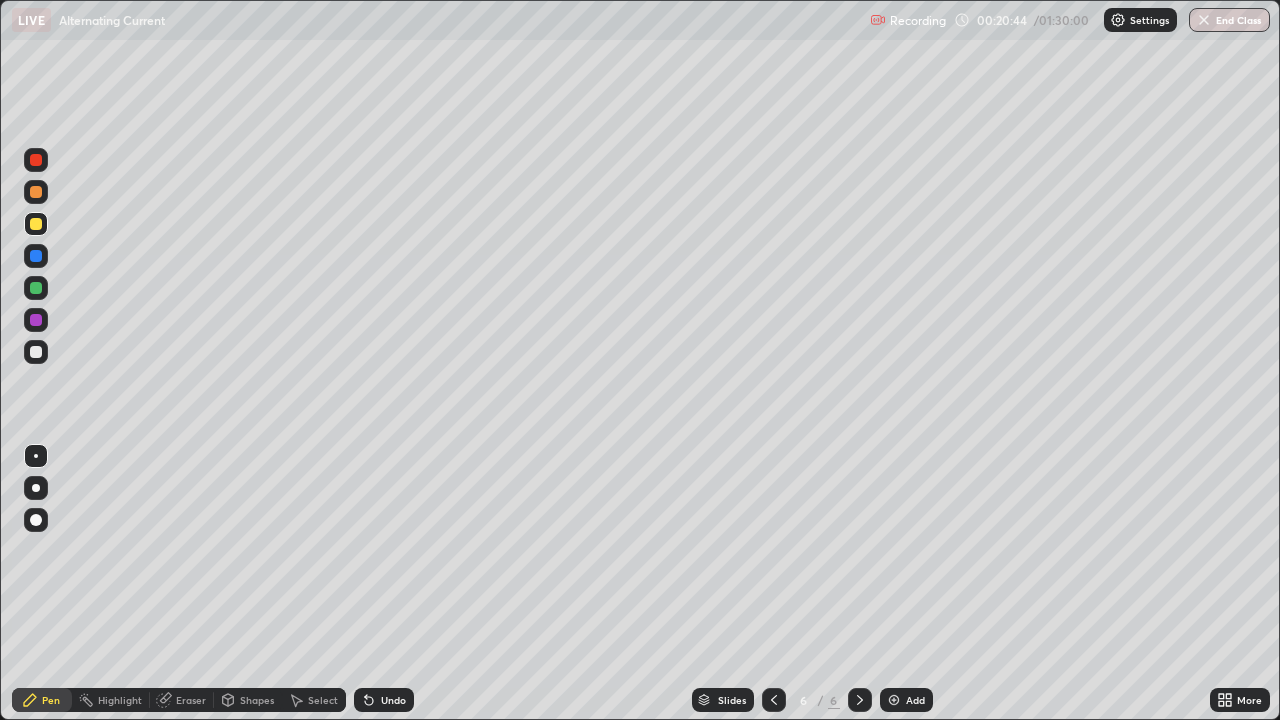 click on "Undo" at bounding box center [393, 700] 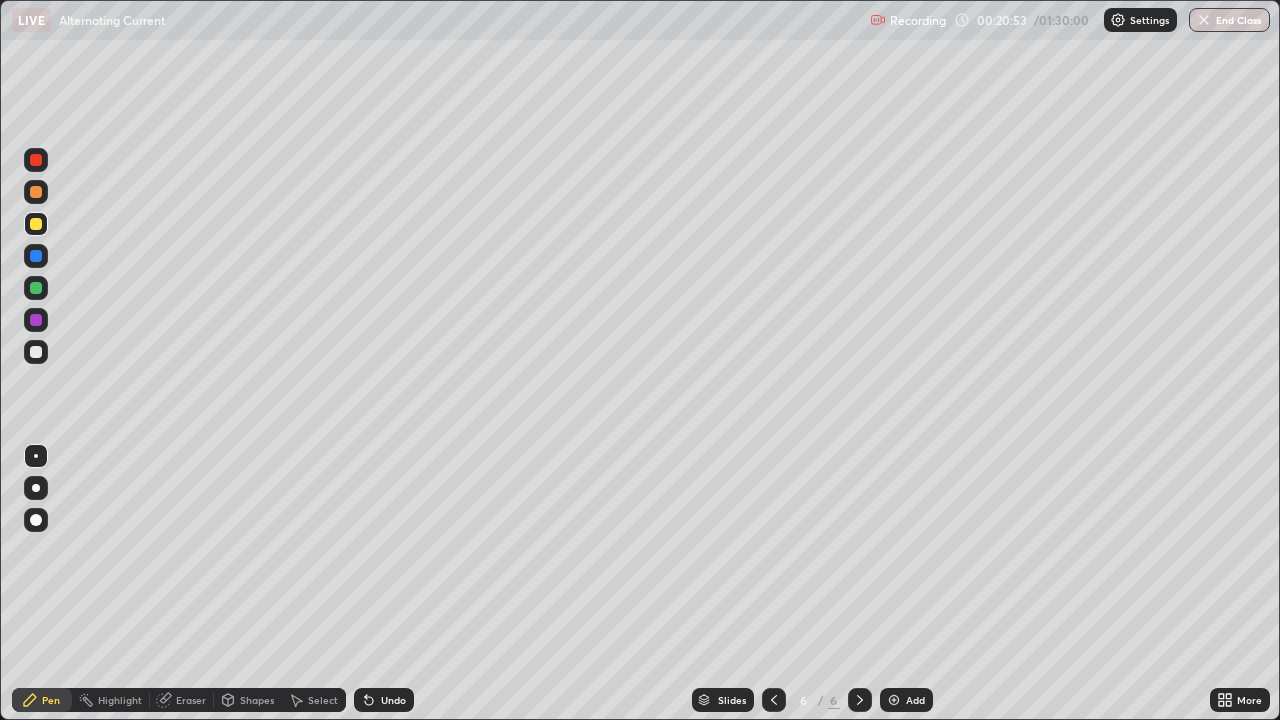 click at bounding box center (36, 352) 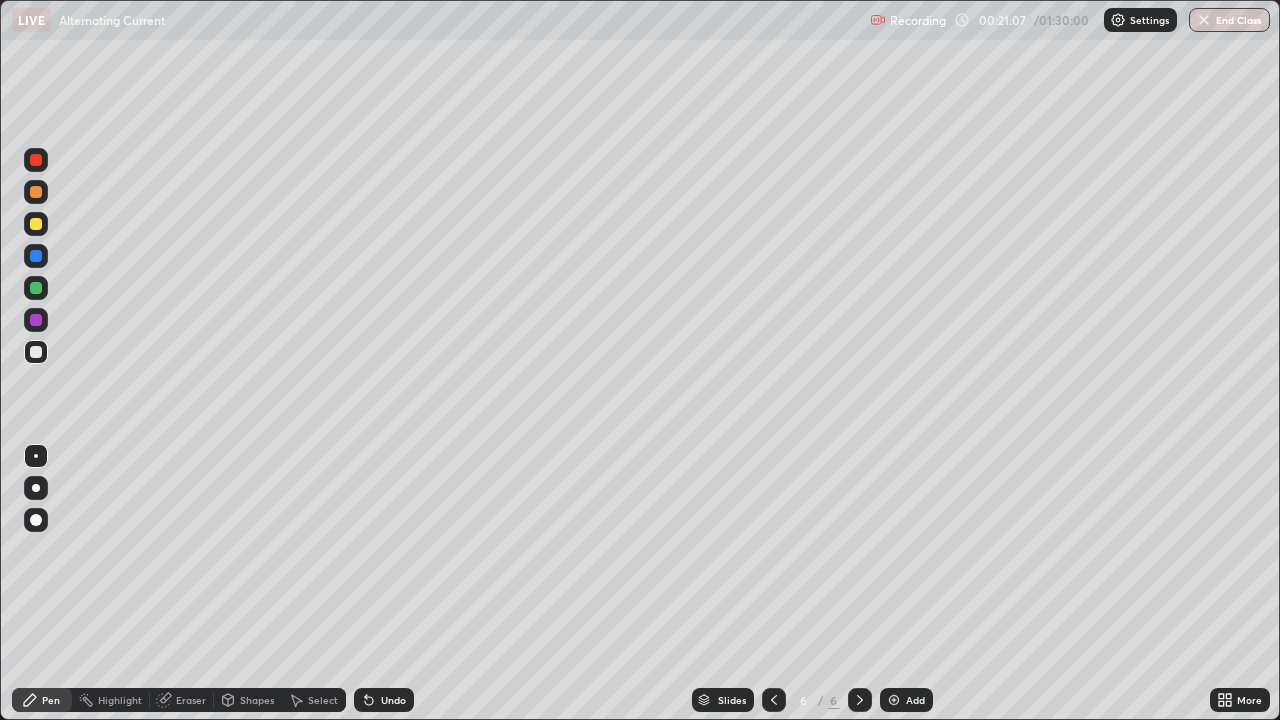 click at bounding box center [36, 320] 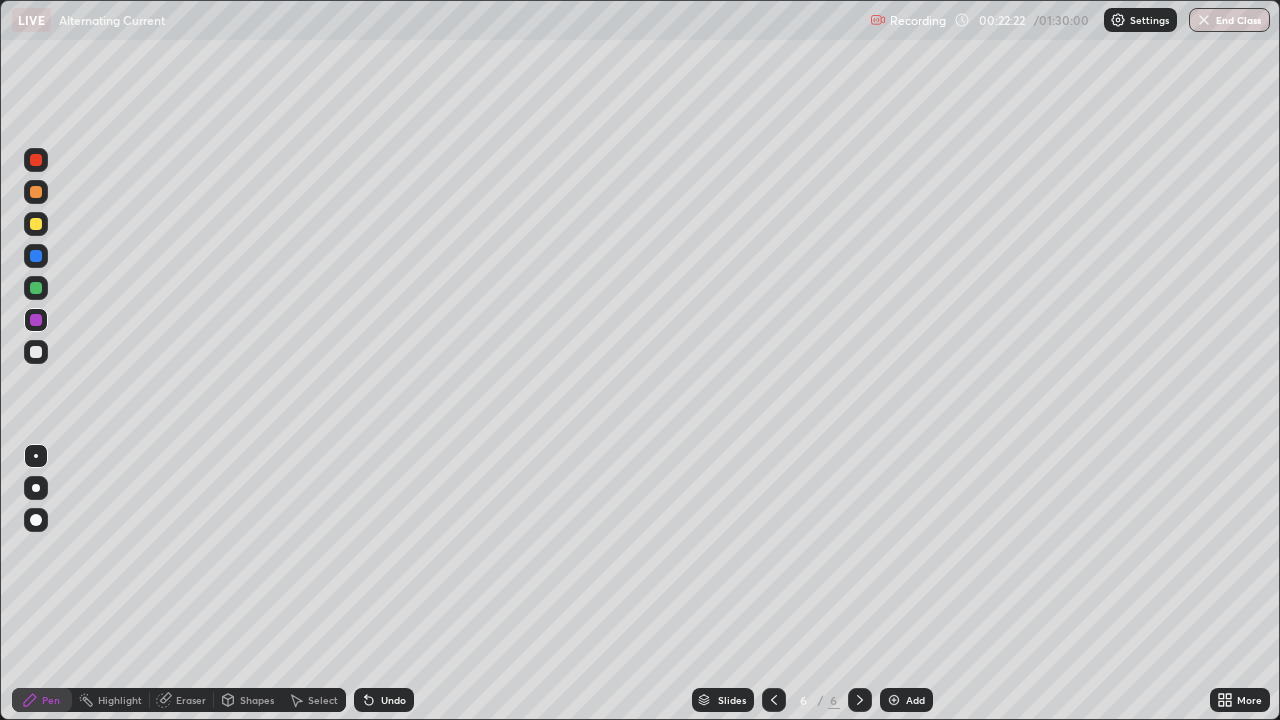 click at bounding box center (36, 352) 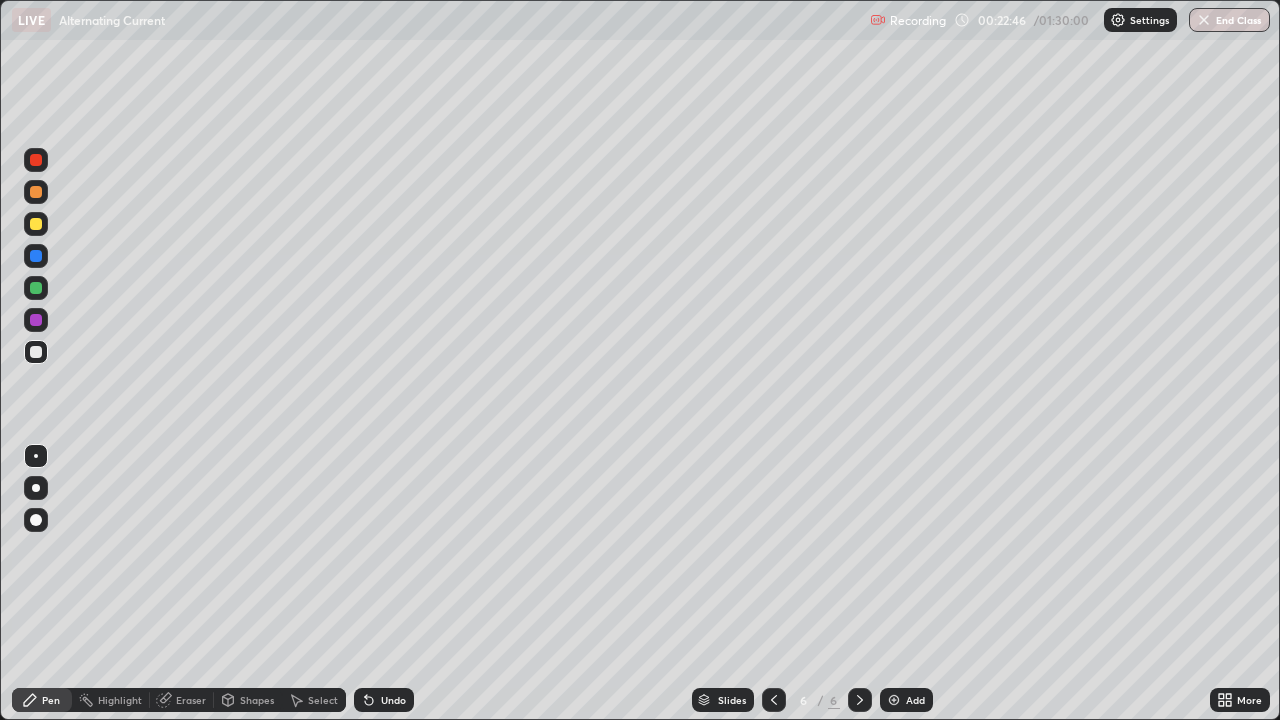 click at bounding box center (36, 256) 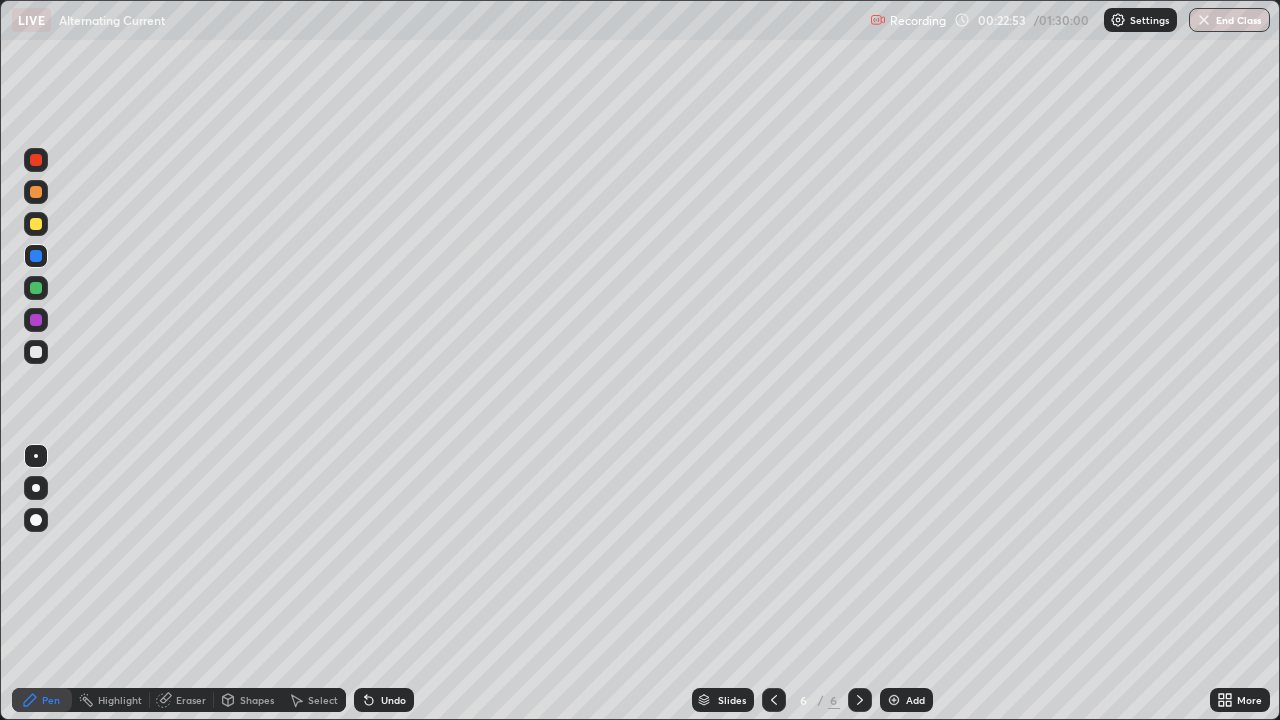 click at bounding box center (36, 352) 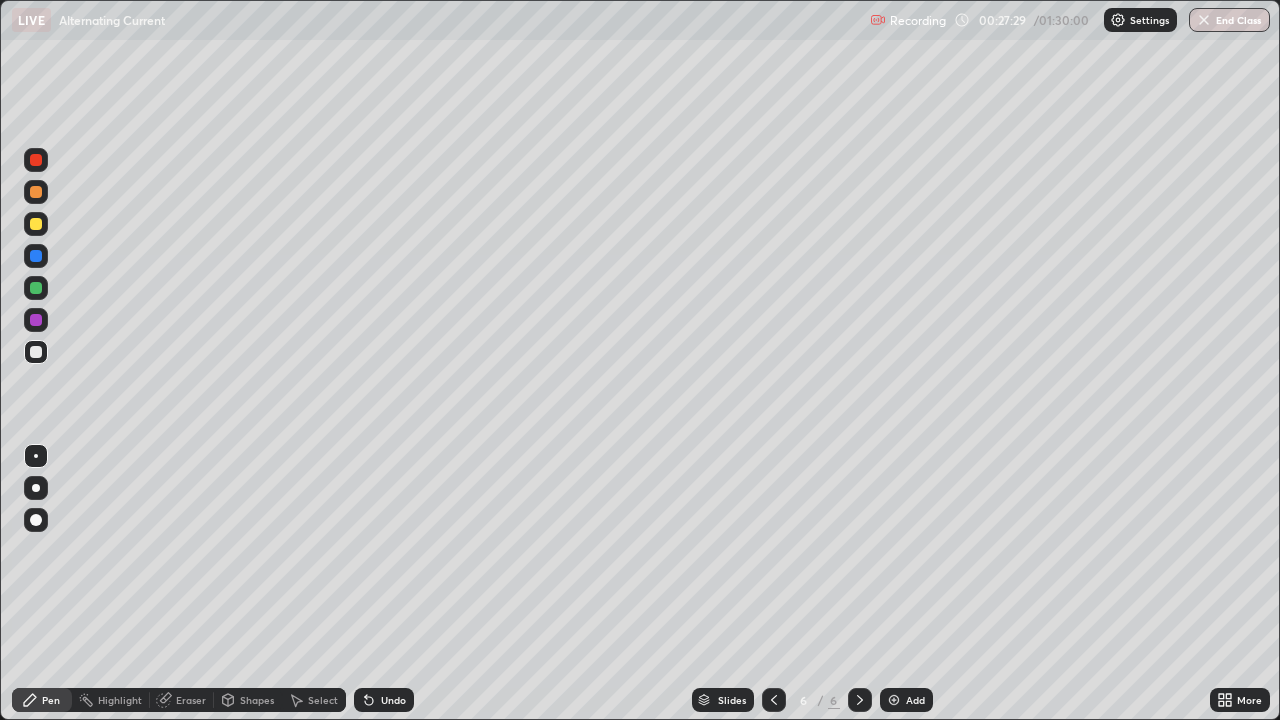 click on "Add" at bounding box center [915, 700] 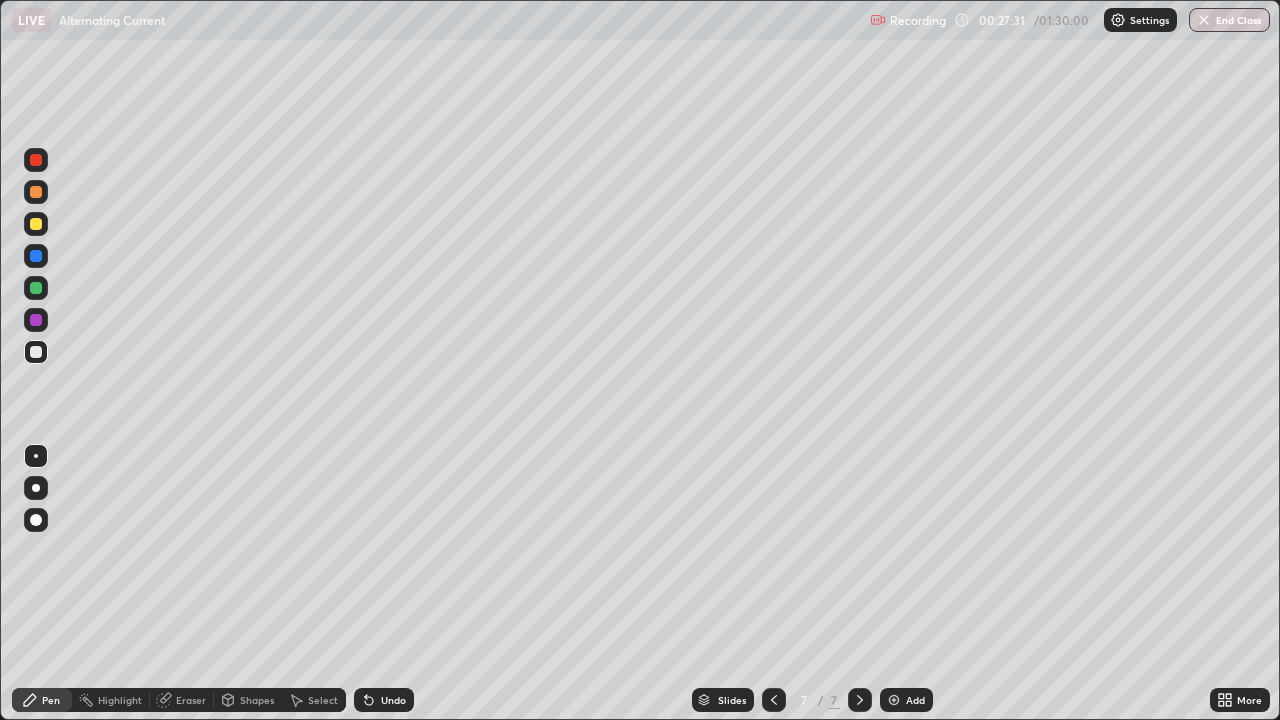 click at bounding box center (36, 224) 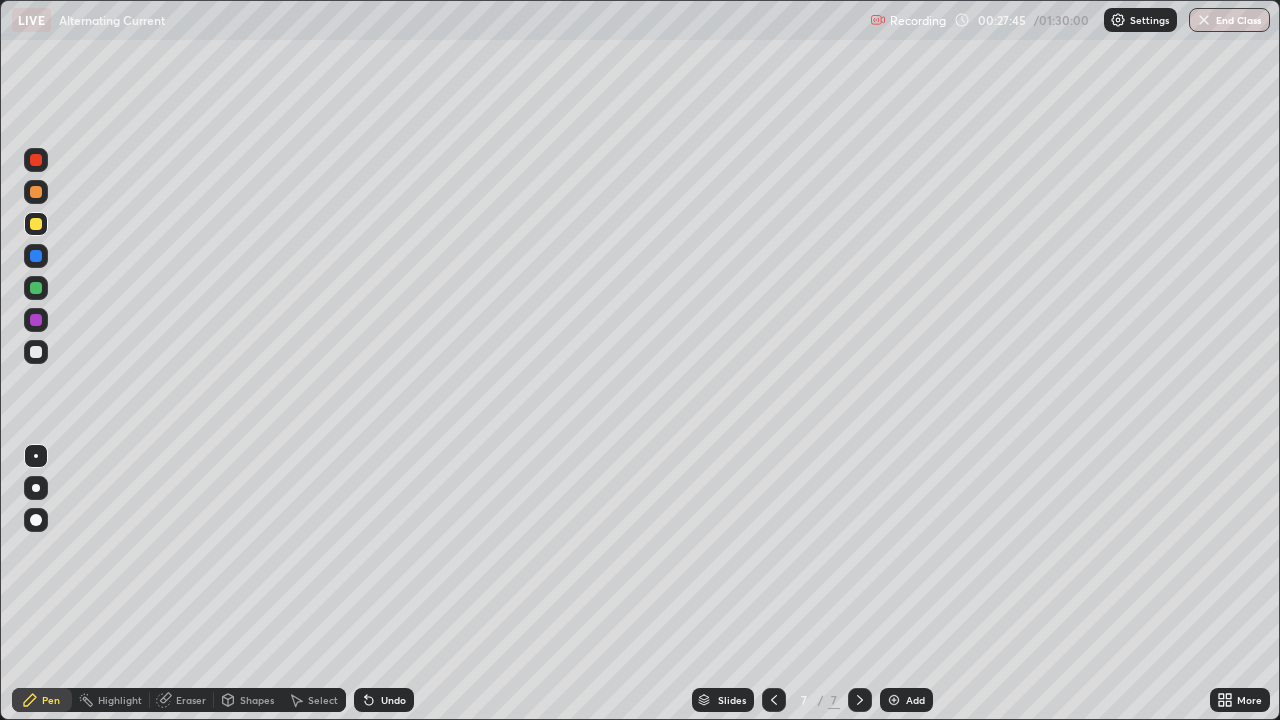 click at bounding box center [36, 352] 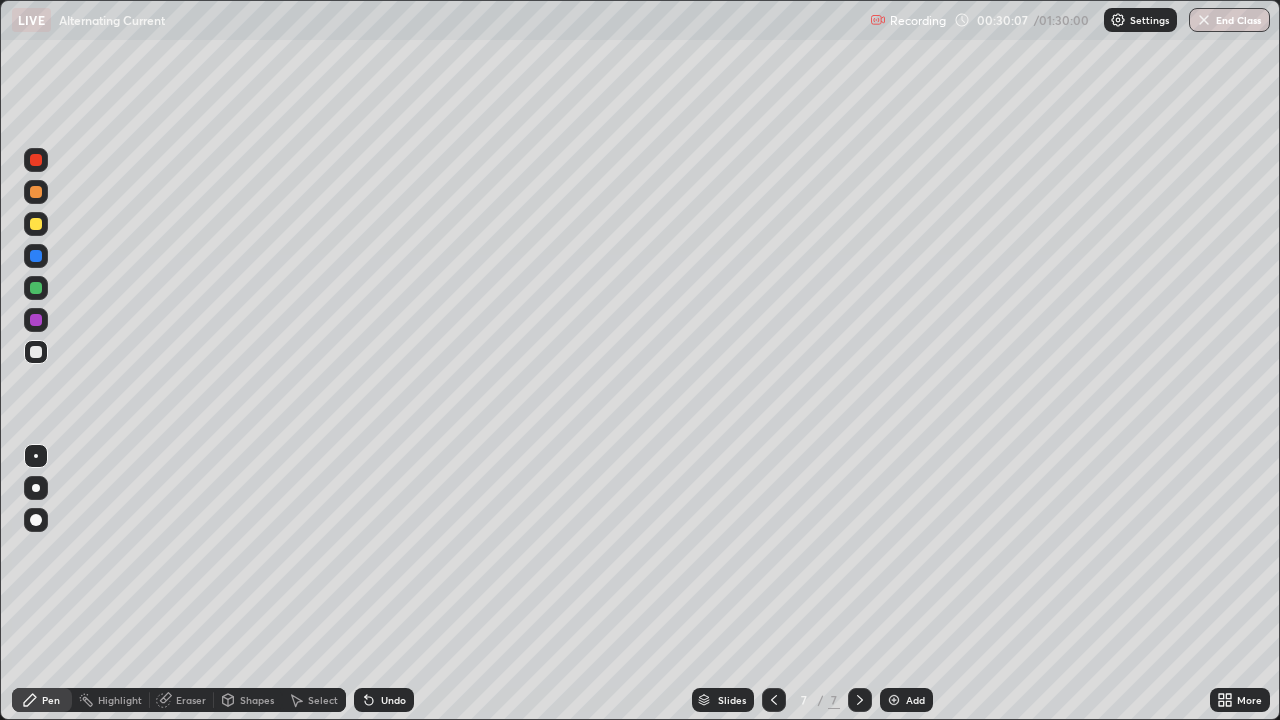 click at bounding box center [36, 288] 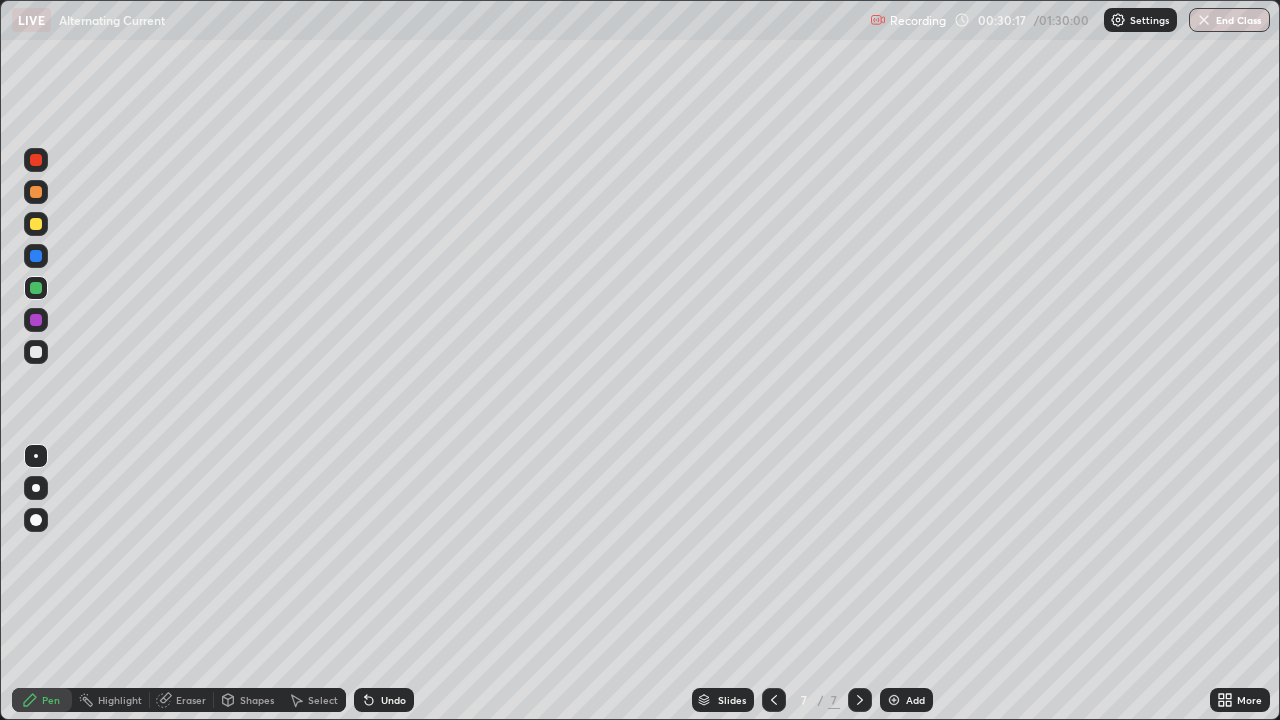 click at bounding box center (36, 192) 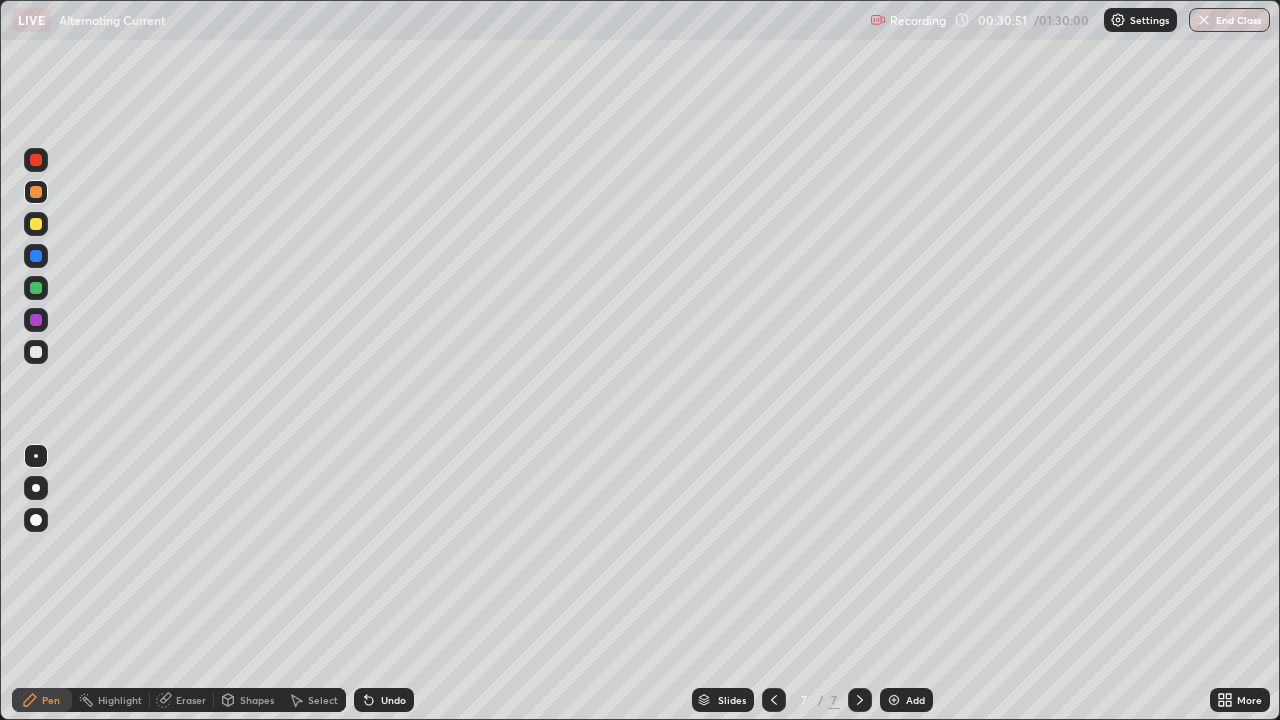 click on "Undo" at bounding box center [384, 700] 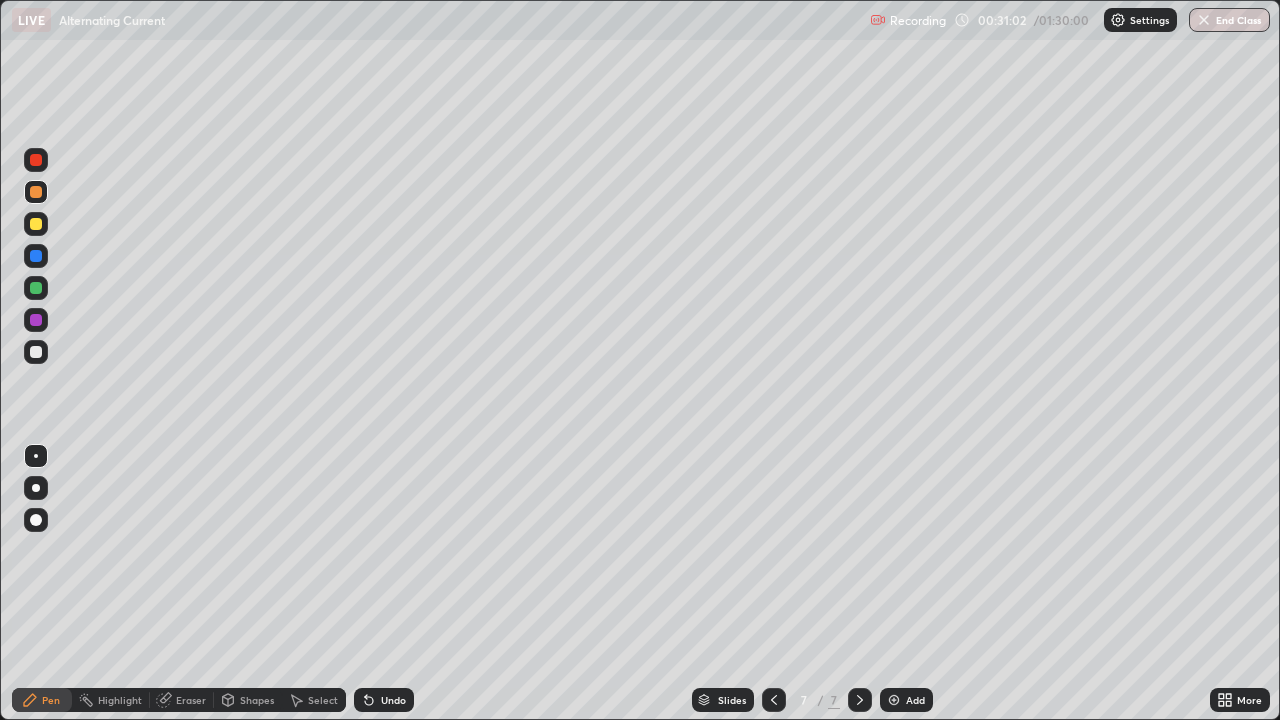 click at bounding box center [36, 352] 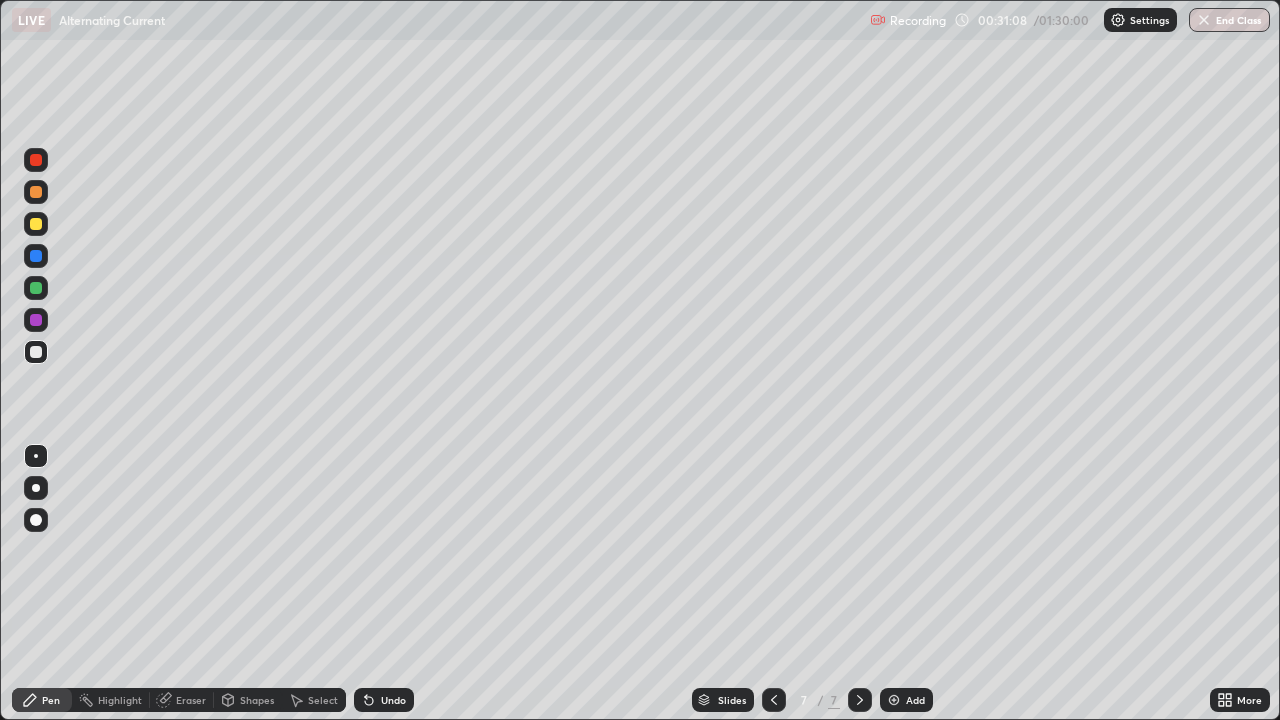 click at bounding box center [36, 224] 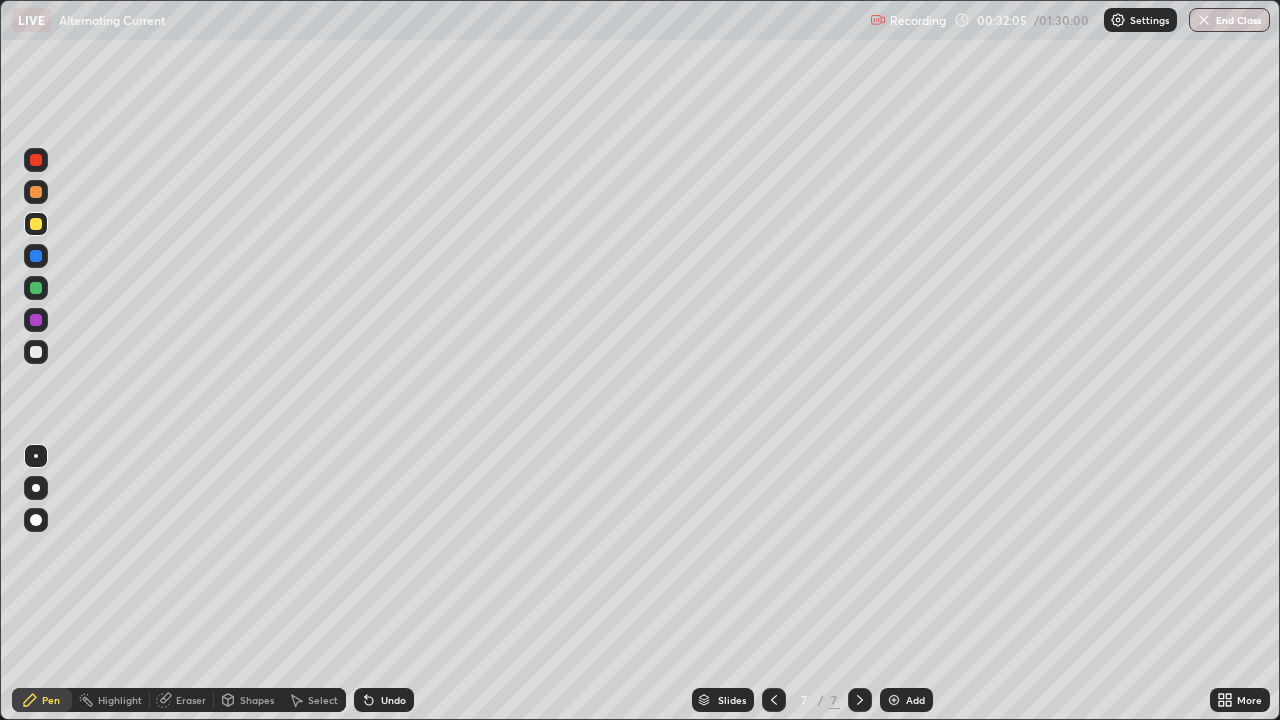 click on "More" at bounding box center [1240, 700] 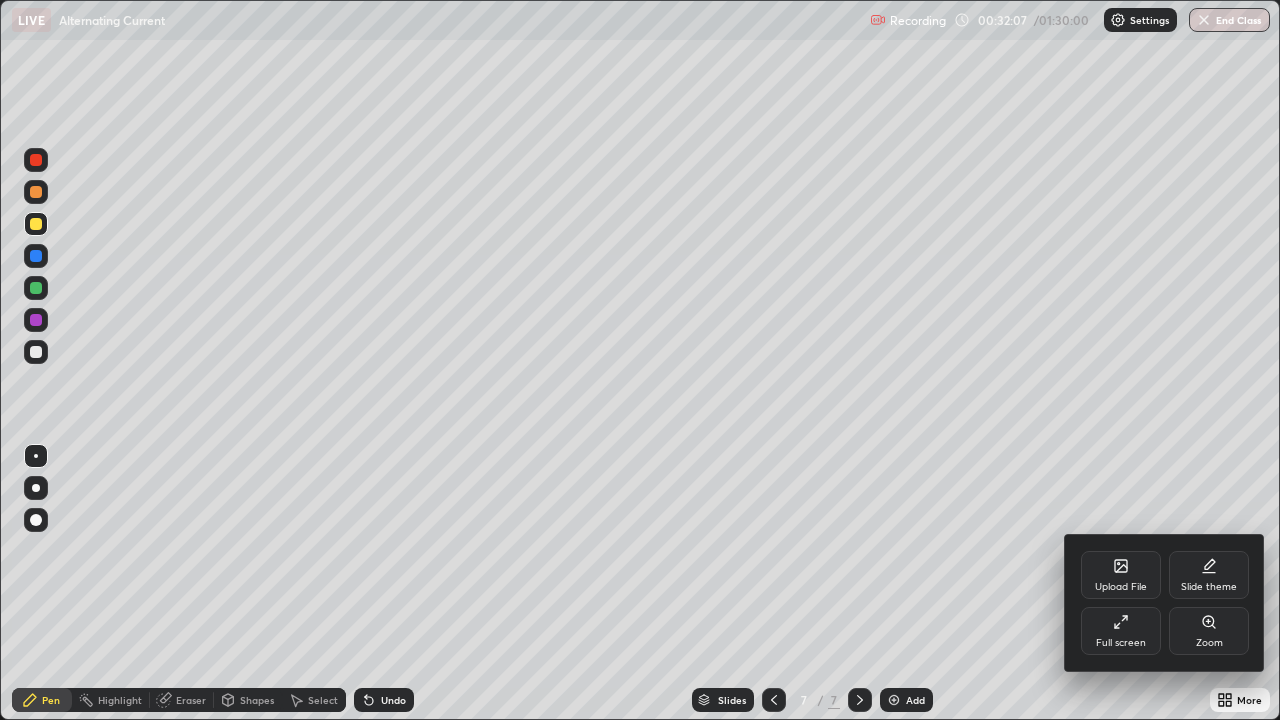 click at bounding box center [640, 360] 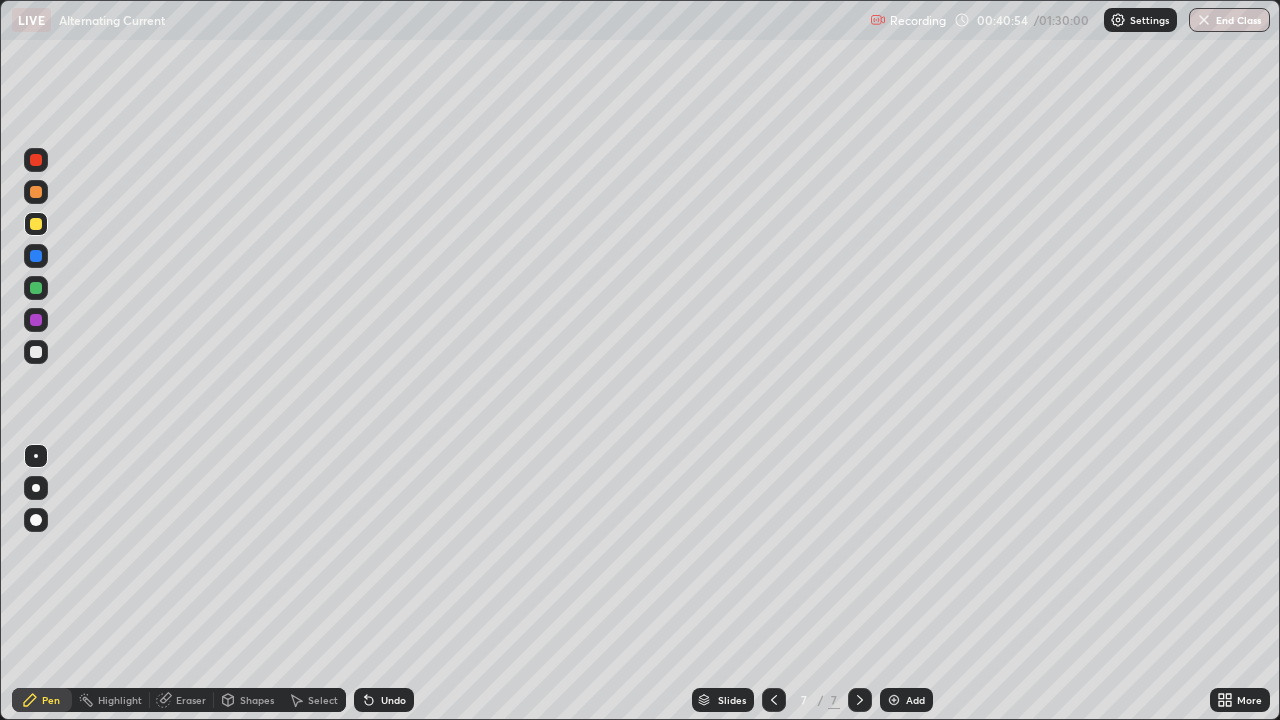 click on "Add" at bounding box center [915, 700] 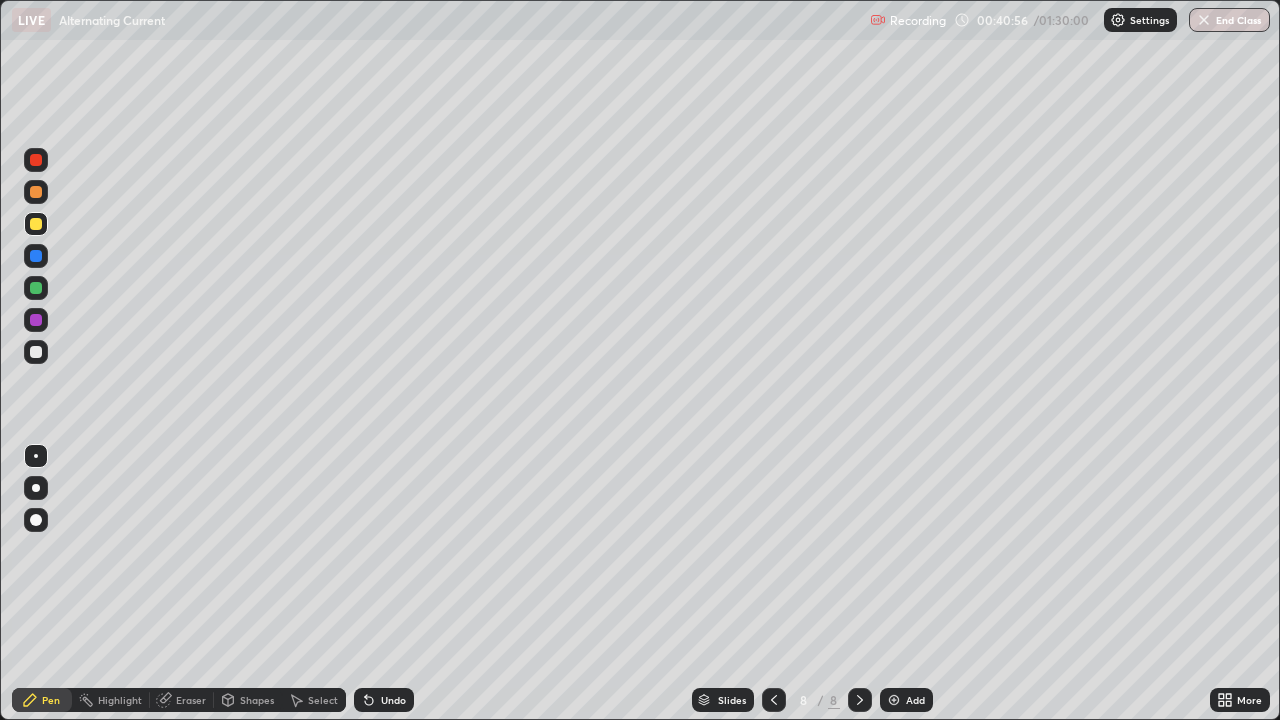 click at bounding box center [36, 352] 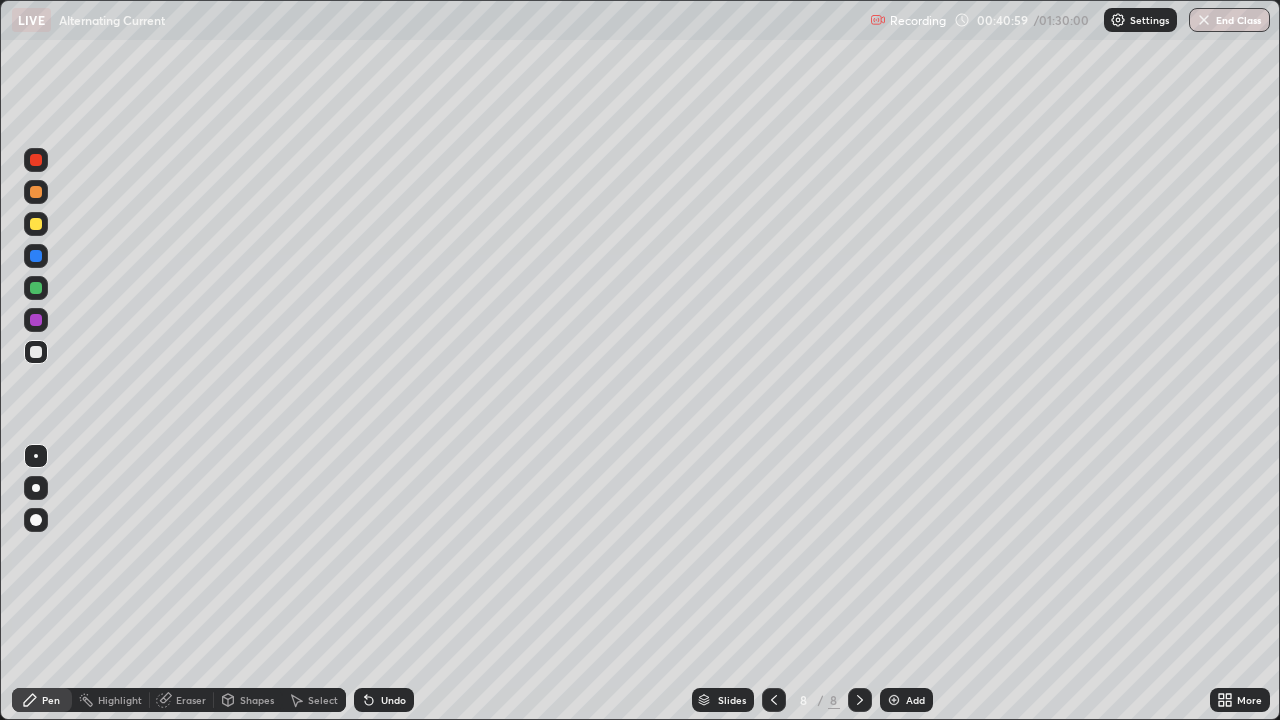 click at bounding box center (36, 192) 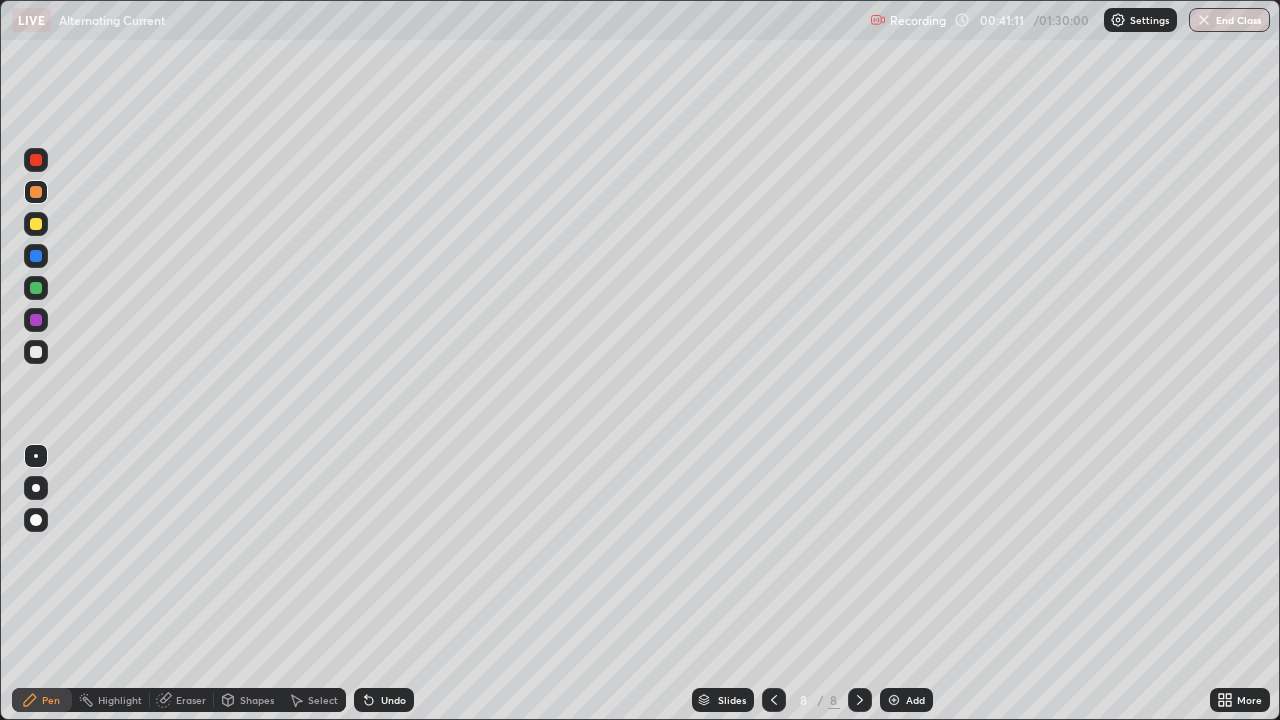 click at bounding box center [36, 352] 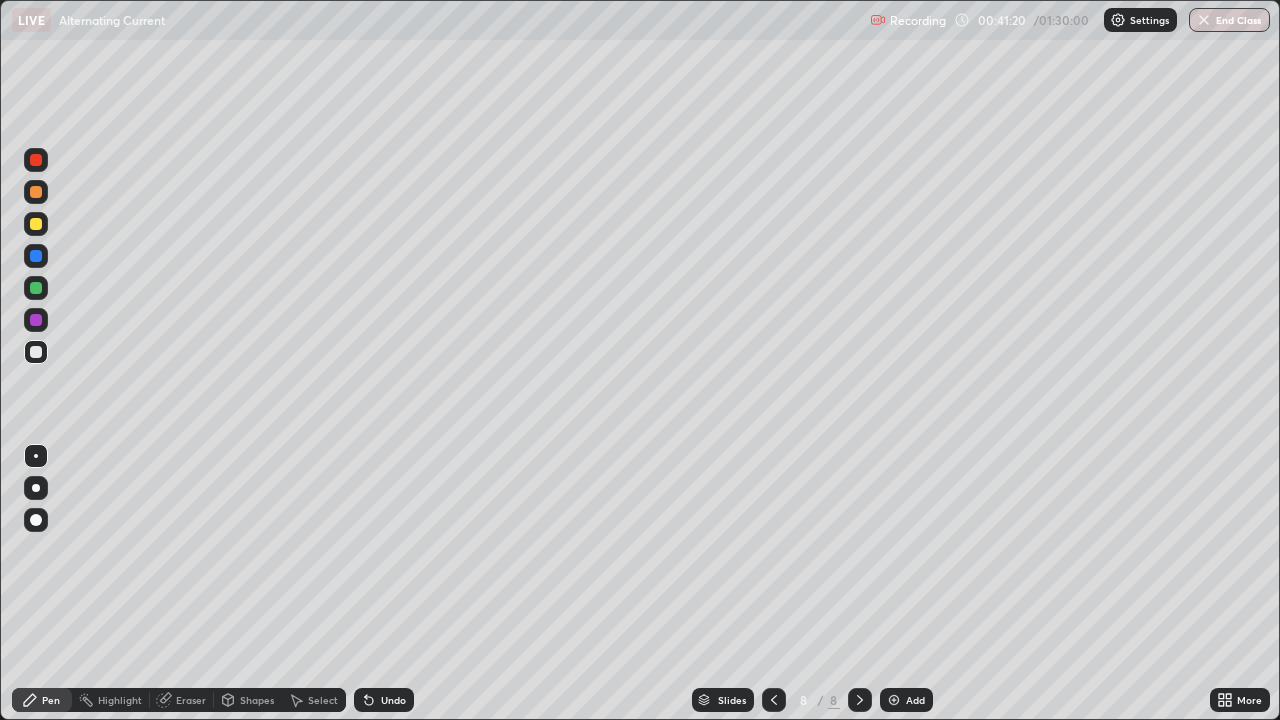 click on "Undo" at bounding box center (384, 700) 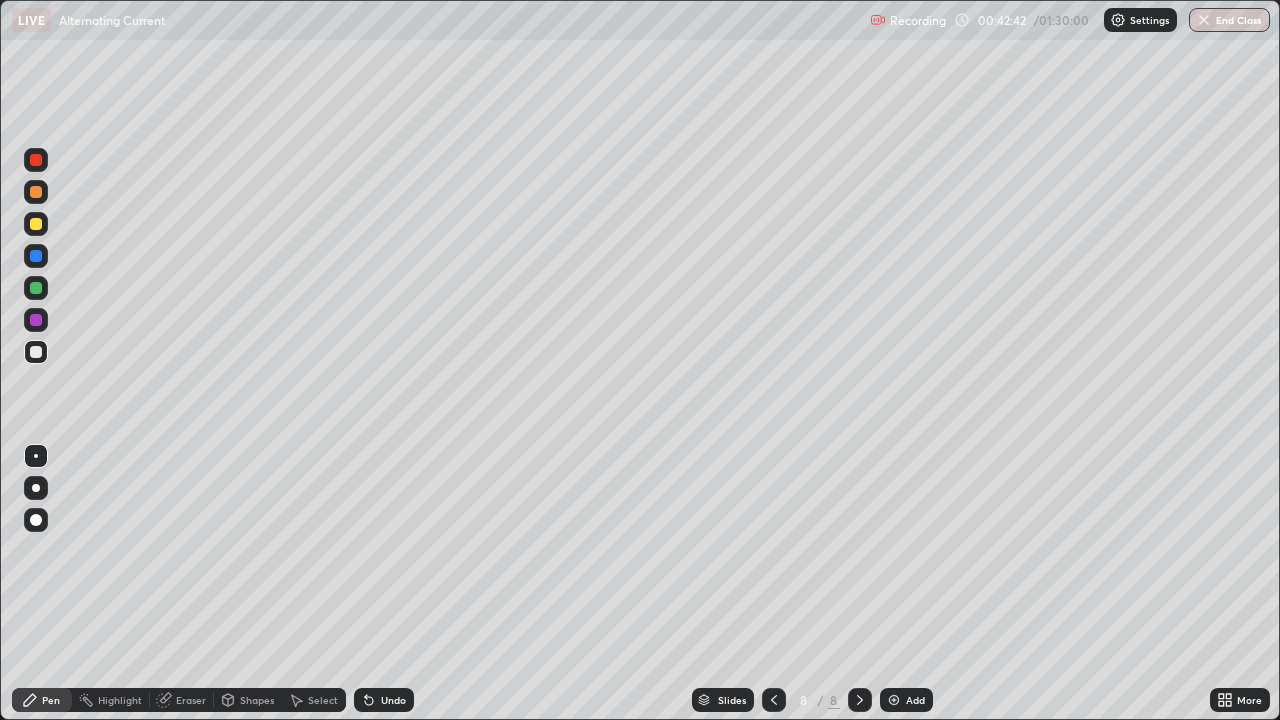 click on "Undo" at bounding box center [393, 700] 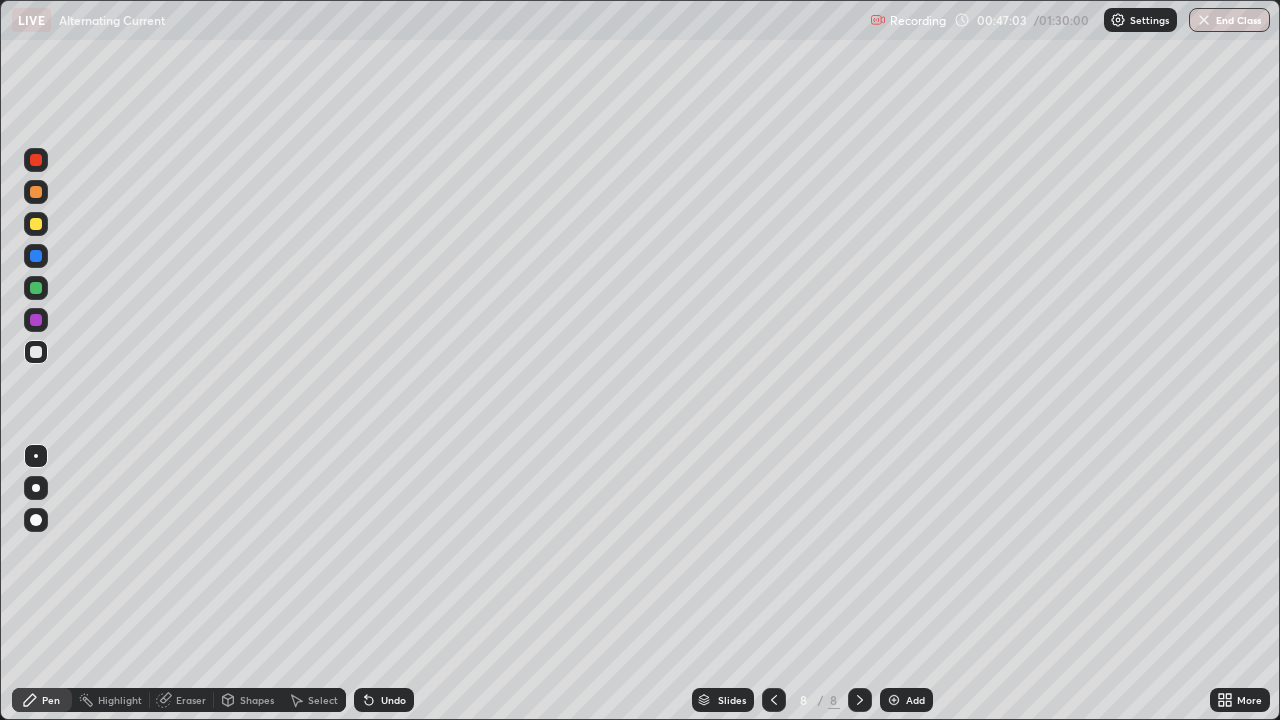 click on "Add" at bounding box center (915, 700) 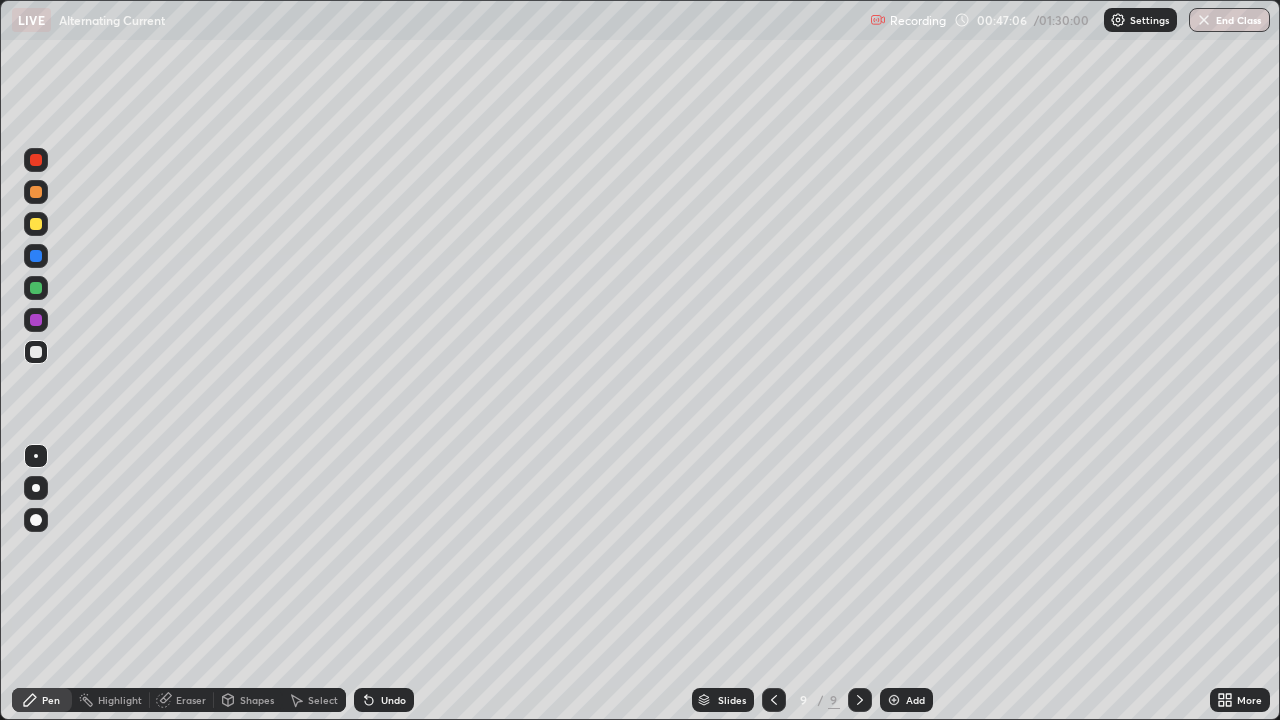 click at bounding box center (36, 224) 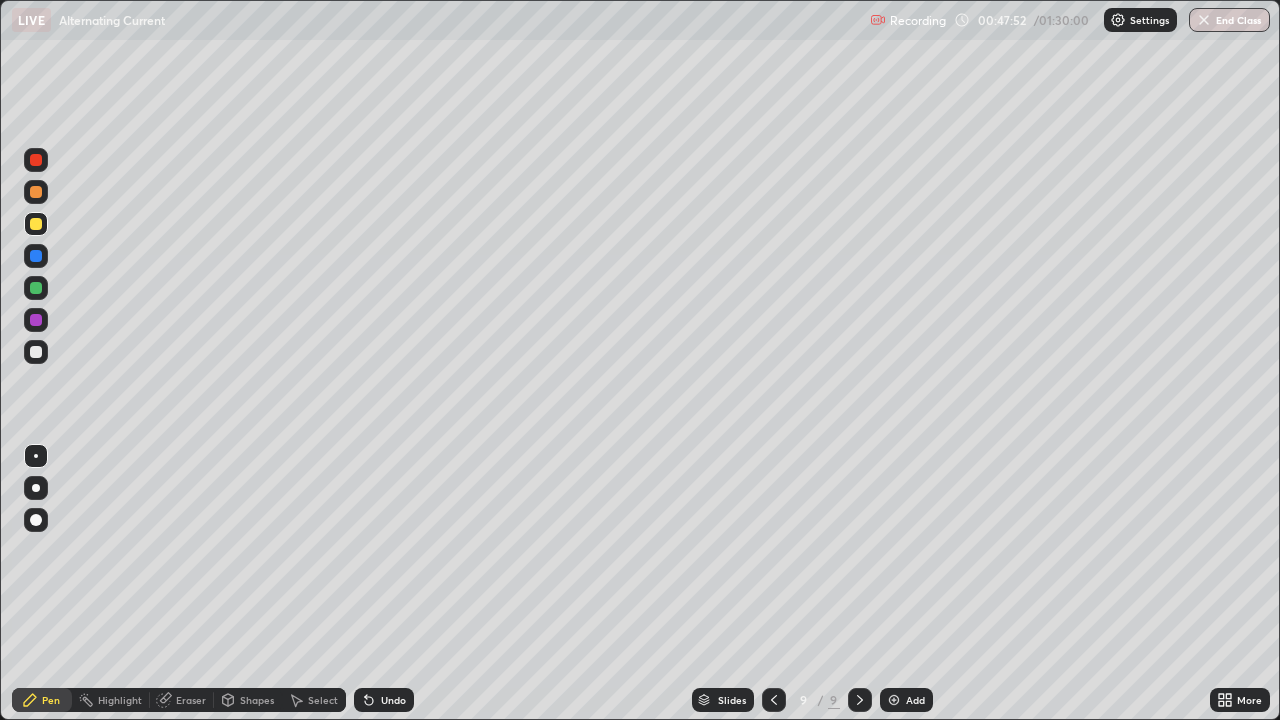 click on "Eraser" at bounding box center (191, 700) 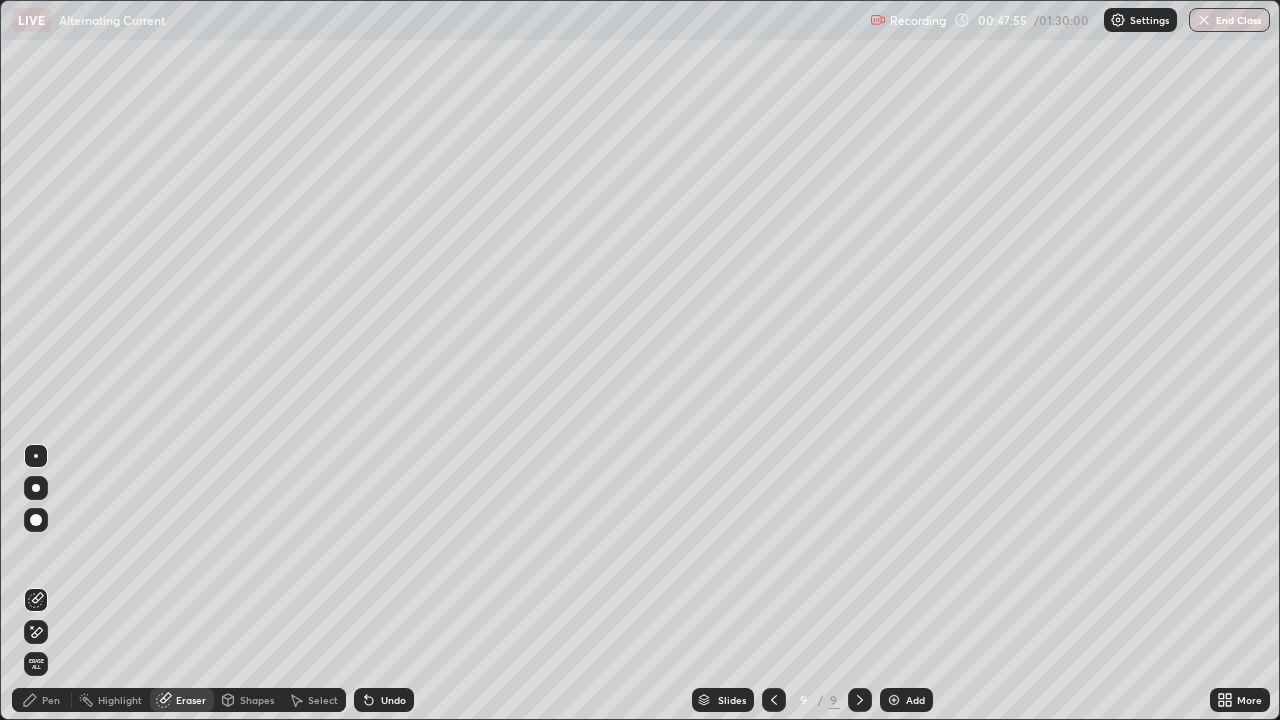 click on "Pen" at bounding box center (51, 700) 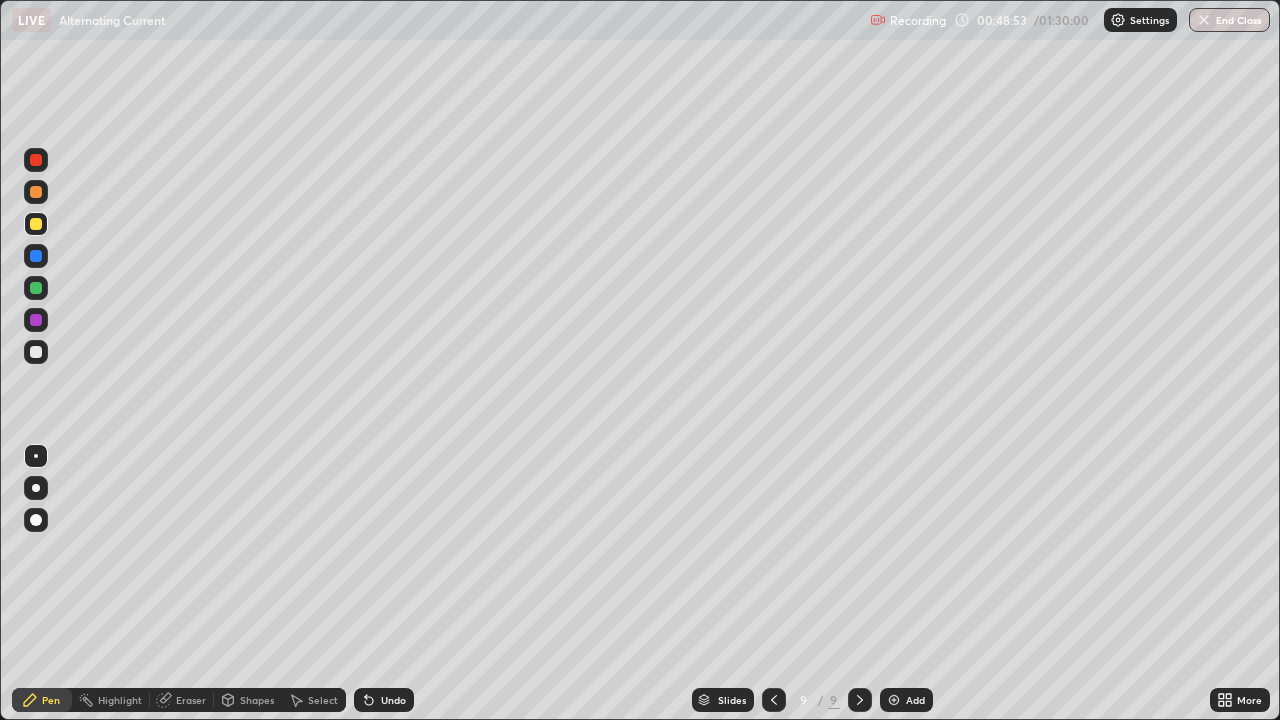 click at bounding box center (36, 352) 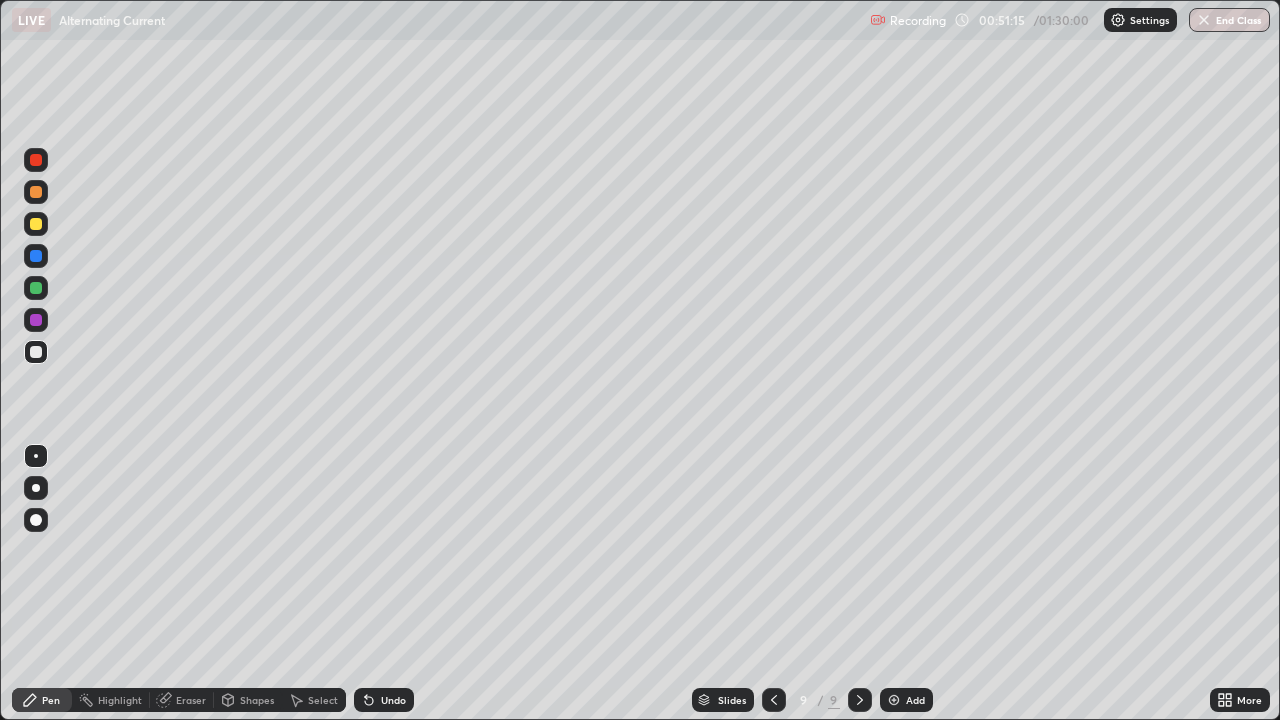 click on "Undo" at bounding box center [384, 700] 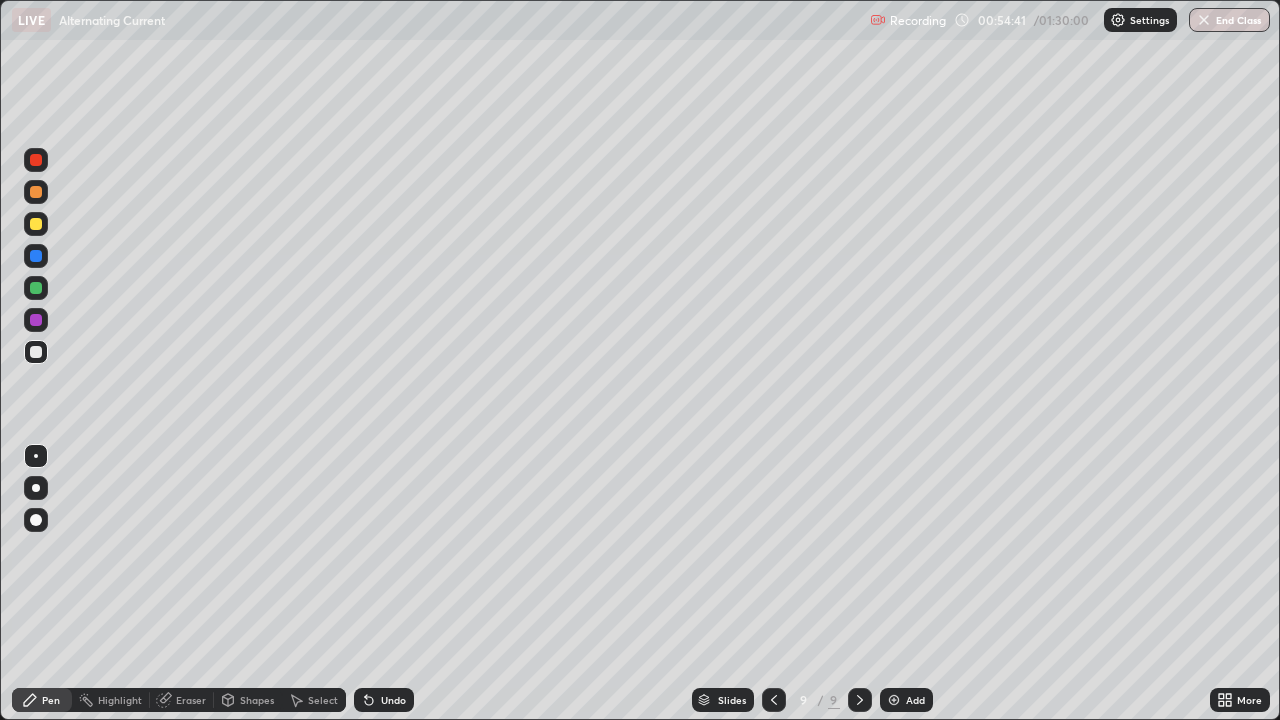 click on "Add" at bounding box center [915, 700] 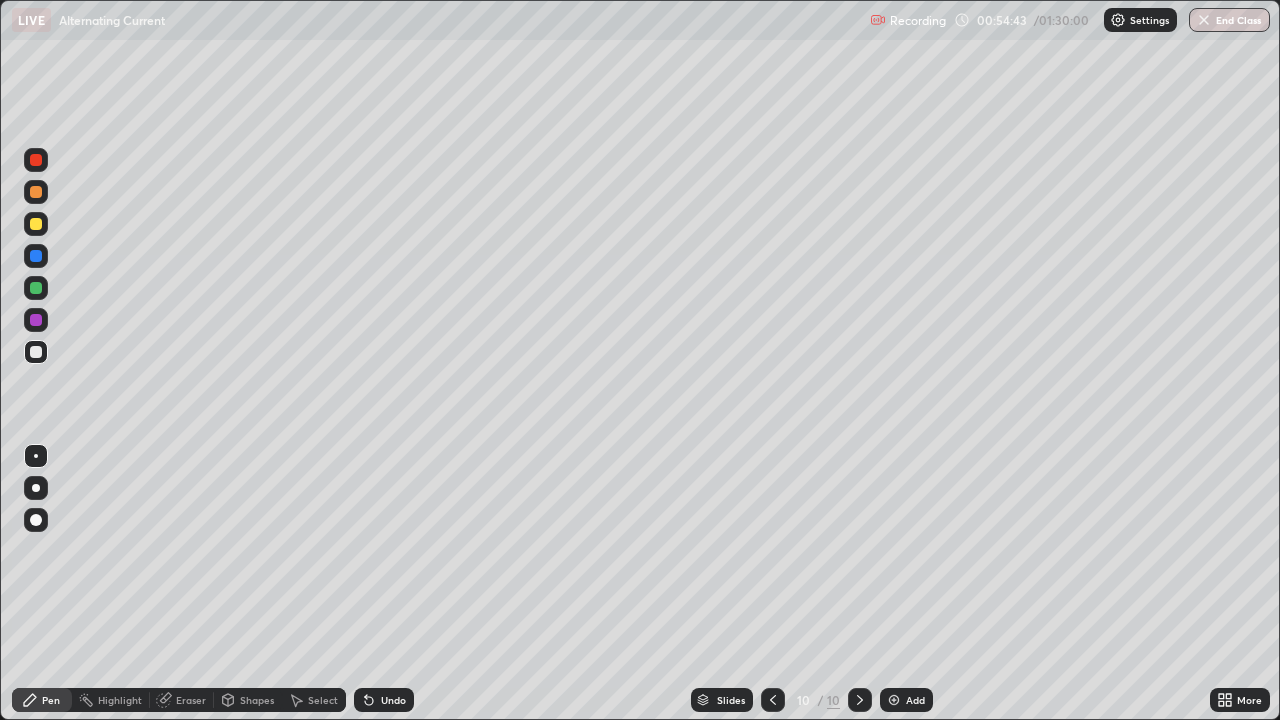 click at bounding box center (36, 352) 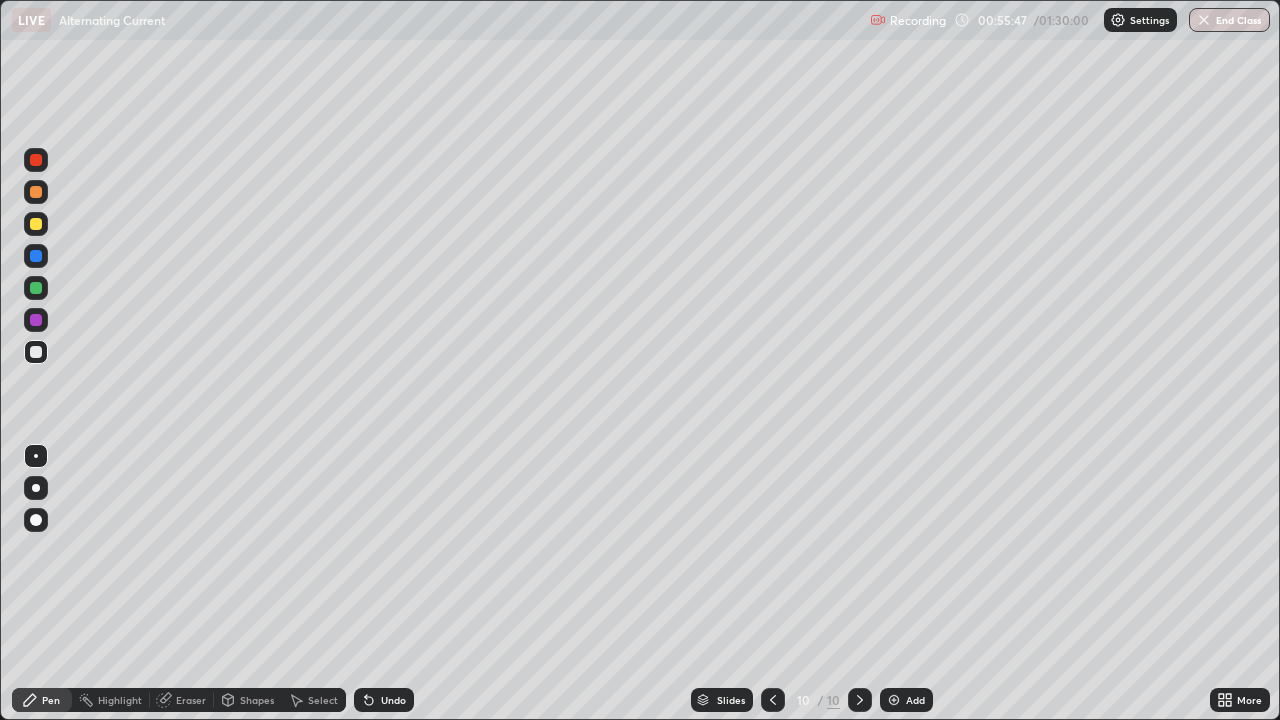 click on "Undo" at bounding box center (384, 700) 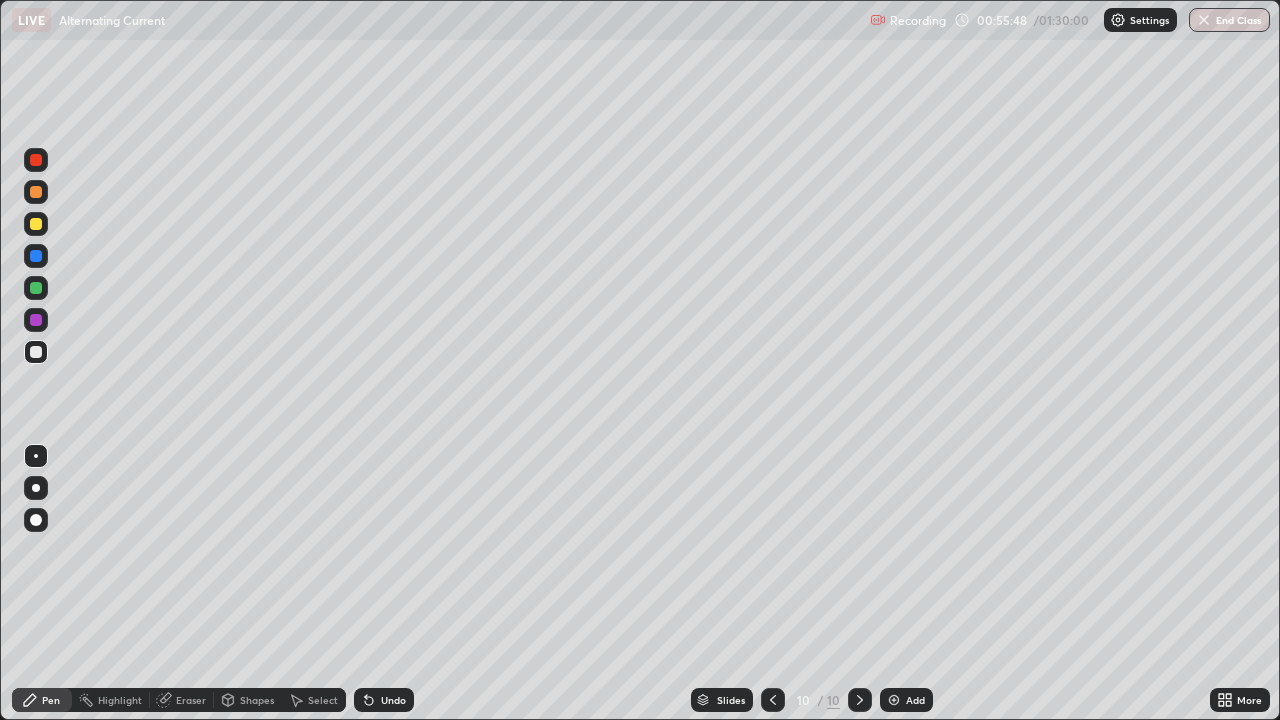 click on "Undo" at bounding box center (393, 700) 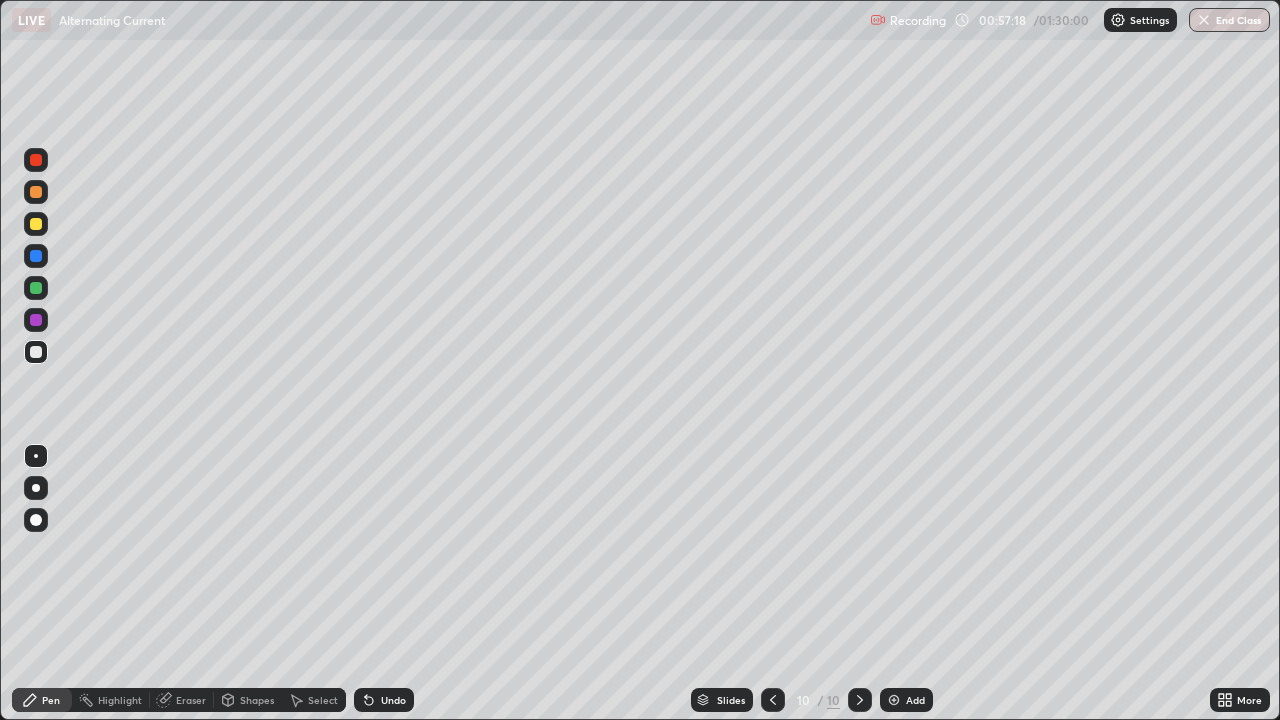 click on "Add" at bounding box center [906, 700] 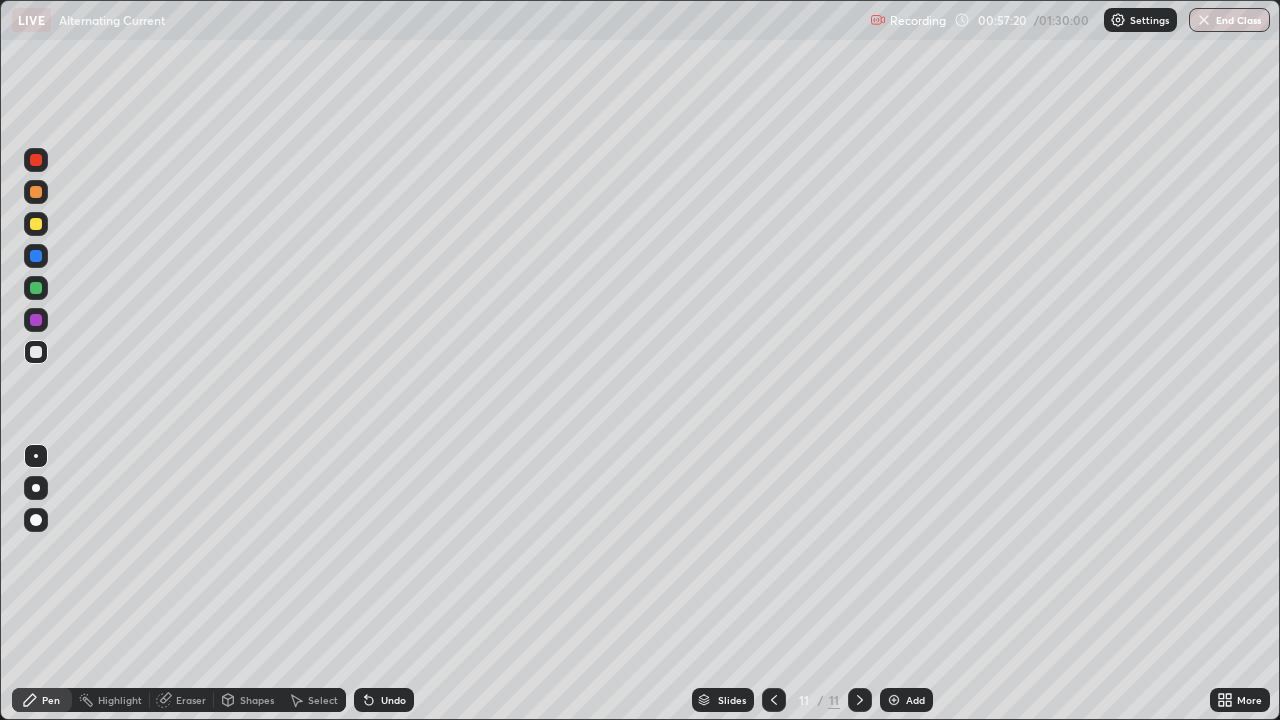 click at bounding box center [36, 192] 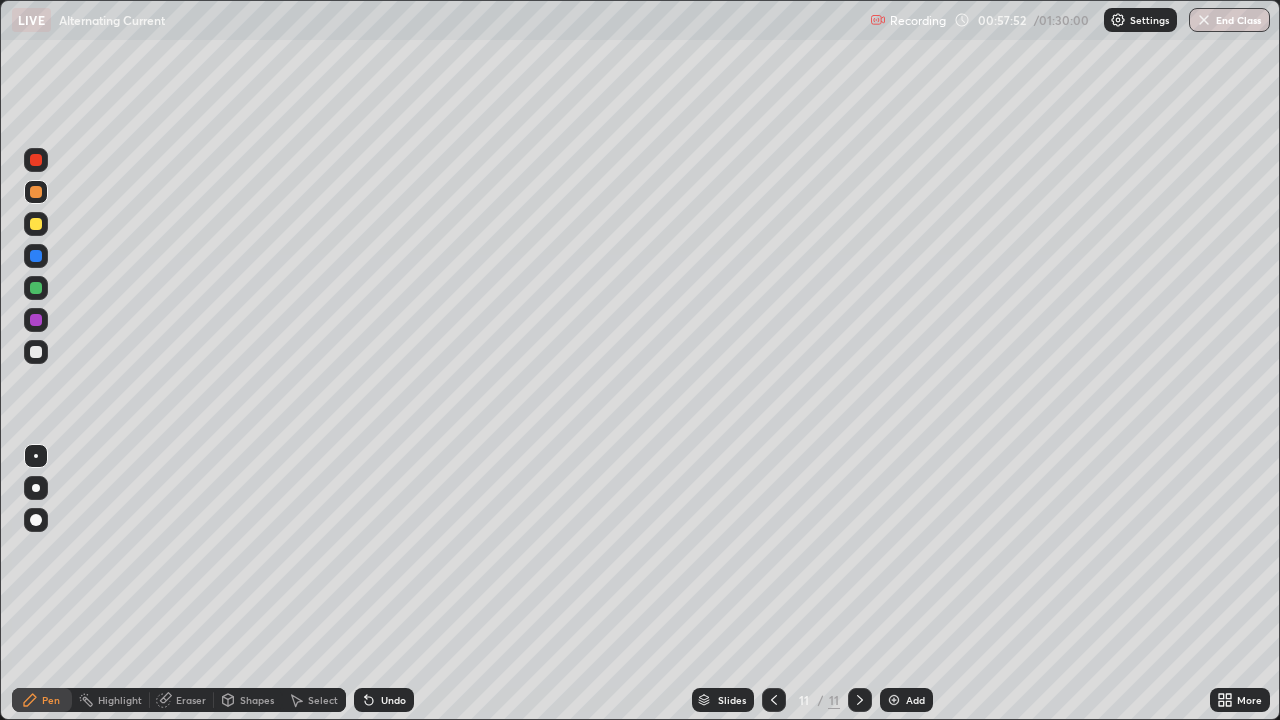 click at bounding box center [36, 352] 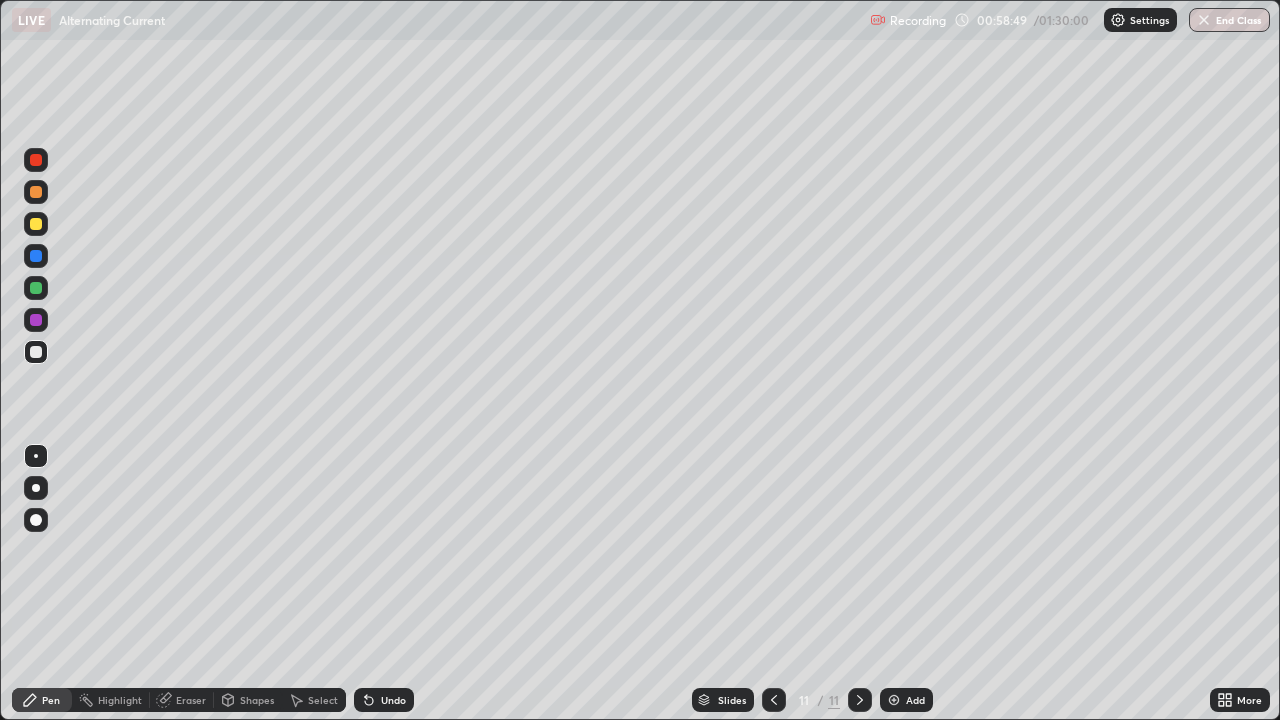click on "Slides 11 / 11 Add" at bounding box center (812, 700) 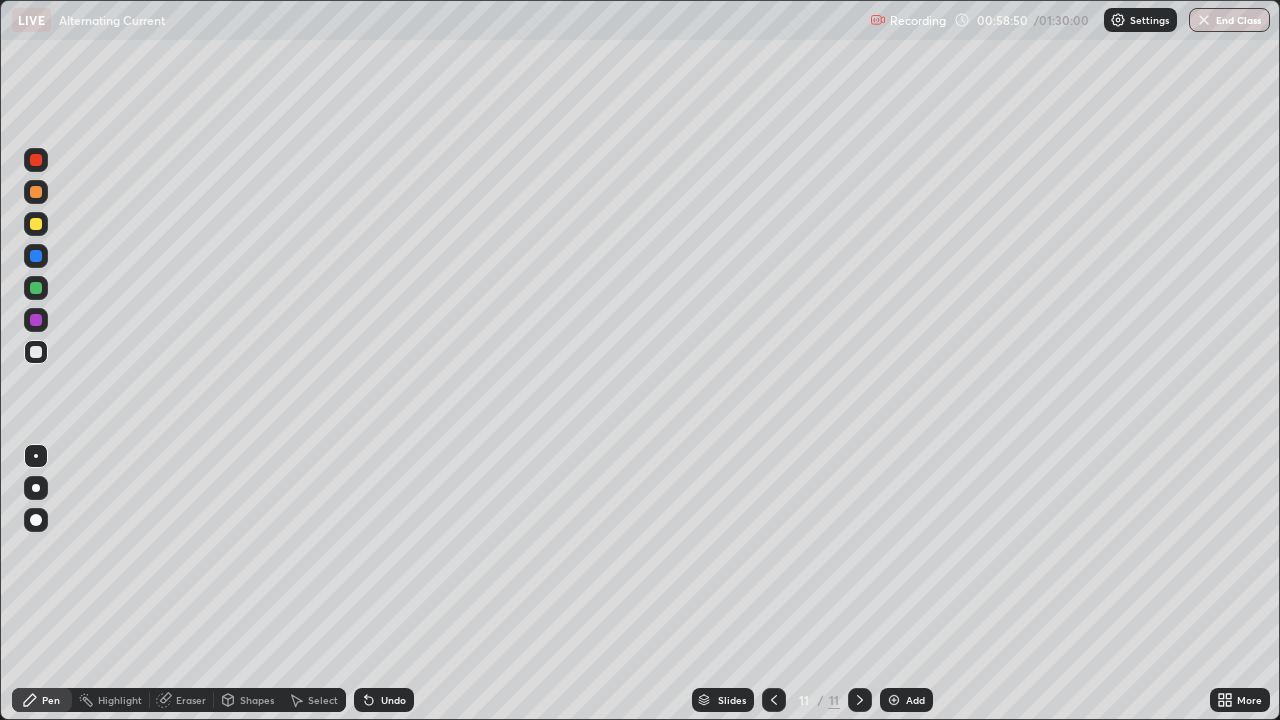 click on "Slides 11 / 11 Add" at bounding box center [812, 700] 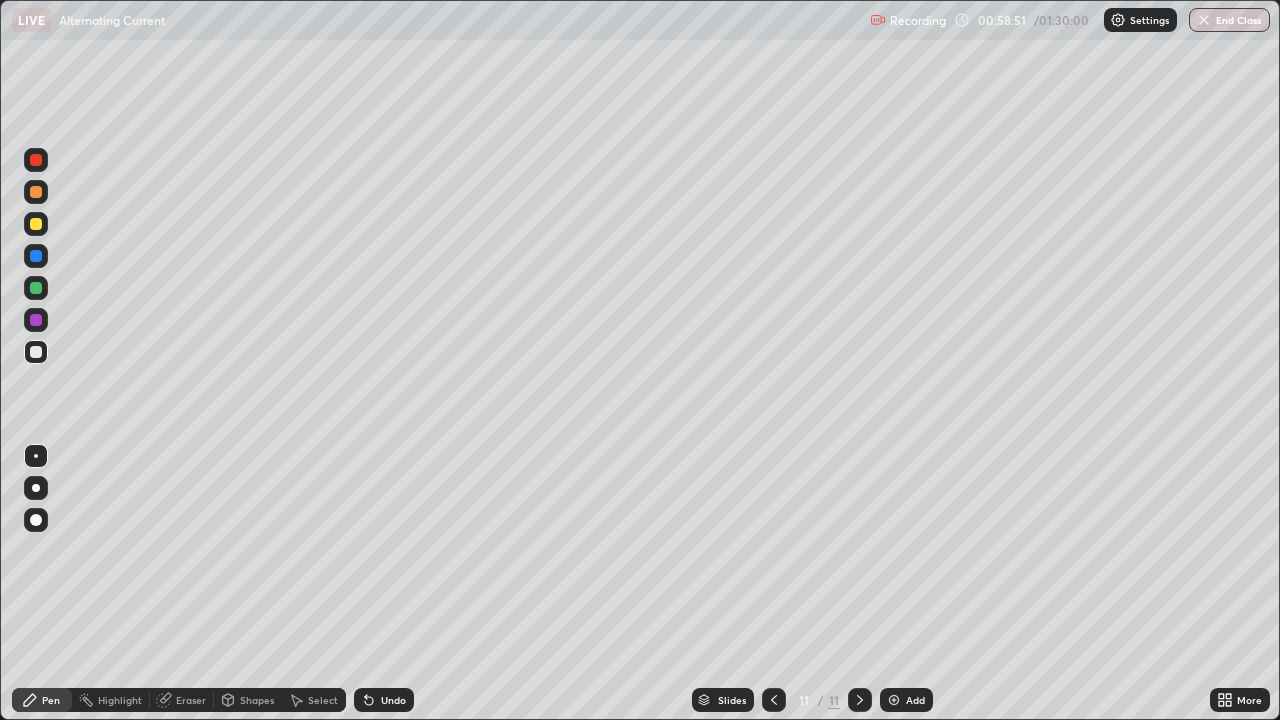click on "Slides 11 / 11 Add" at bounding box center [812, 700] 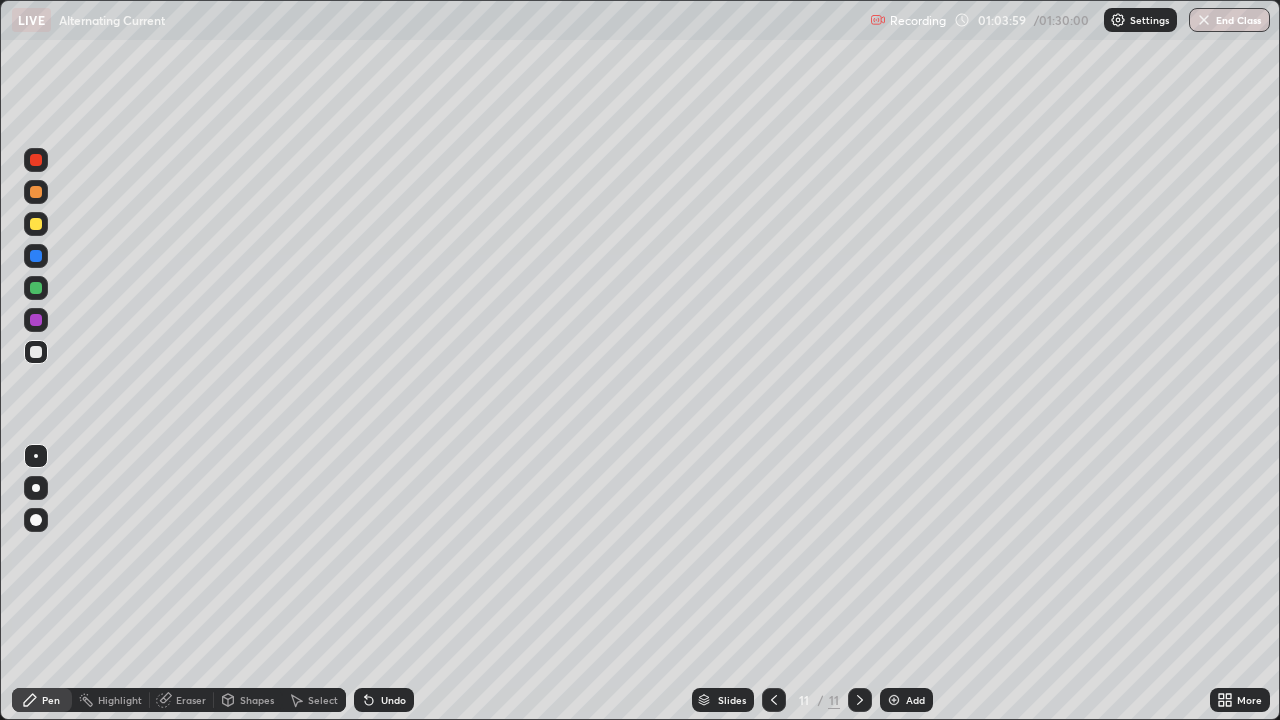 click at bounding box center (894, 700) 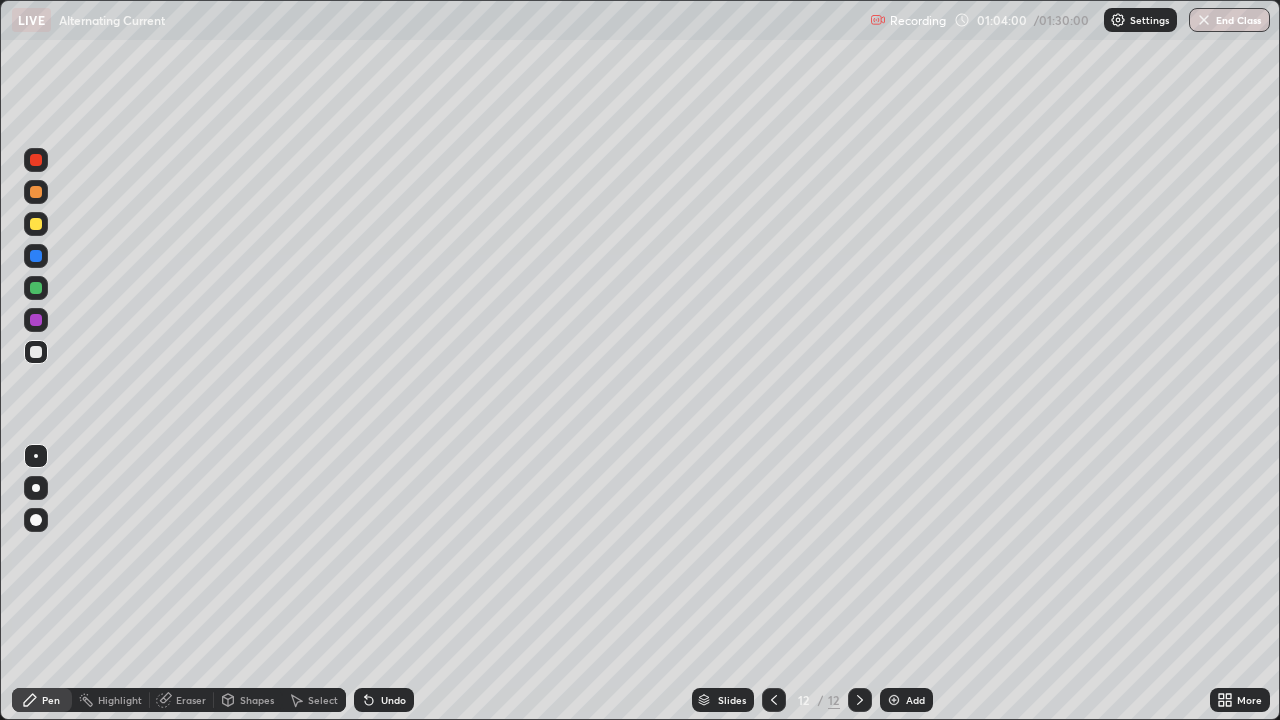click at bounding box center (36, 224) 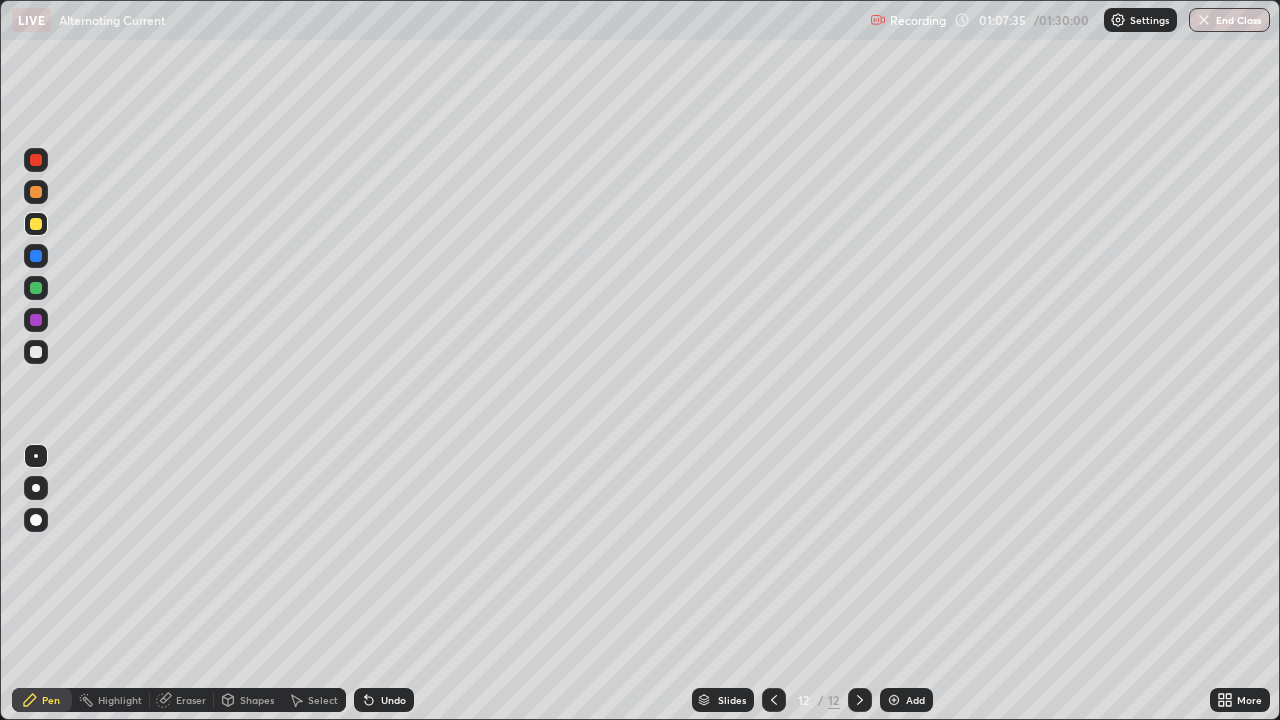click at bounding box center [36, 352] 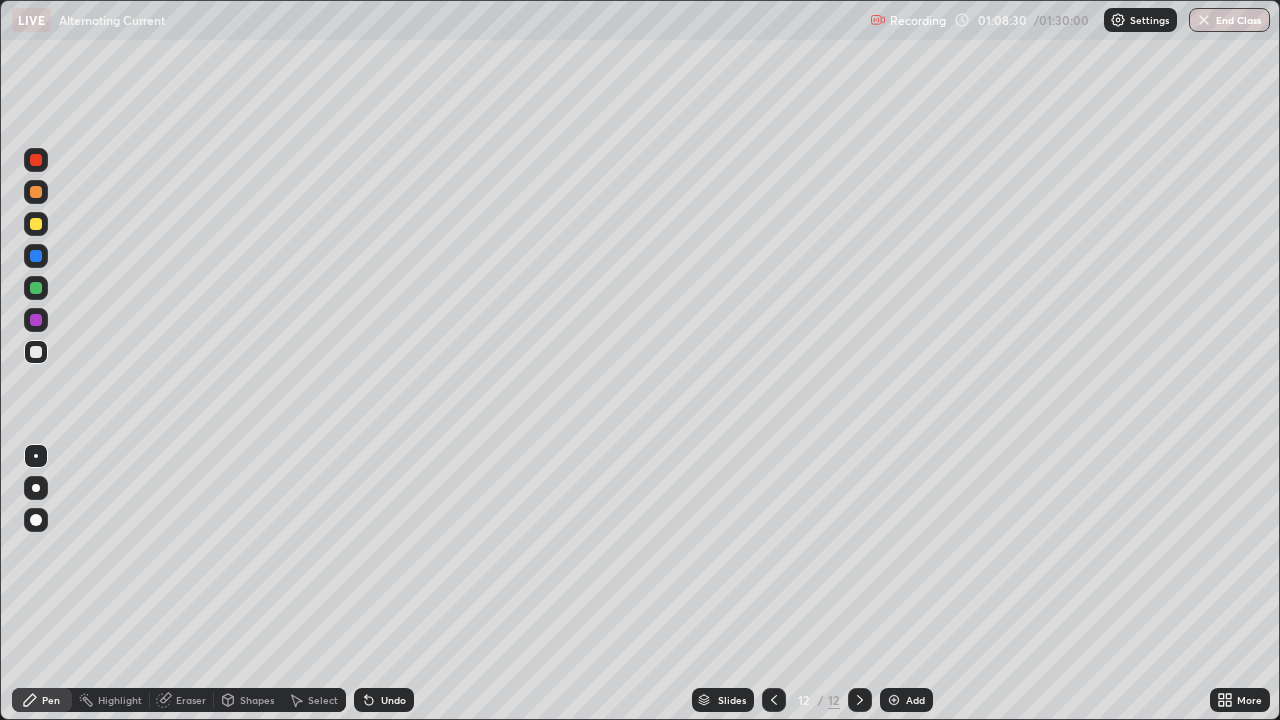 click on "Undo" at bounding box center (384, 700) 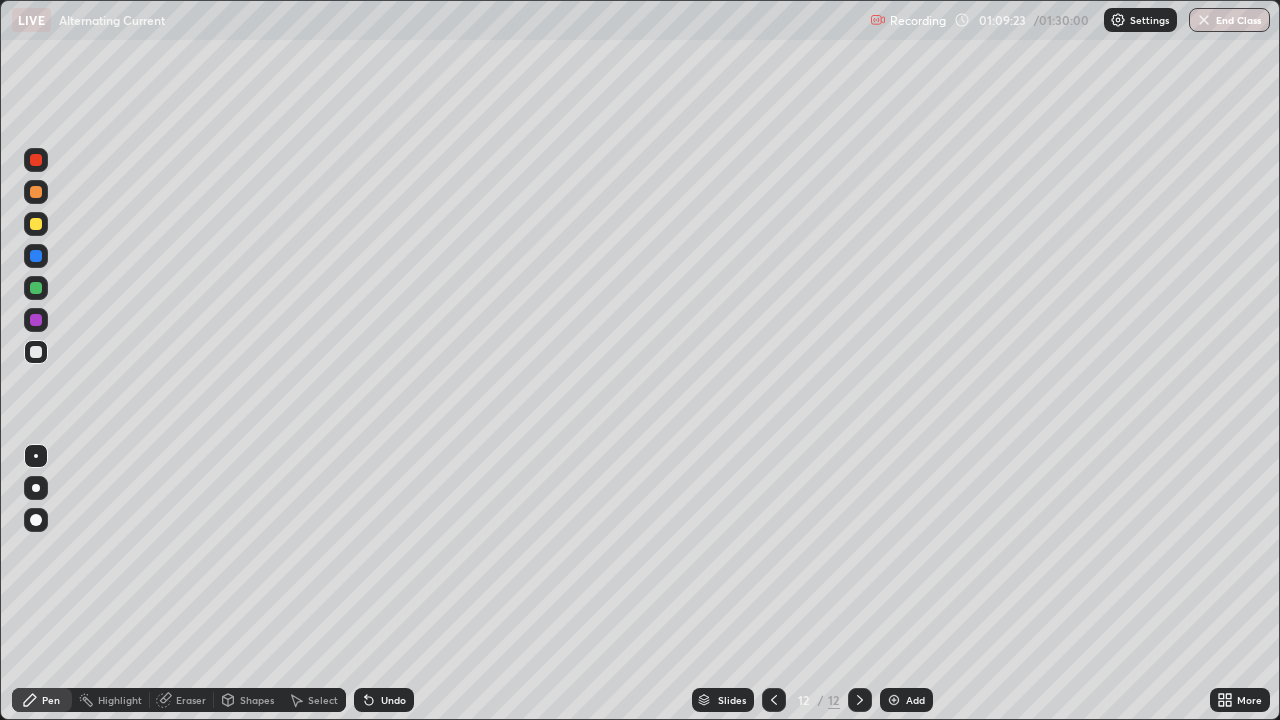 click on "Undo" at bounding box center [384, 700] 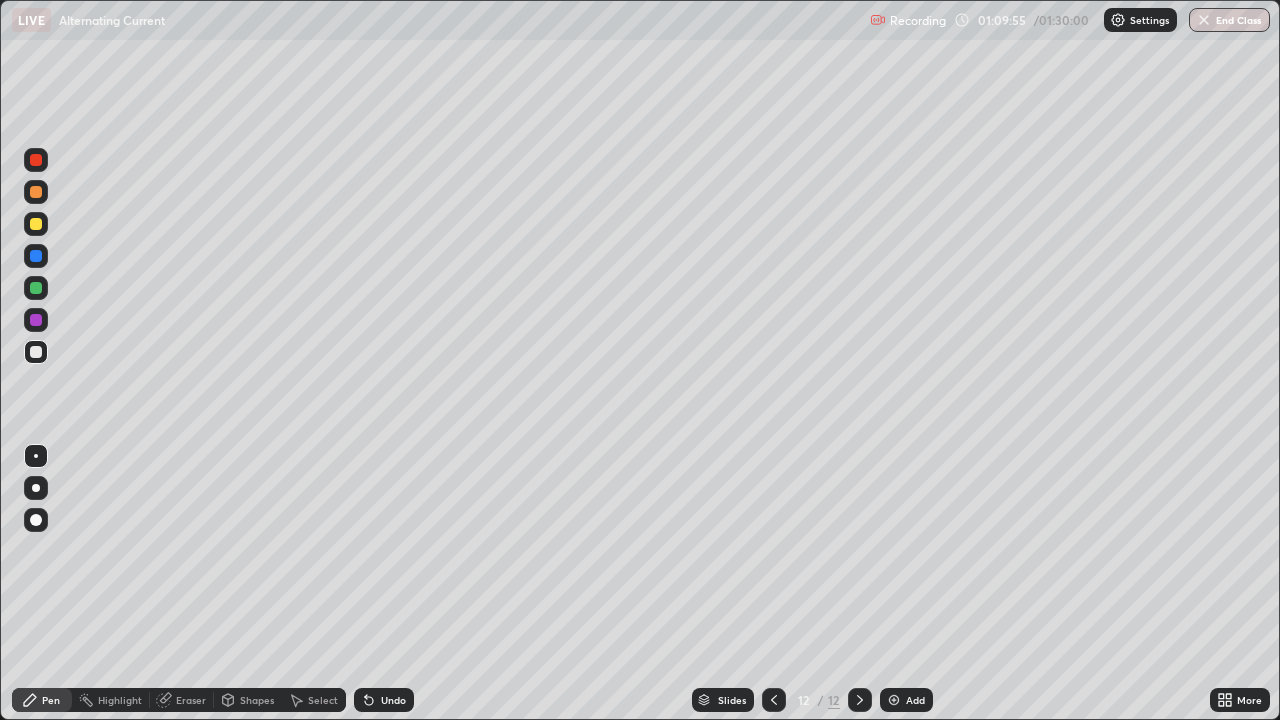 click 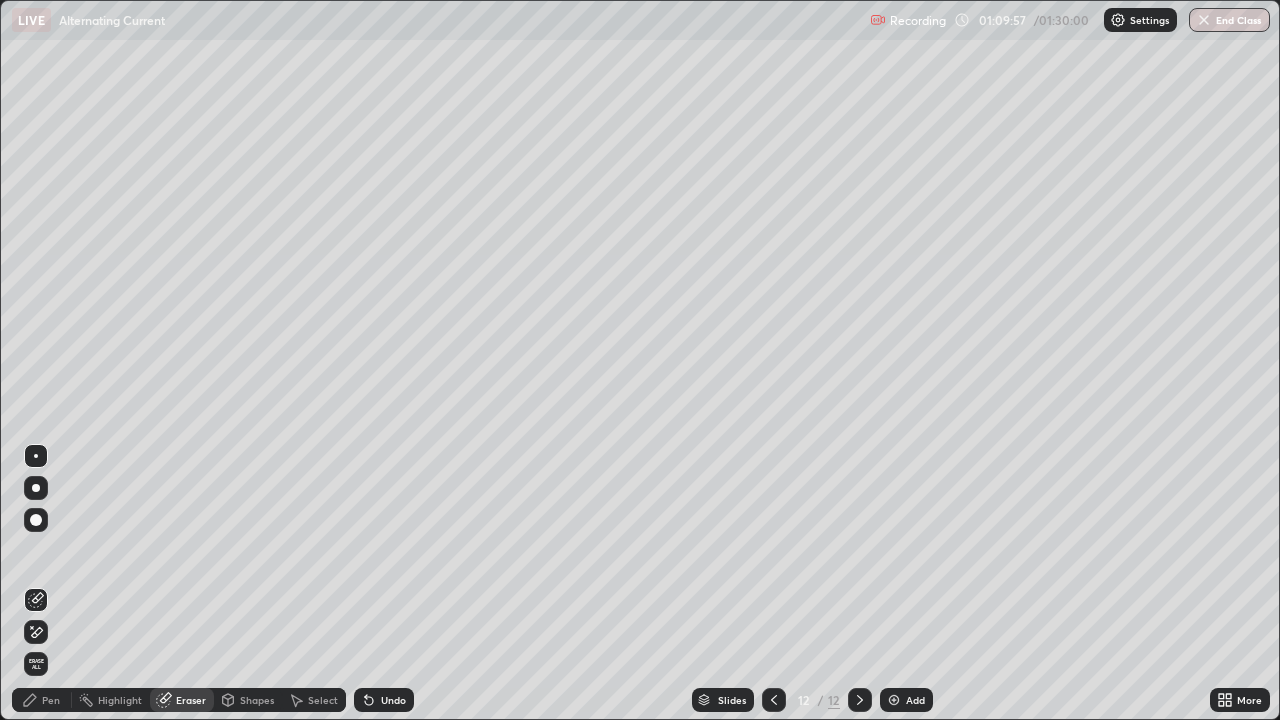 click on "Pen" at bounding box center [51, 700] 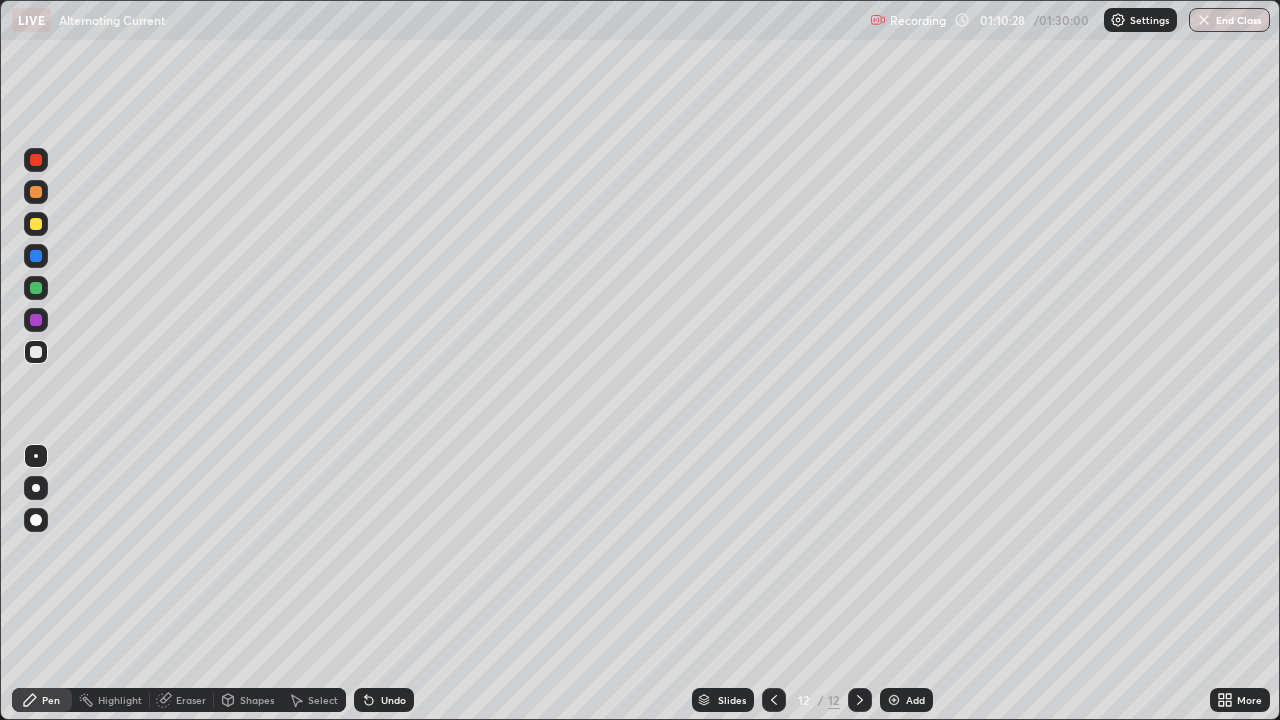 click at bounding box center (36, 352) 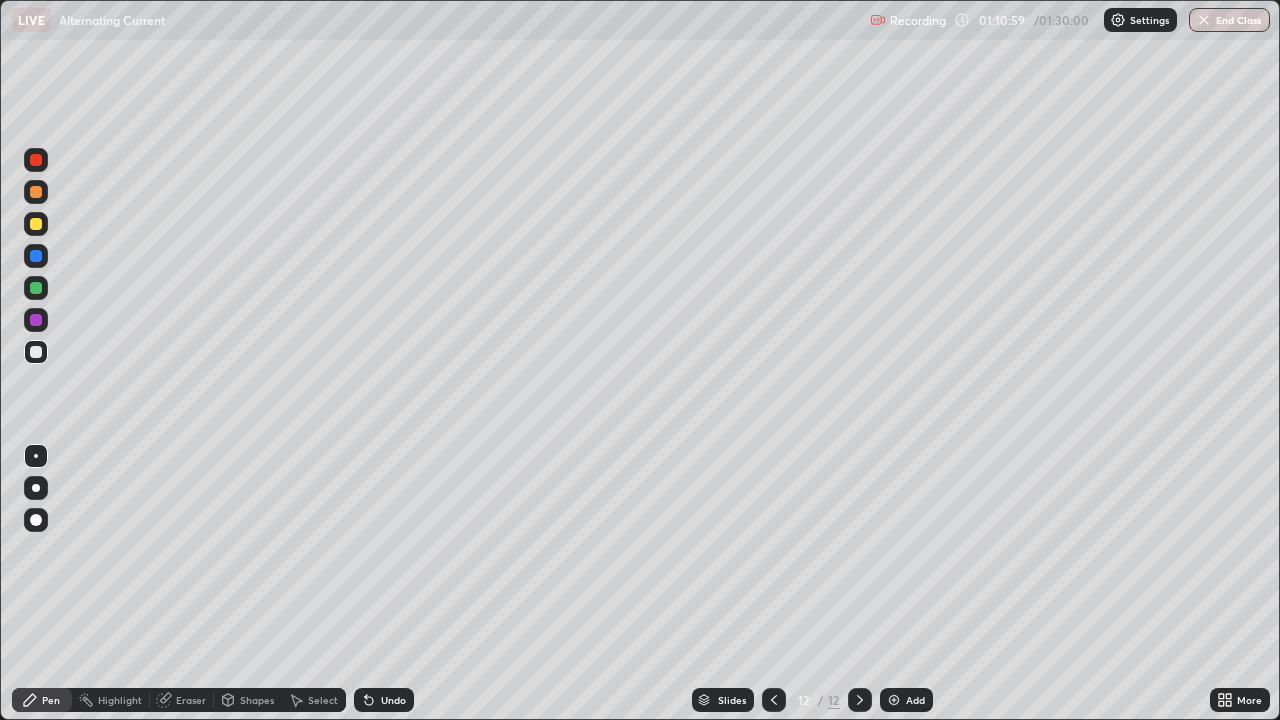 click at bounding box center (36, 224) 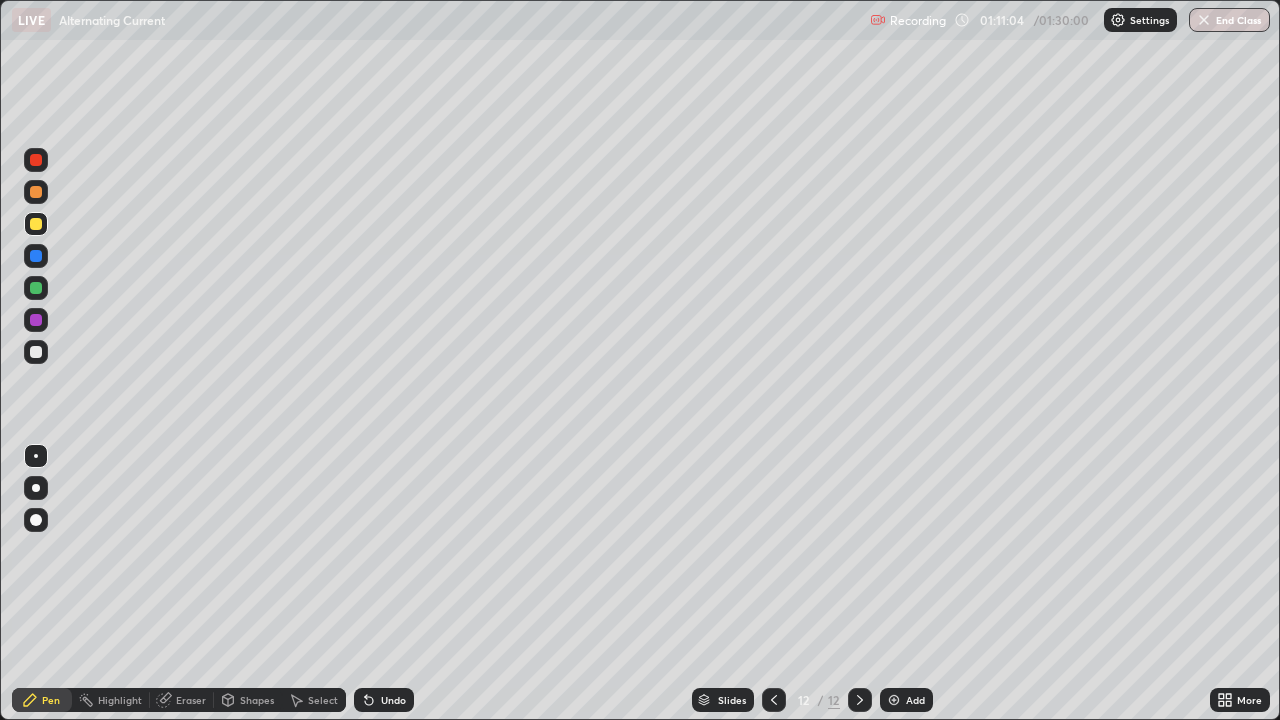 click at bounding box center (36, 352) 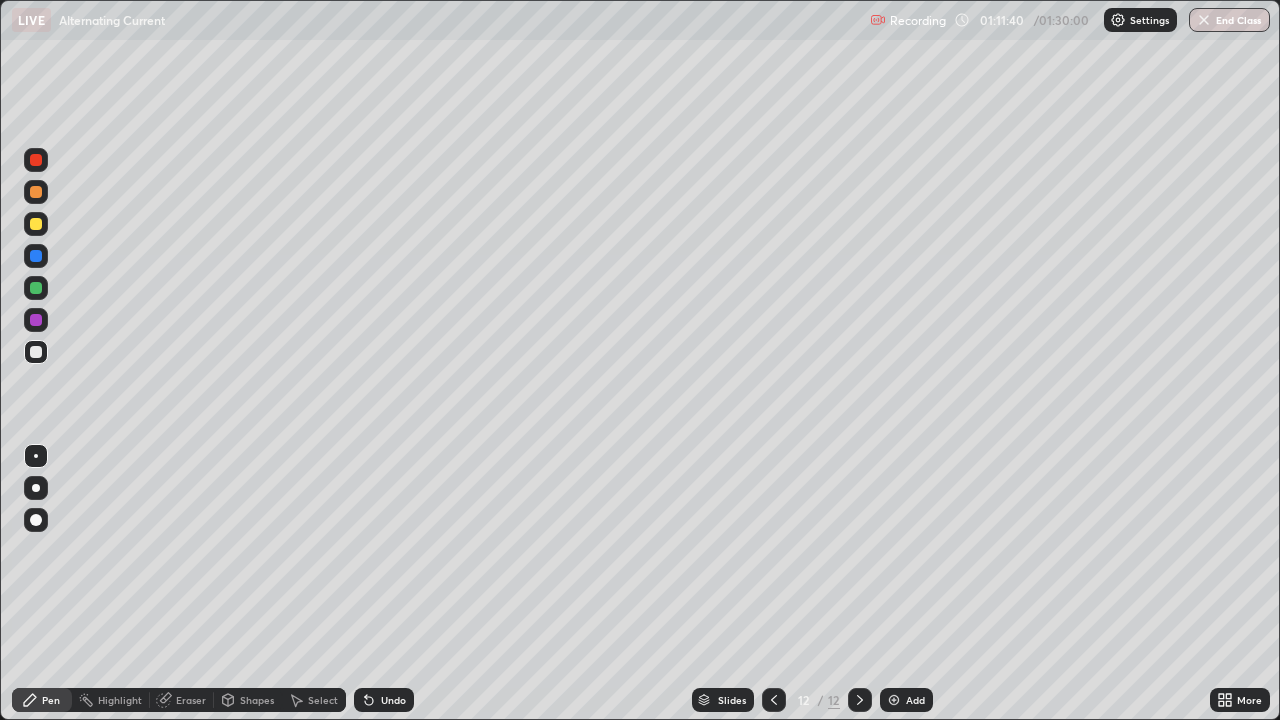 click at bounding box center [36, 320] 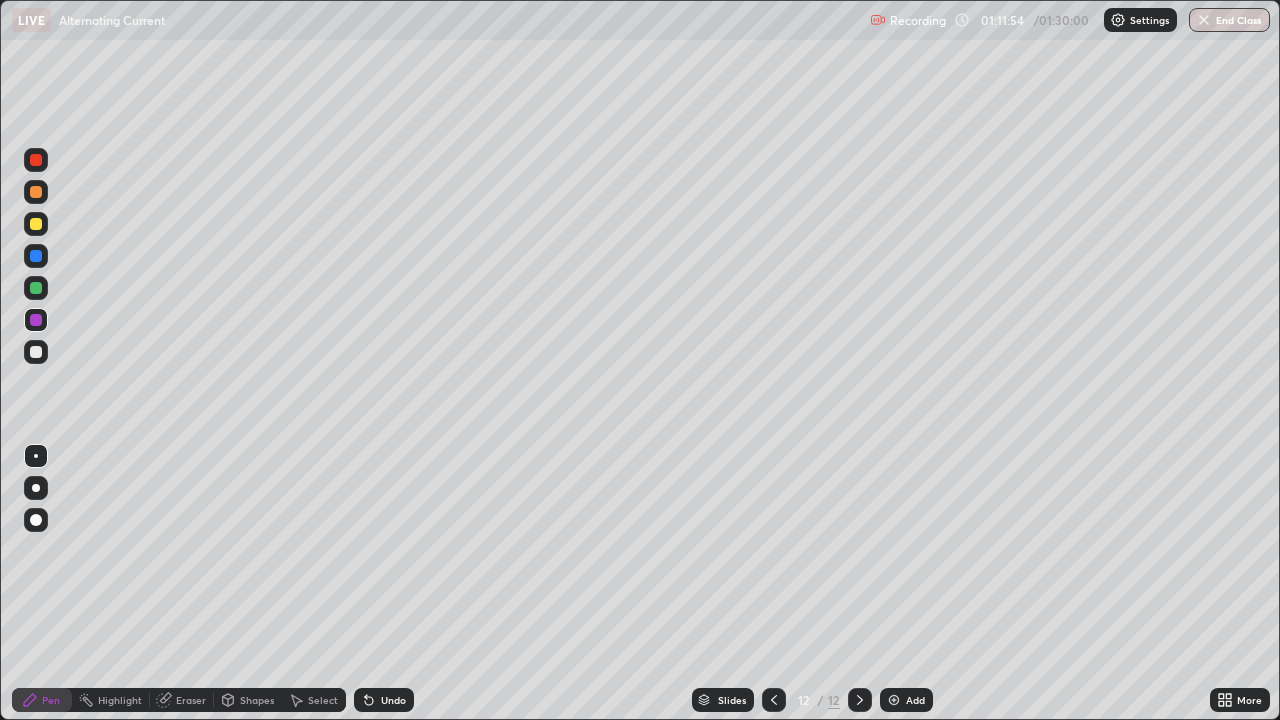 click at bounding box center [36, 352] 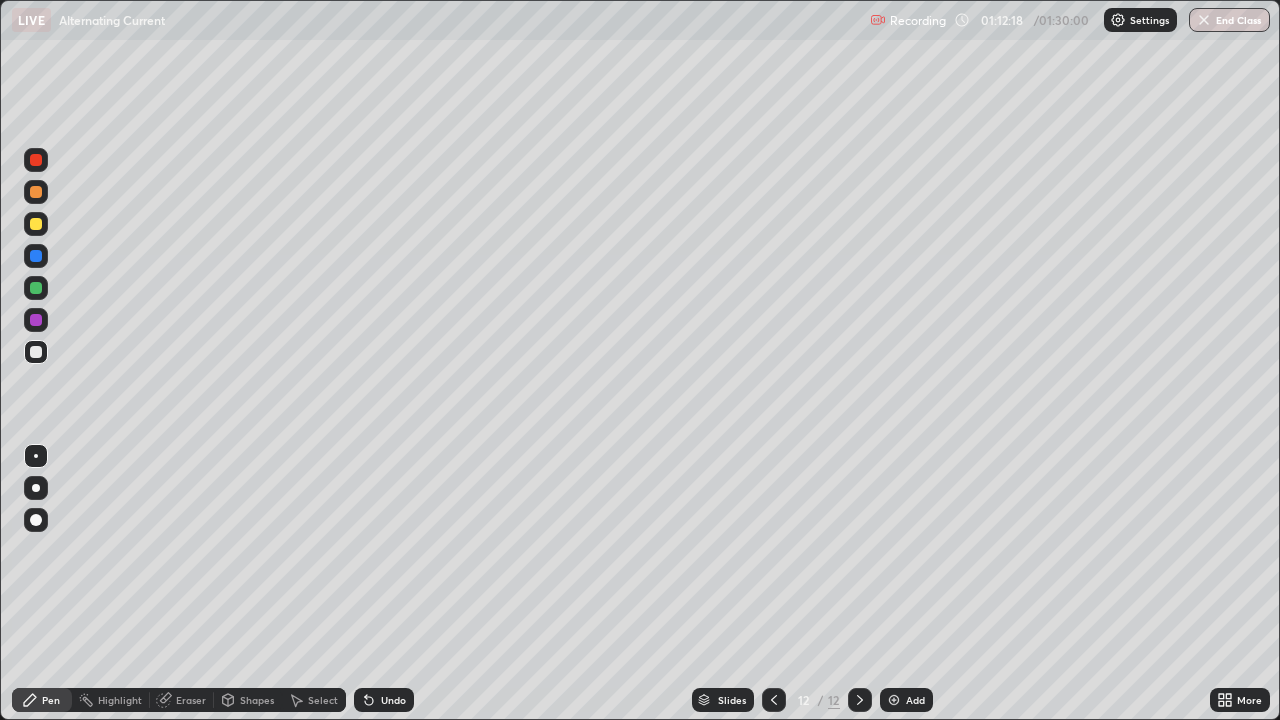 click at bounding box center (36, 320) 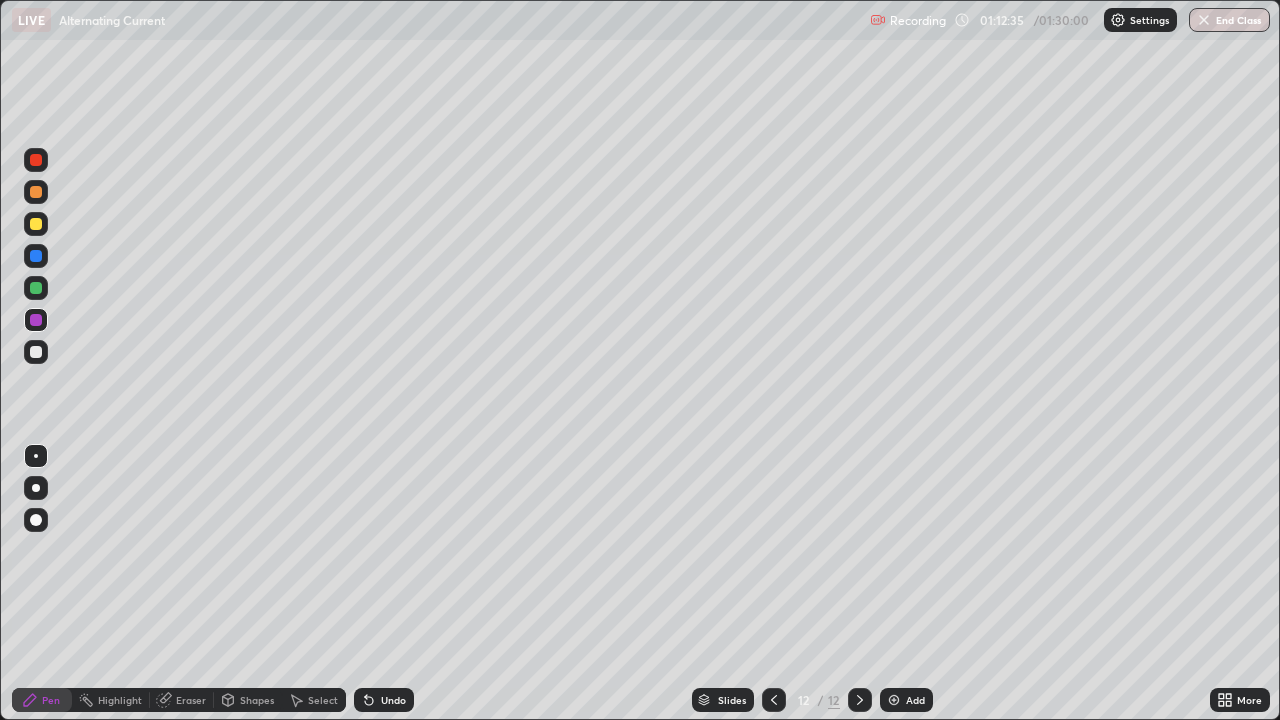 click on "Undo" at bounding box center [393, 700] 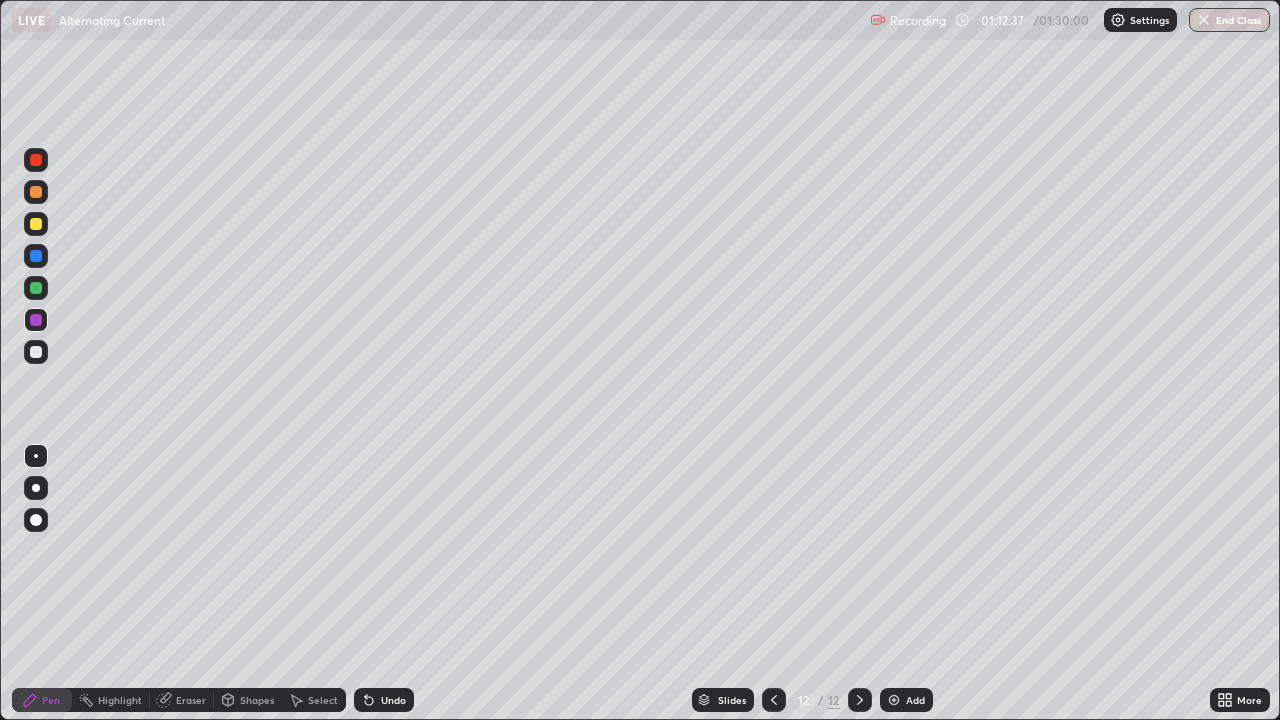 click at bounding box center [36, 352] 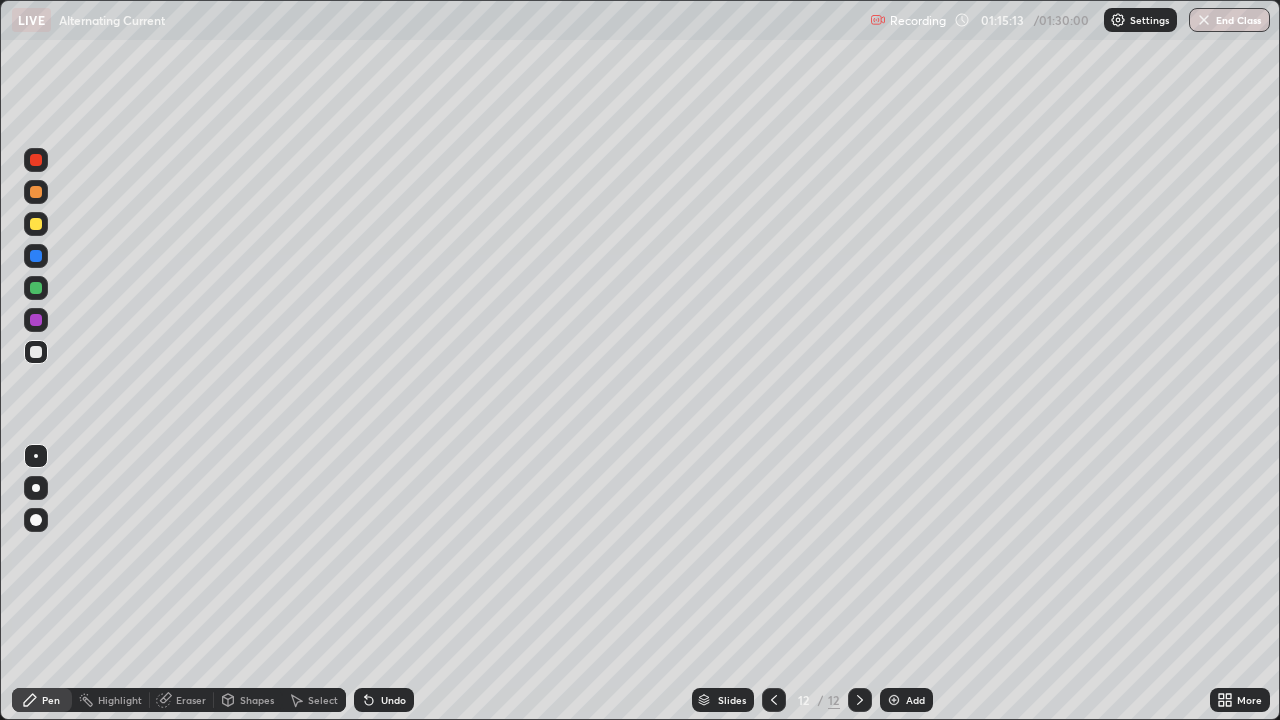 click on "Add" at bounding box center (906, 700) 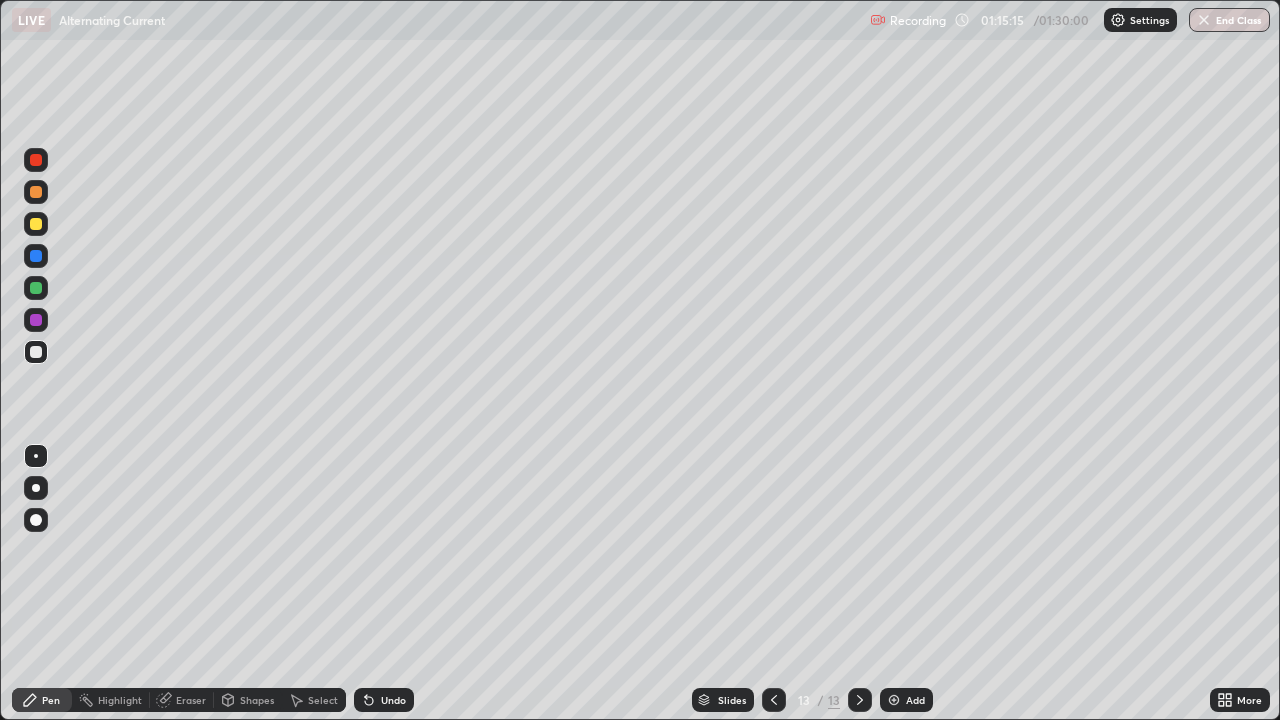 click at bounding box center (36, 192) 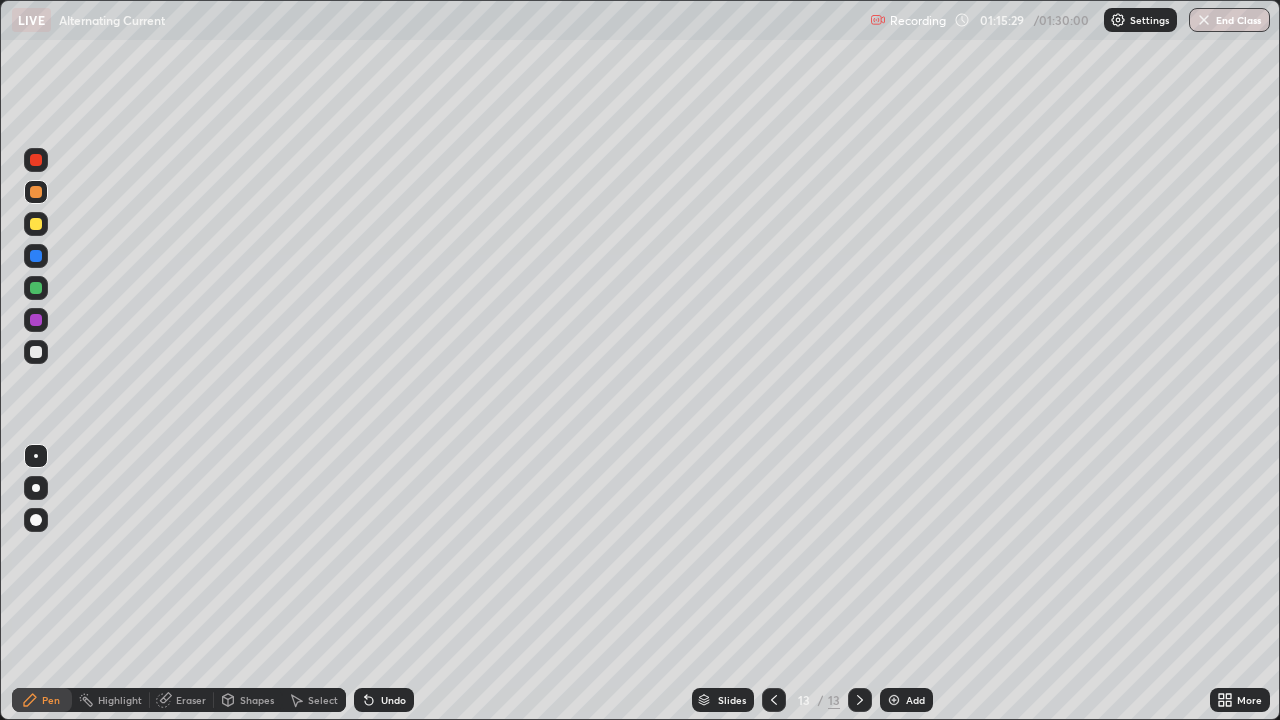 click at bounding box center (36, 352) 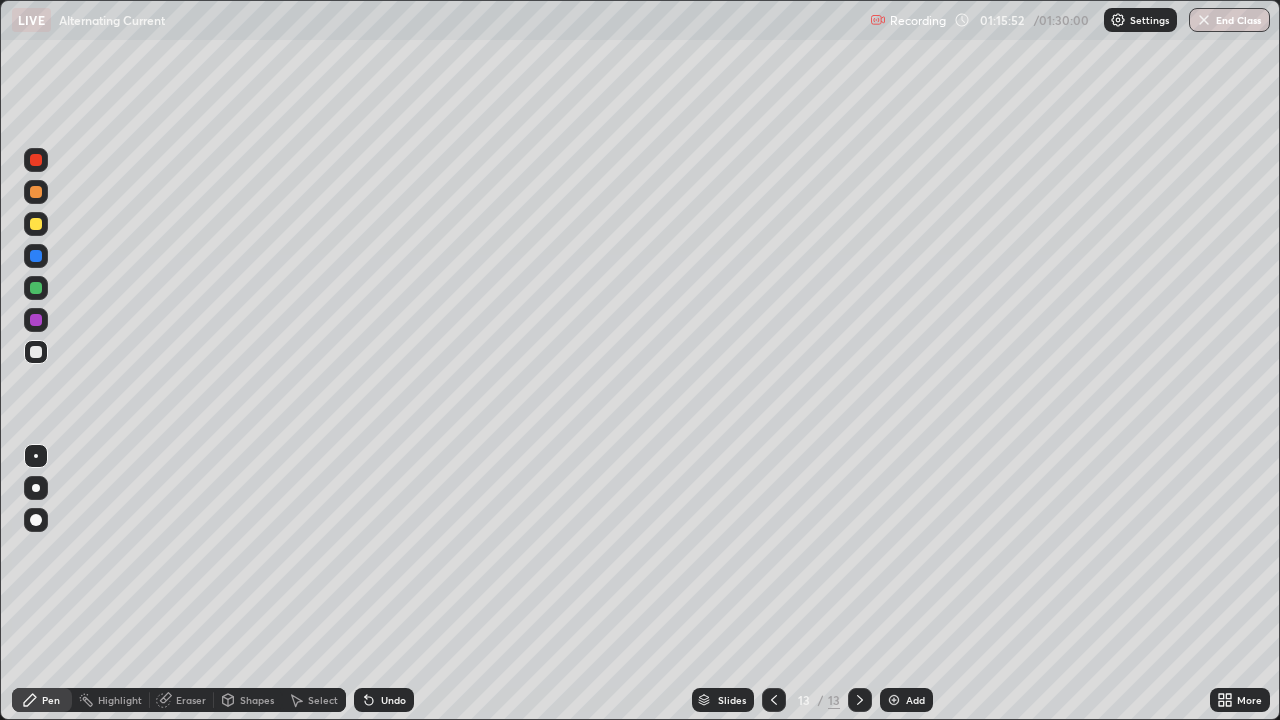 click at bounding box center [36, 352] 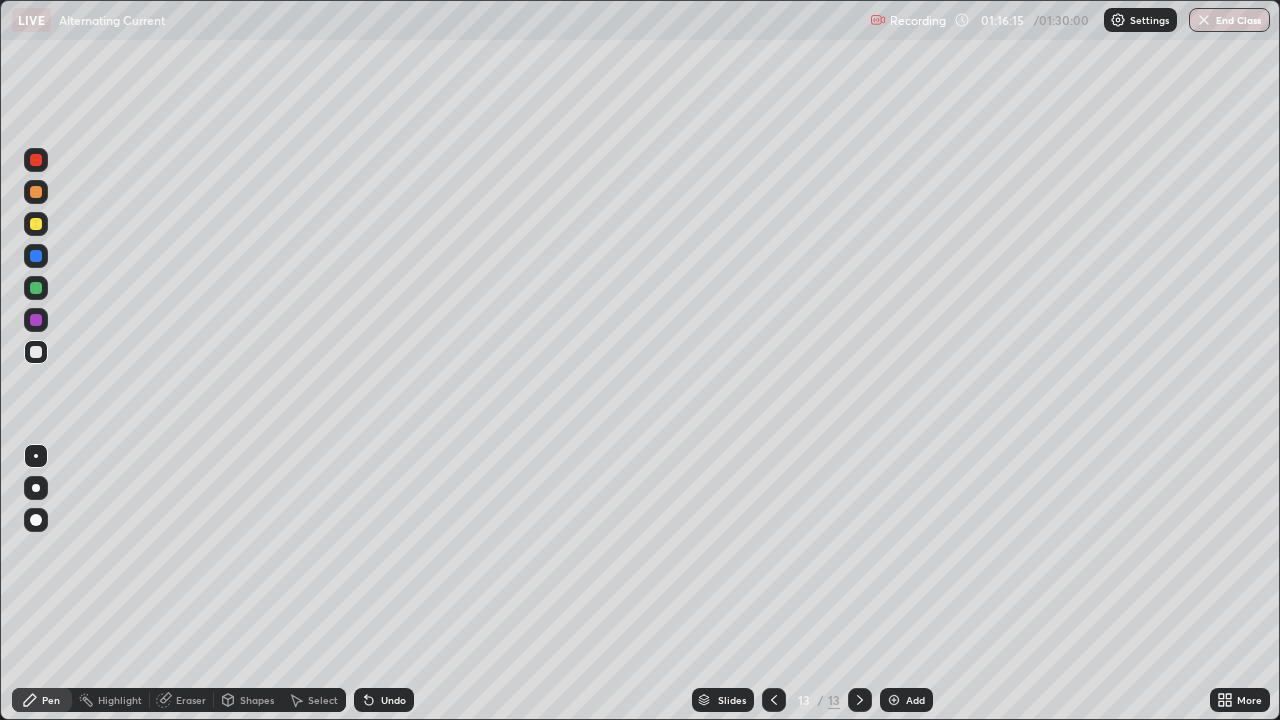 click at bounding box center (36, 160) 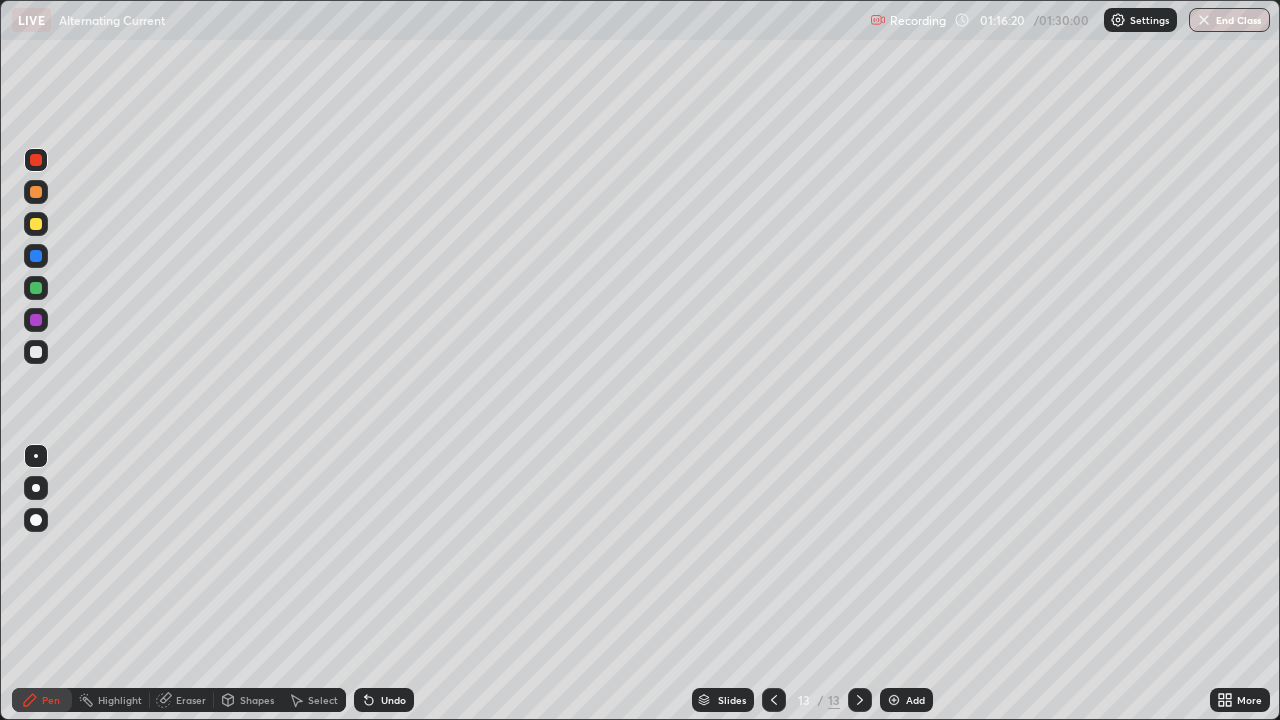 click 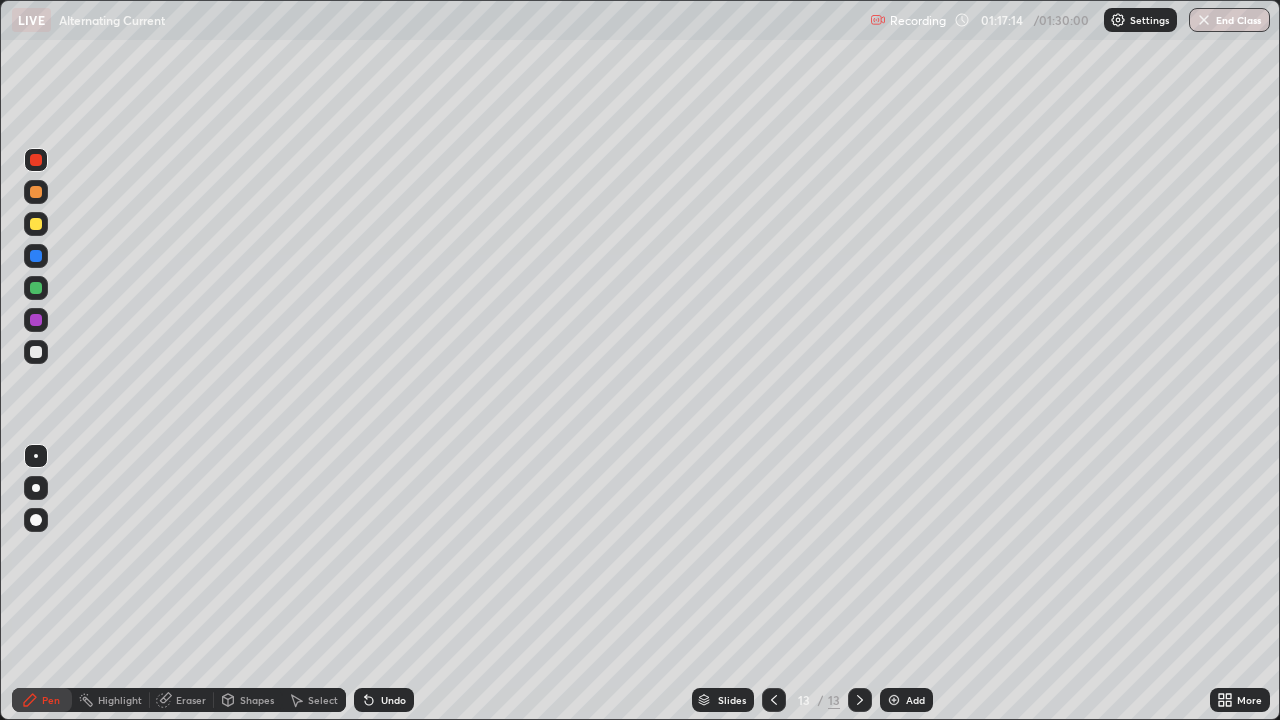 click at bounding box center [36, 352] 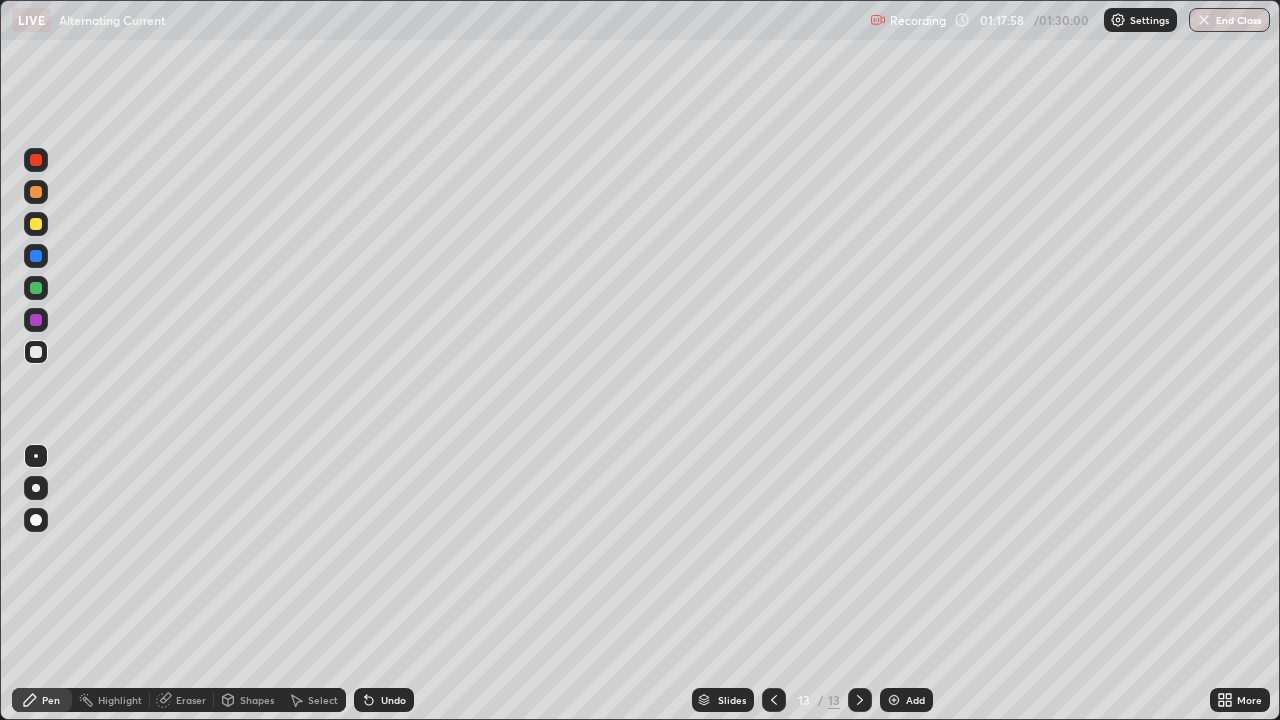 click 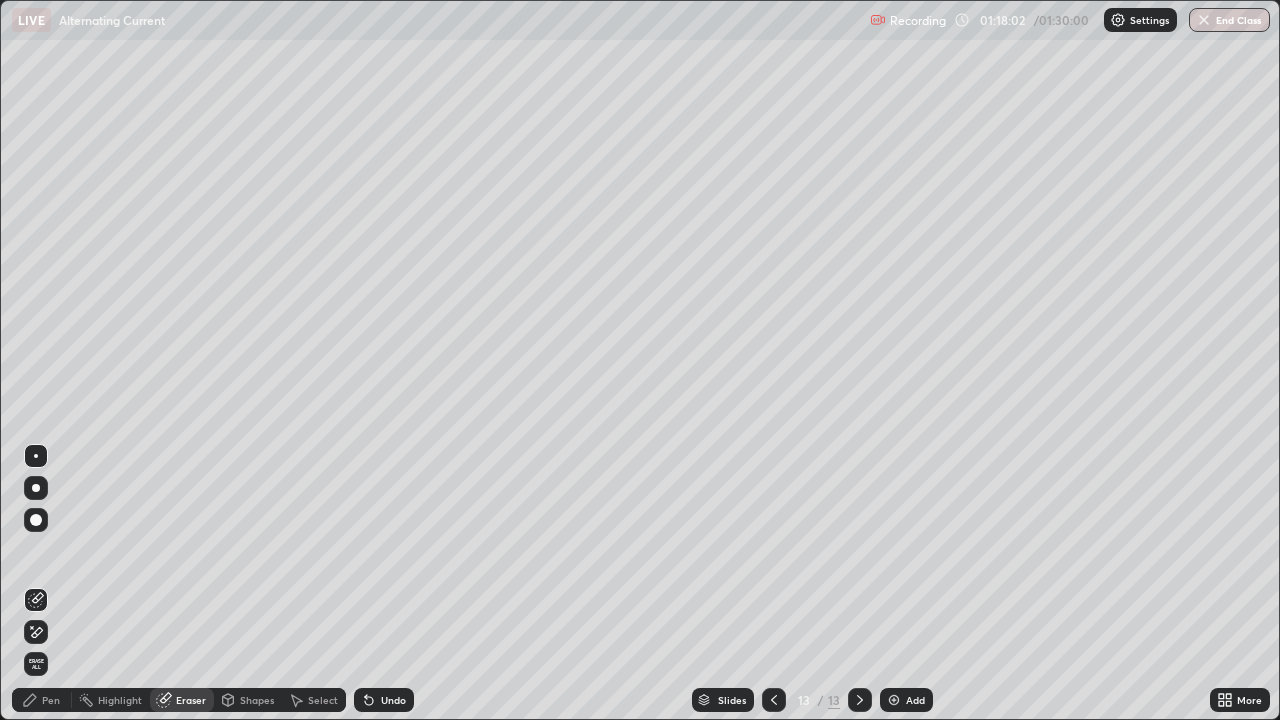 click on "Pen" at bounding box center (42, 700) 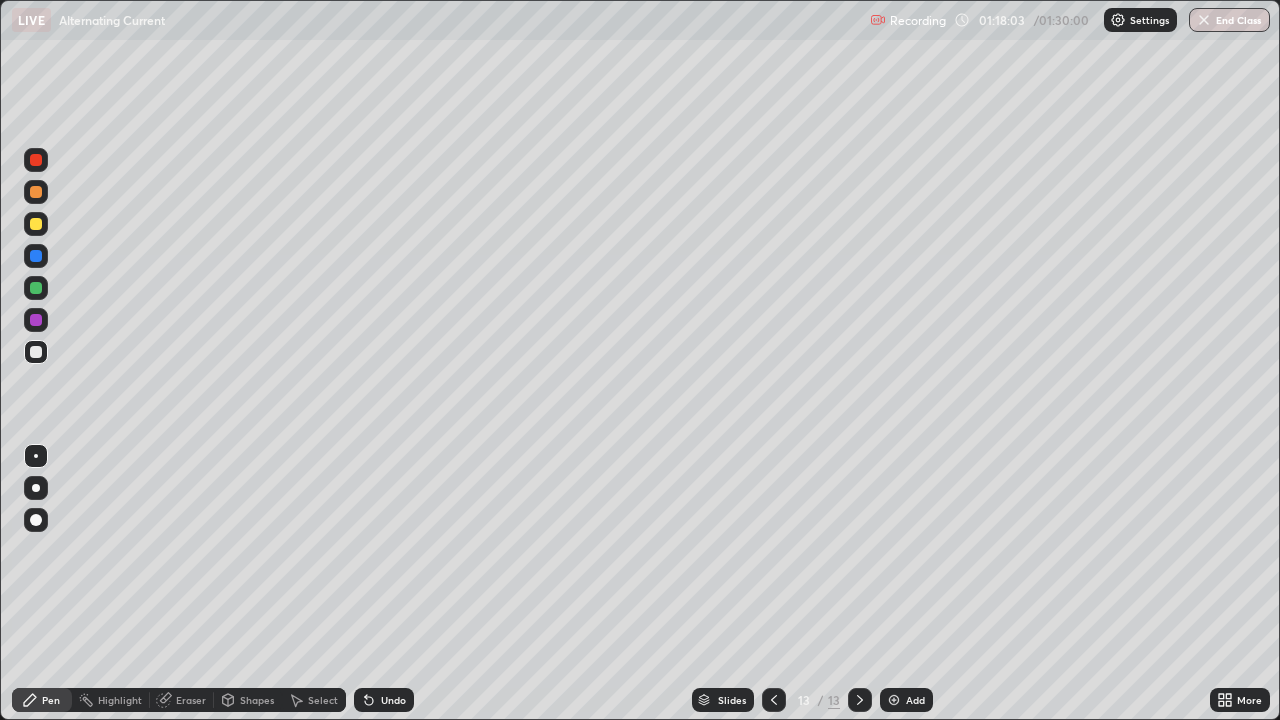 click at bounding box center (36, 160) 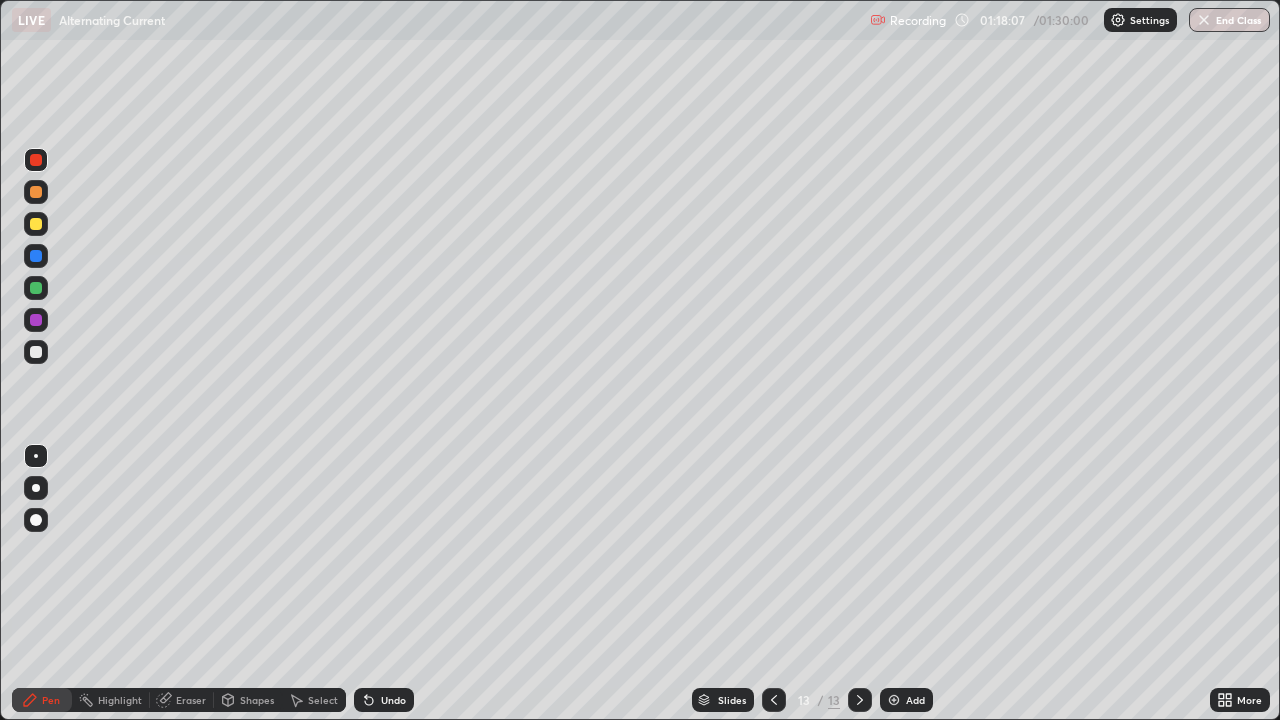 click on "Eraser" at bounding box center (191, 700) 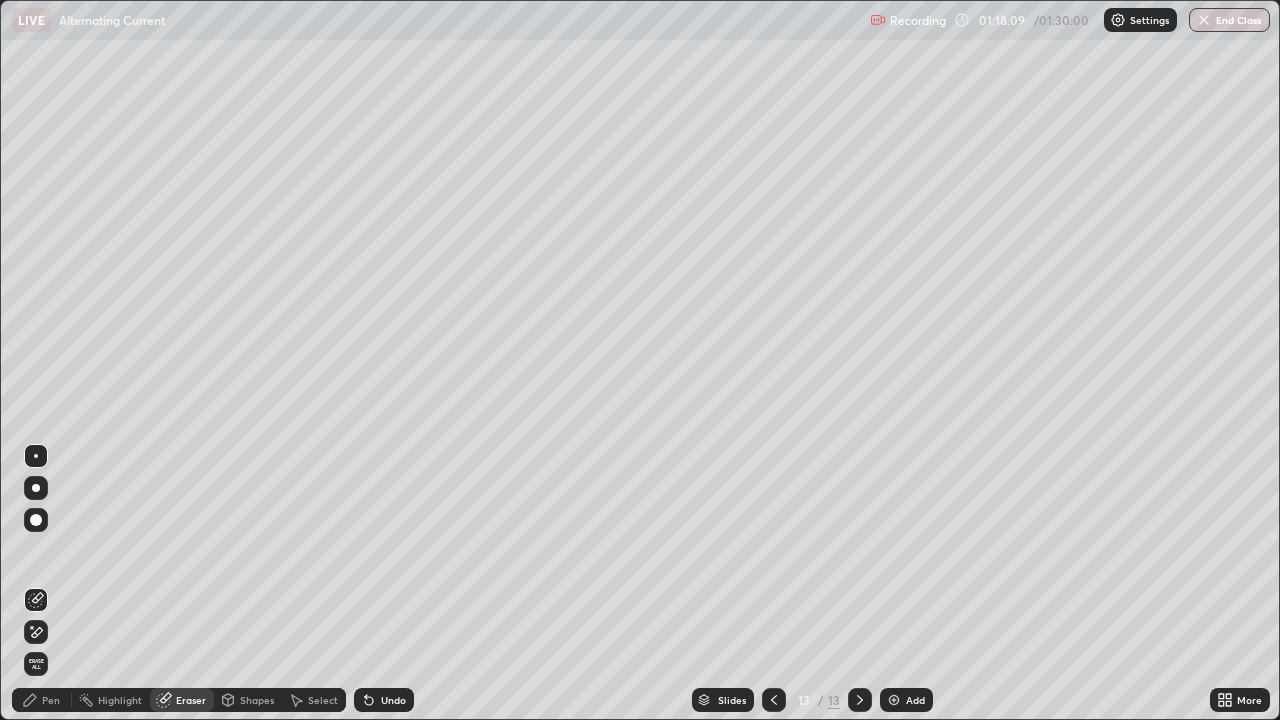 click on "Pen" at bounding box center (42, 700) 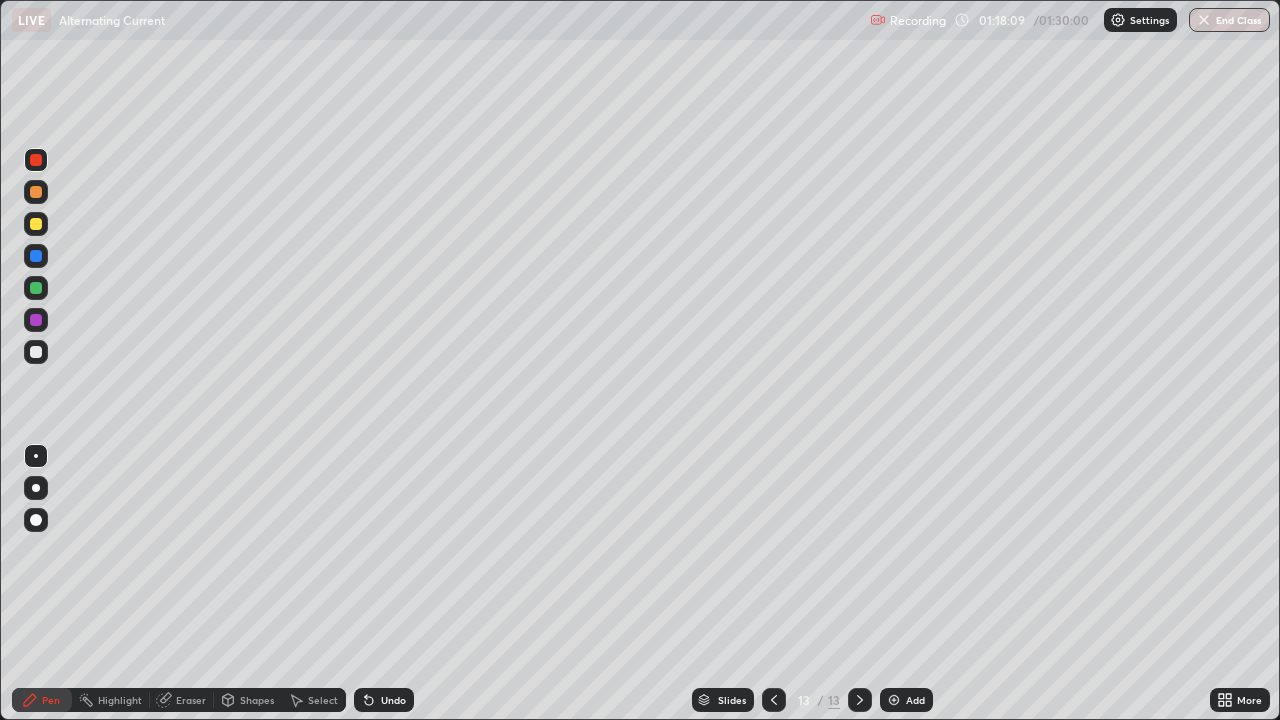 click at bounding box center (36, 456) 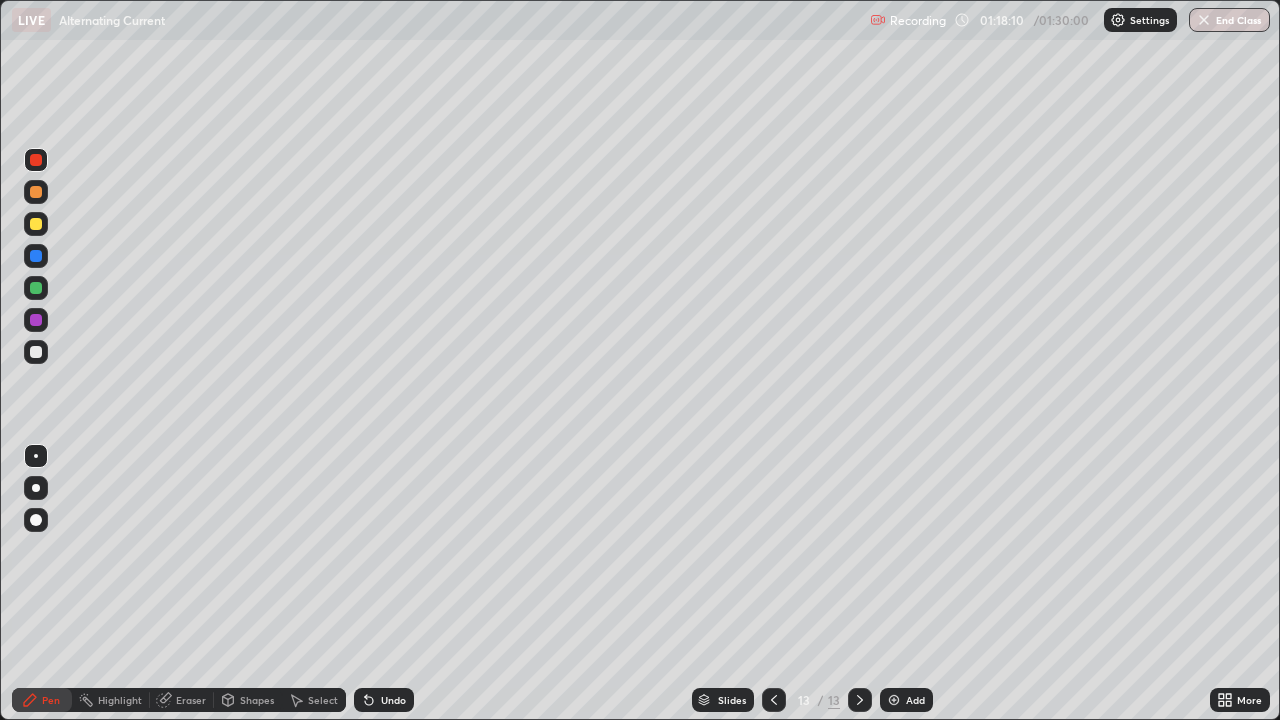 click at bounding box center (36, 352) 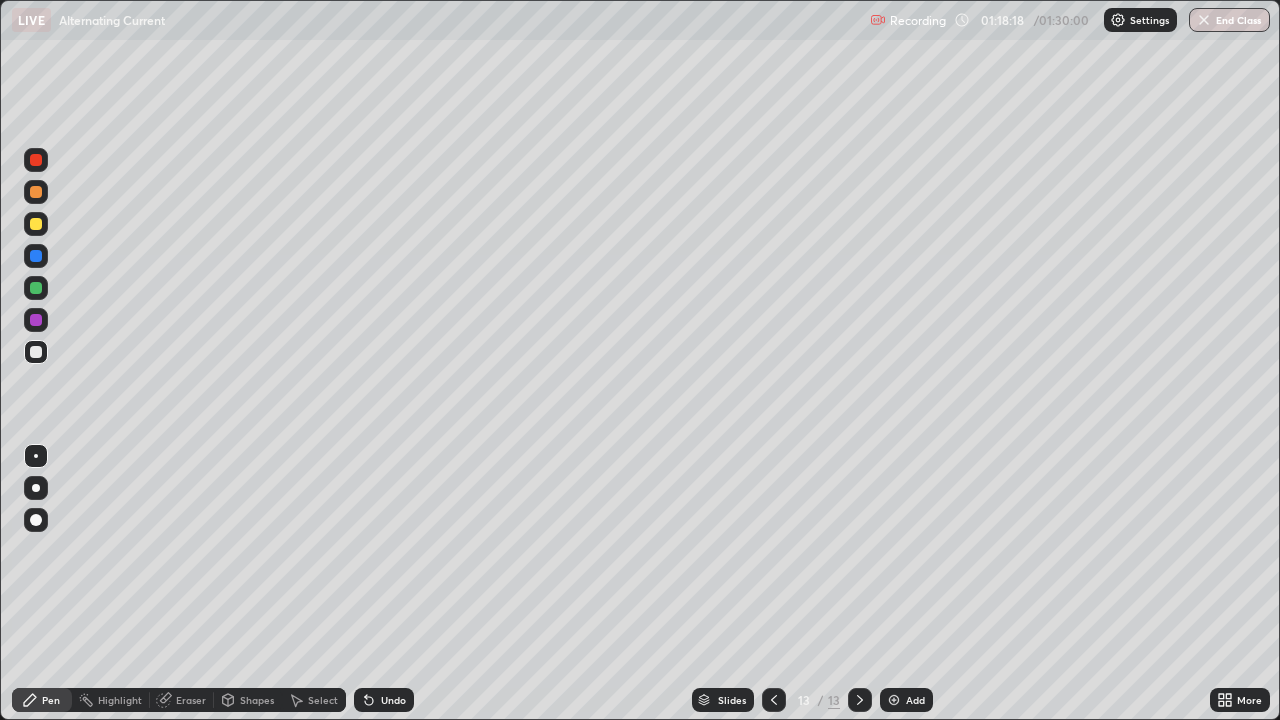 click on "Shapes" at bounding box center (248, 700) 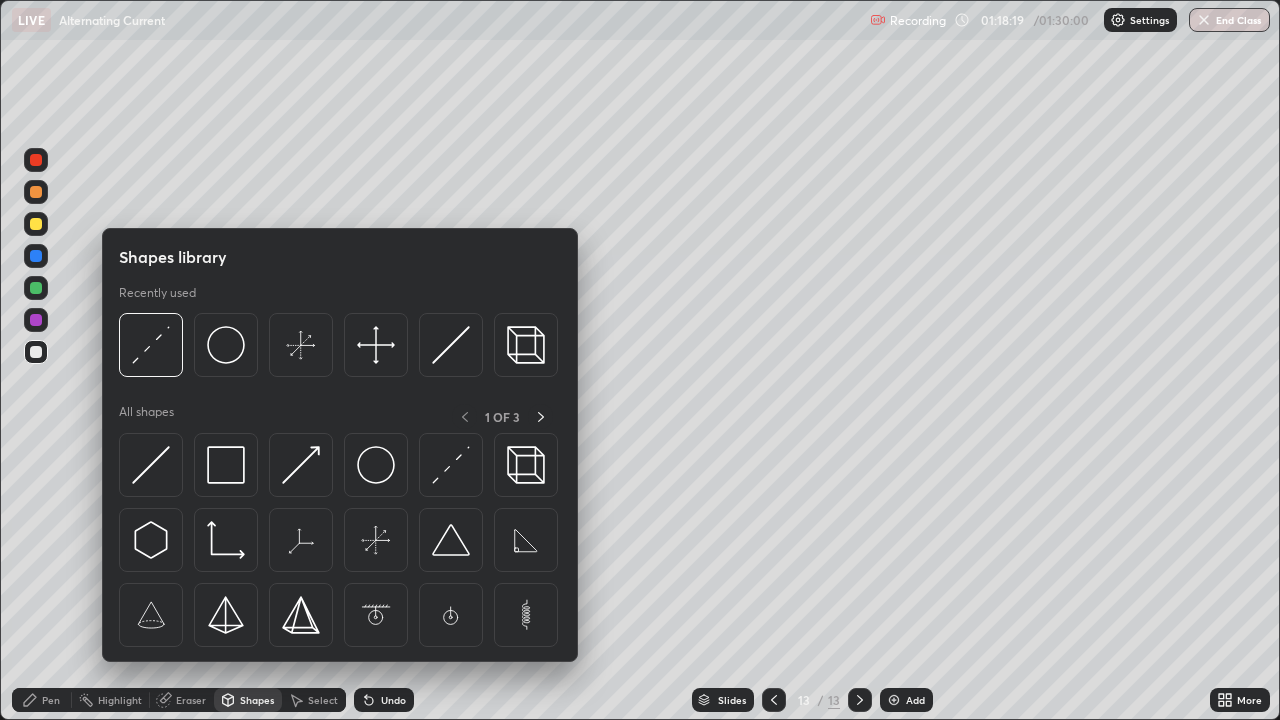 click at bounding box center (36, 412) 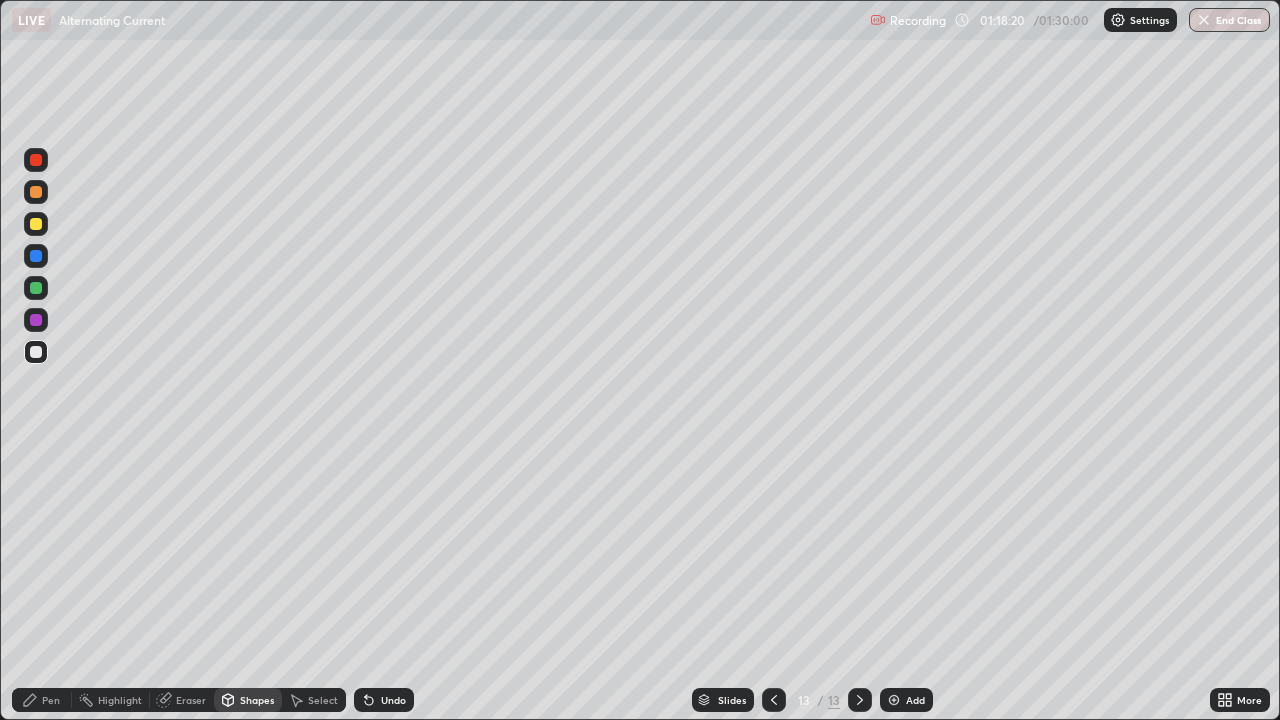 click on "Shapes" at bounding box center [248, 700] 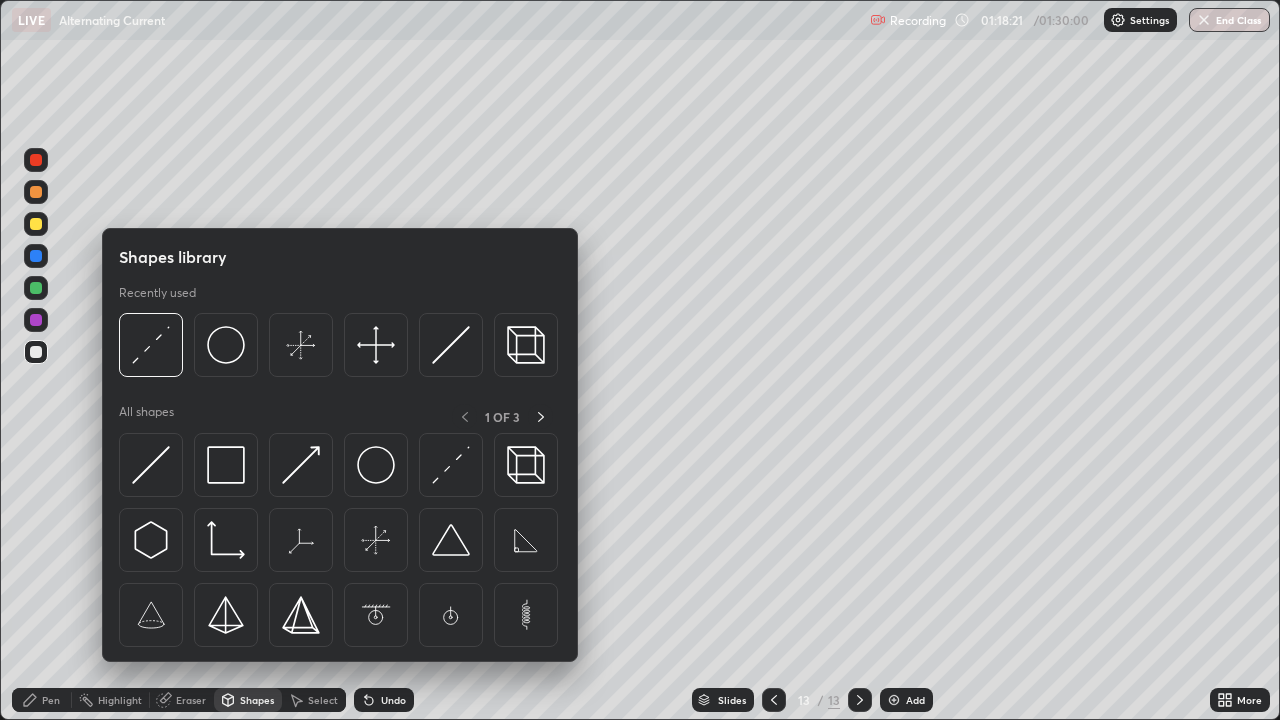 click at bounding box center [36, 412] 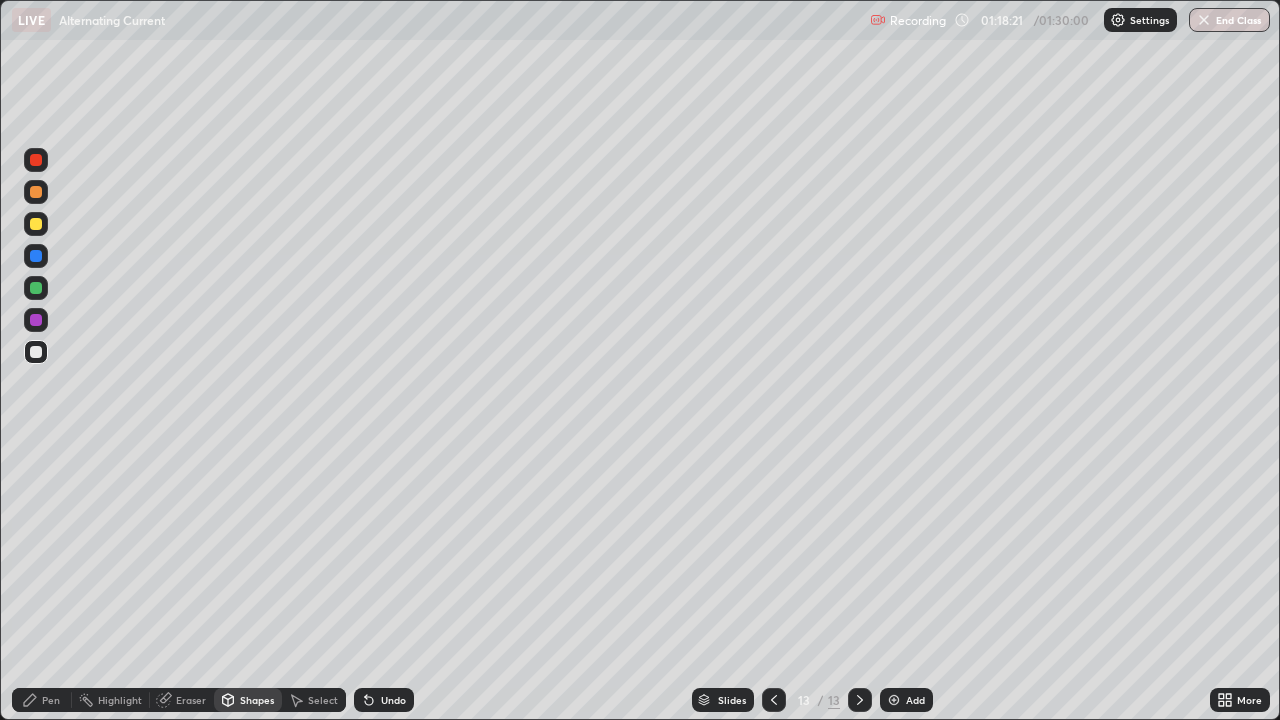 click on "Shapes" at bounding box center [248, 700] 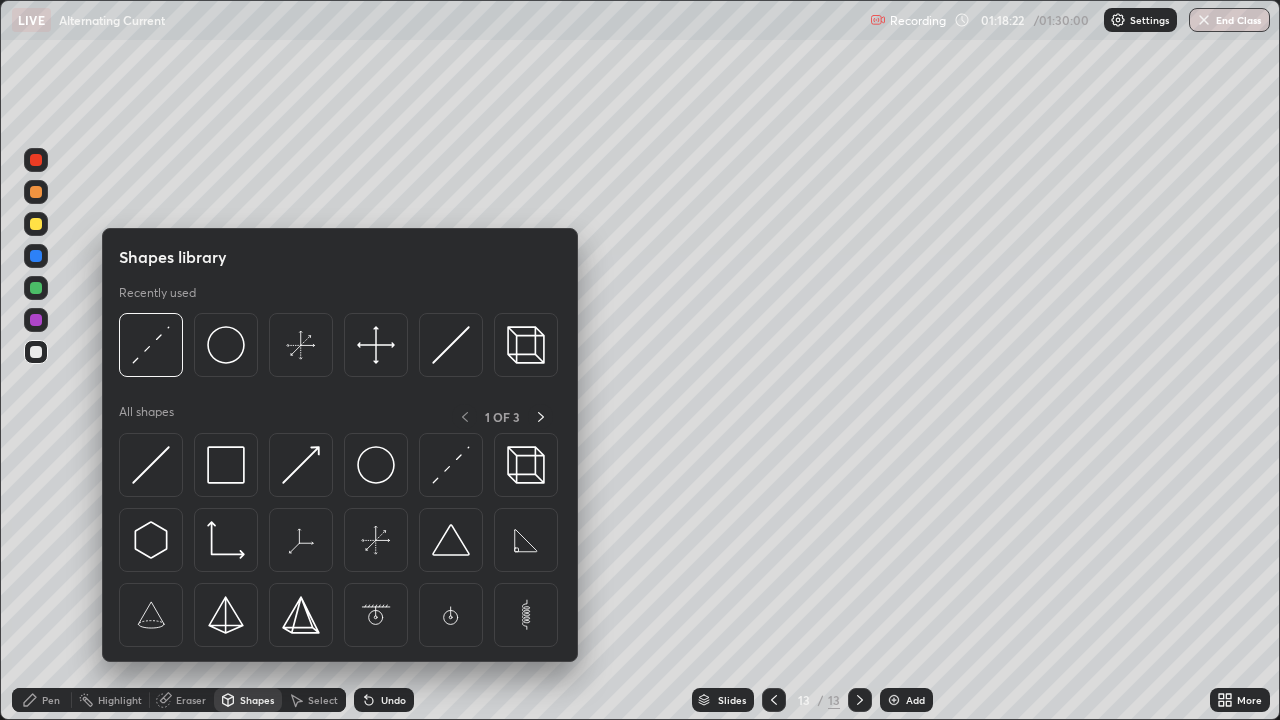 click on "Shapes" at bounding box center [248, 700] 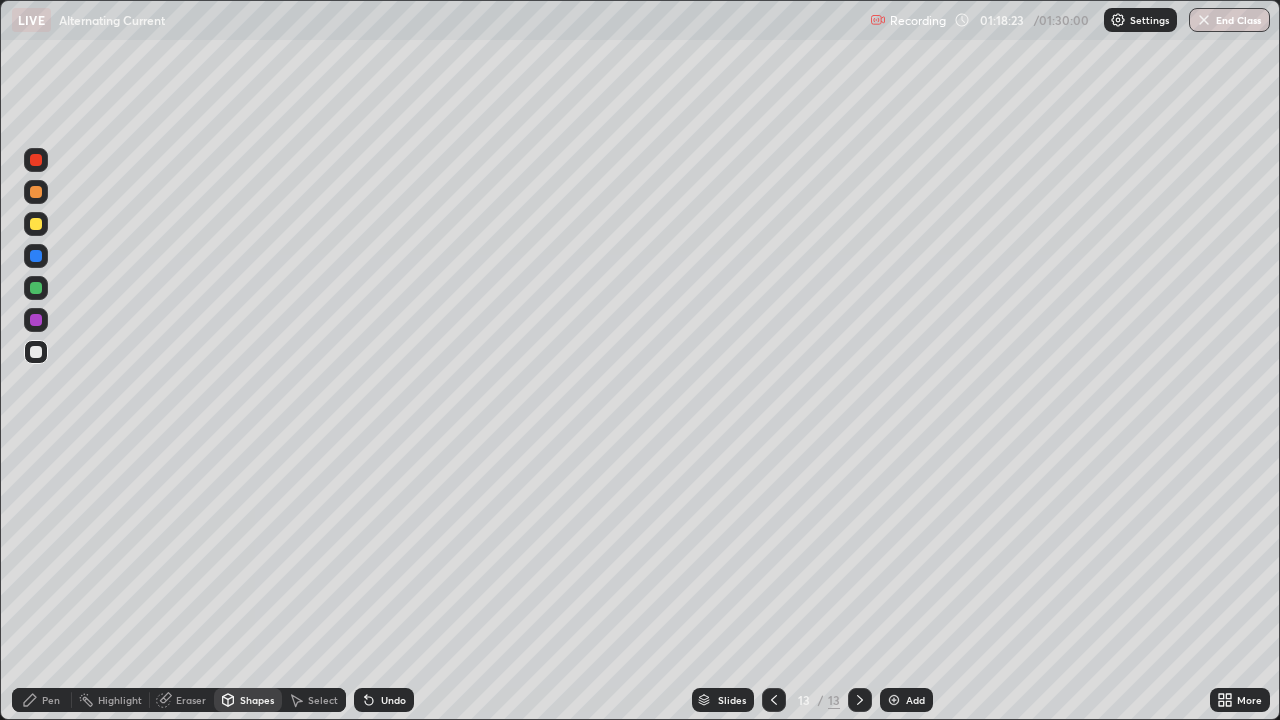 click on "Shapes" at bounding box center (248, 700) 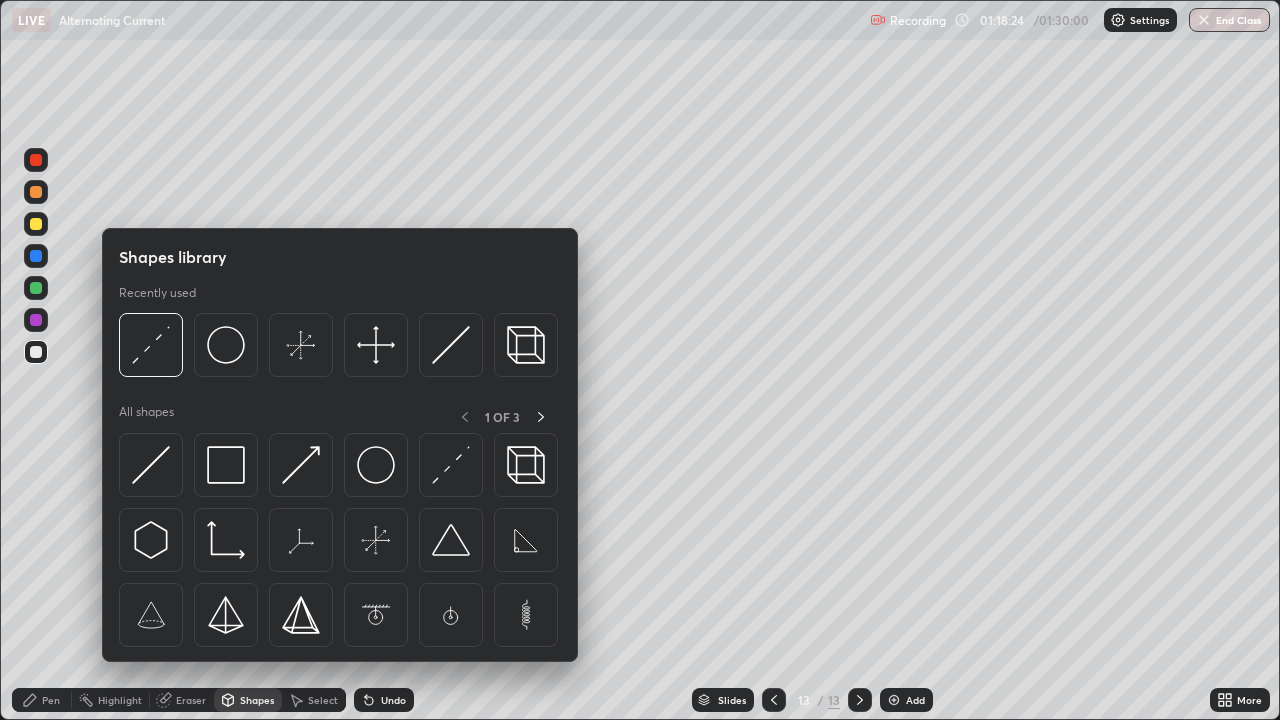 click on "Pen" at bounding box center (51, 700) 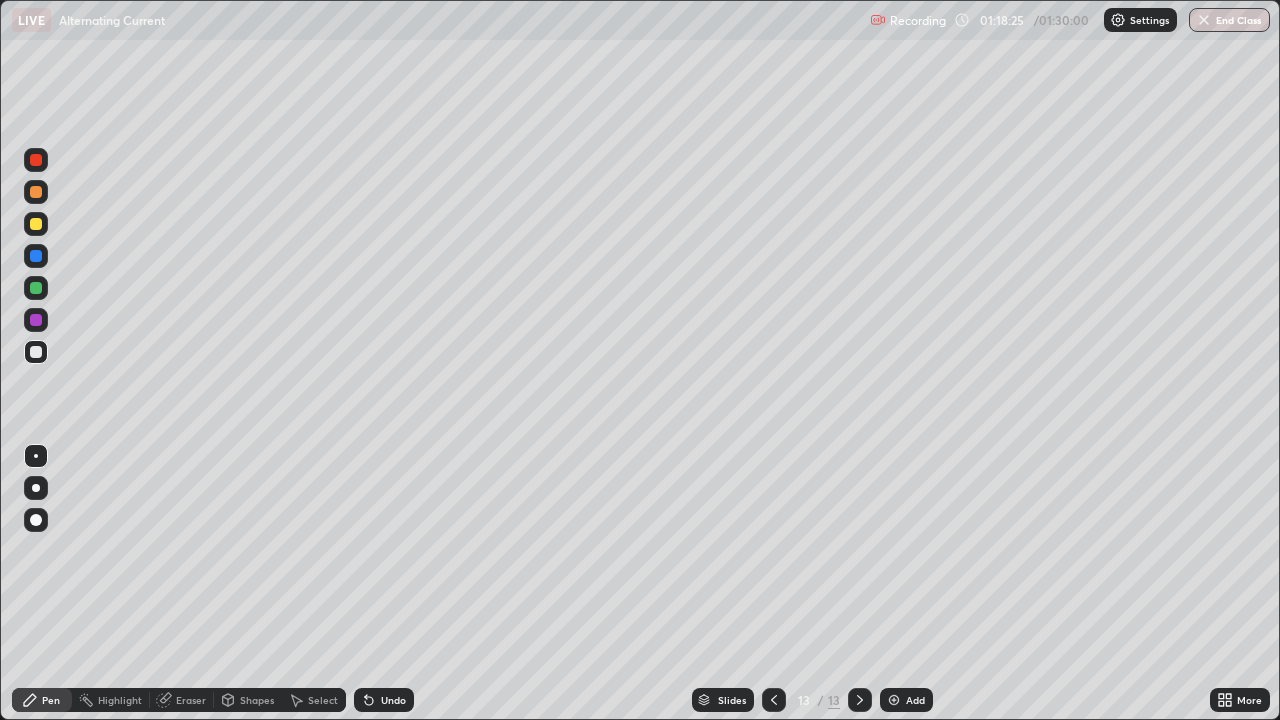 click on "Shapes" at bounding box center (248, 700) 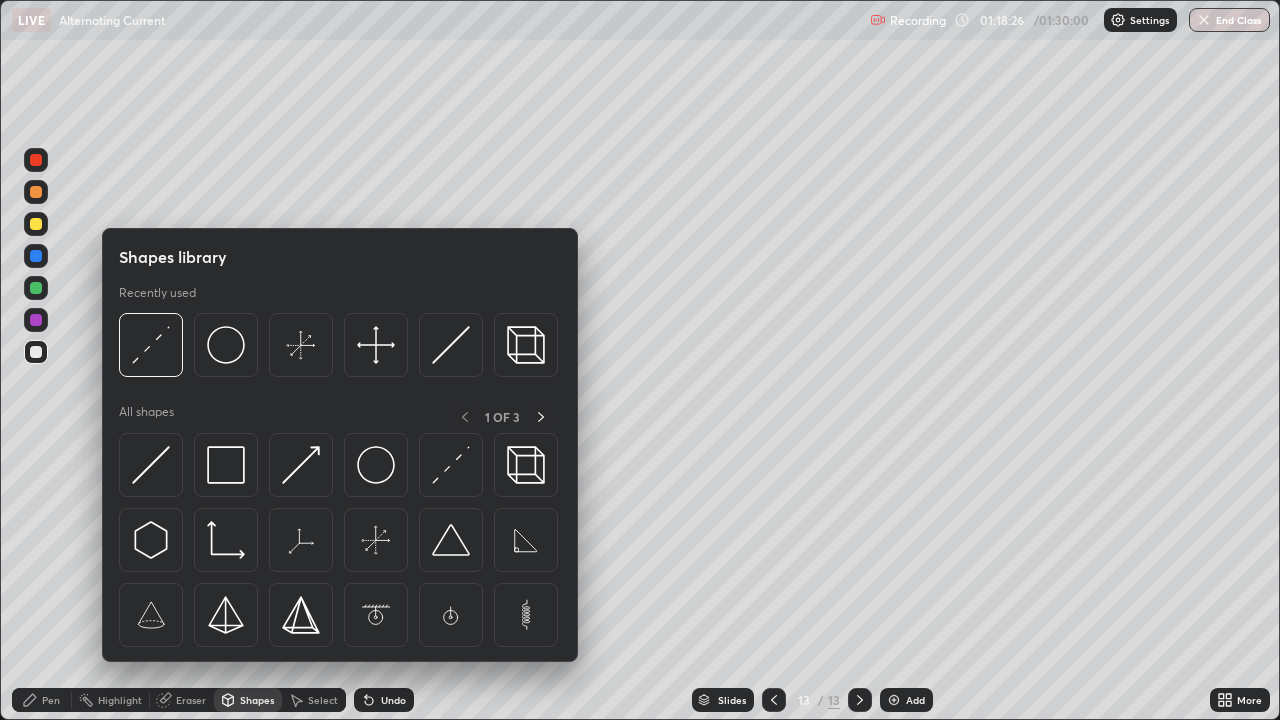 click on "Pen" at bounding box center [42, 700] 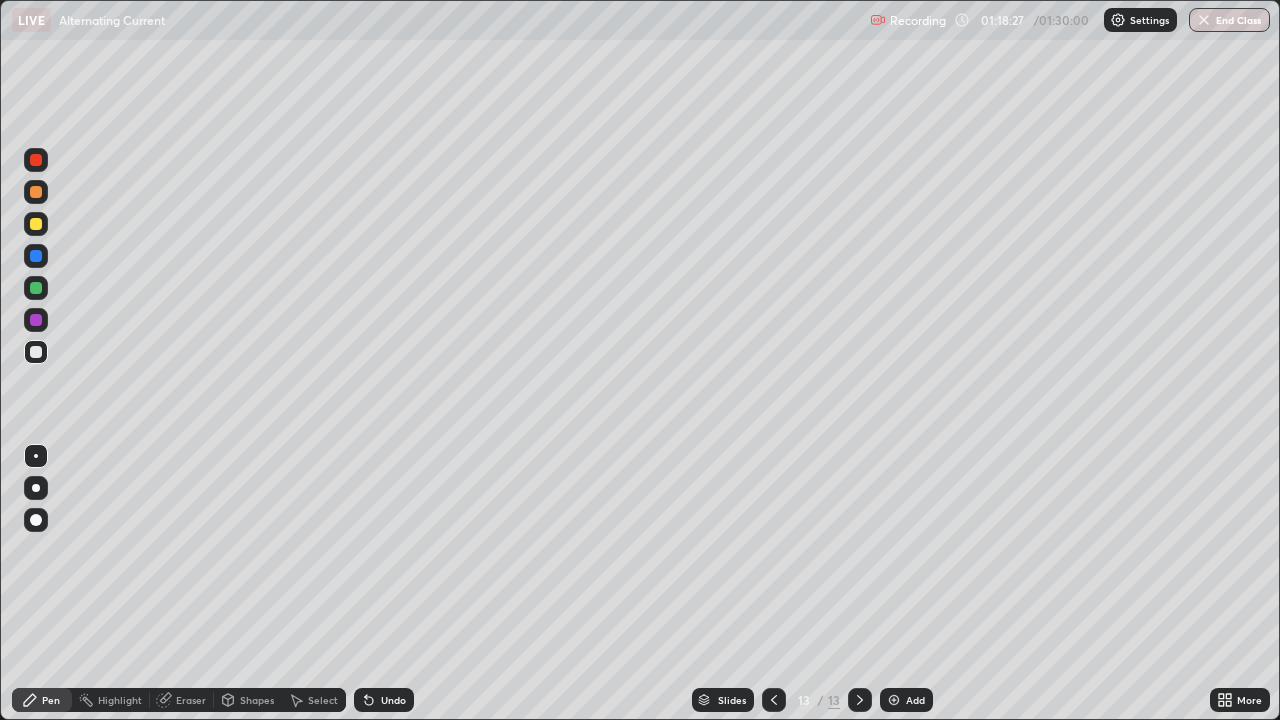 click on "Shapes" at bounding box center (248, 700) 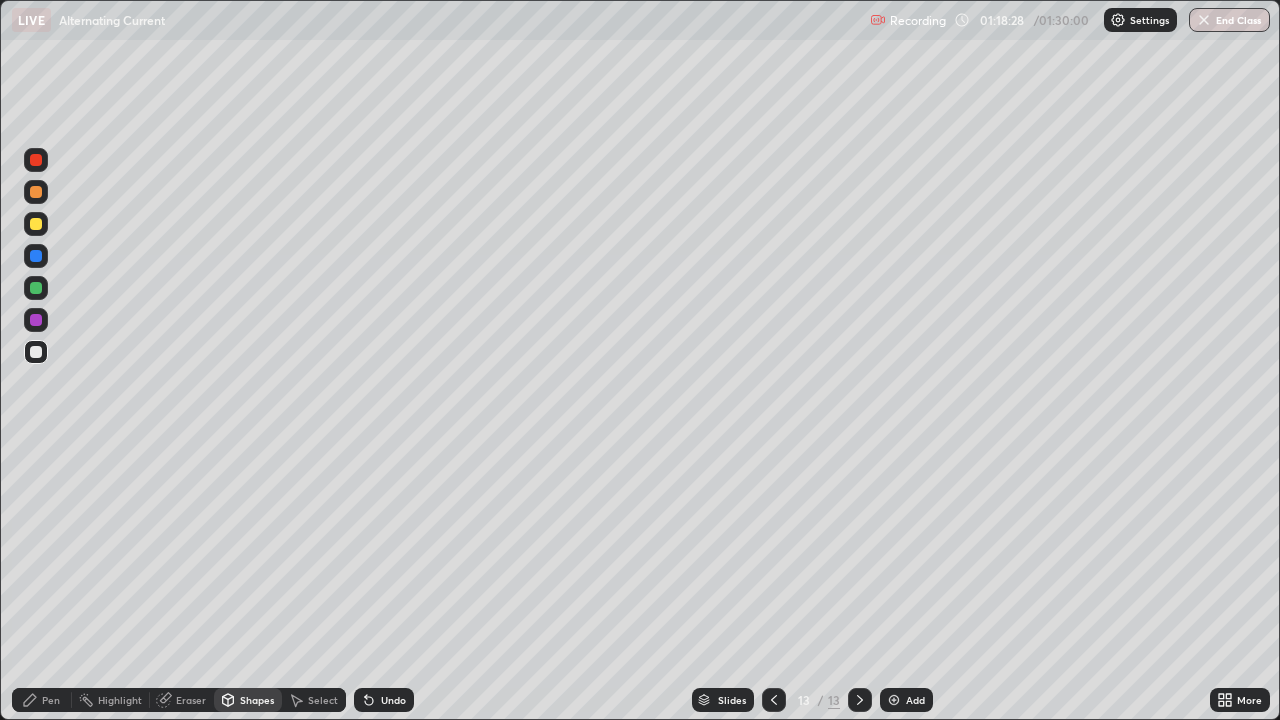 click 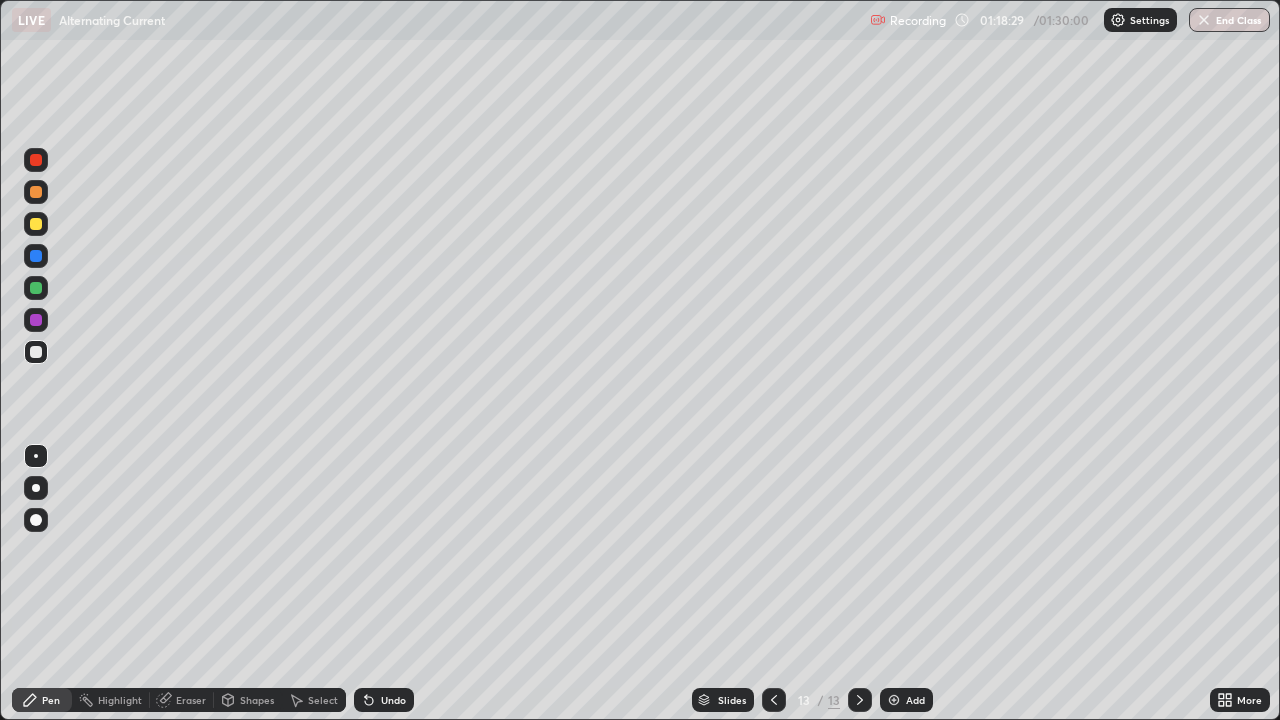click on "Eraser" at bounding box center [191, 700] 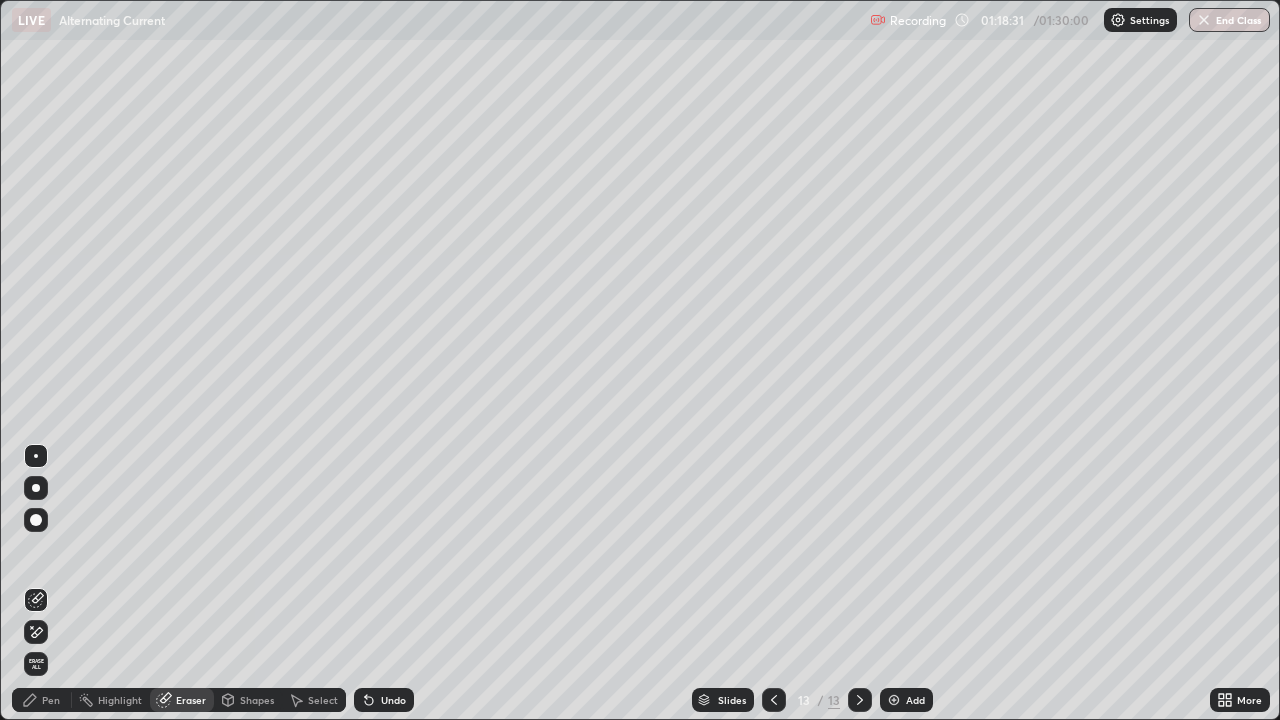 click 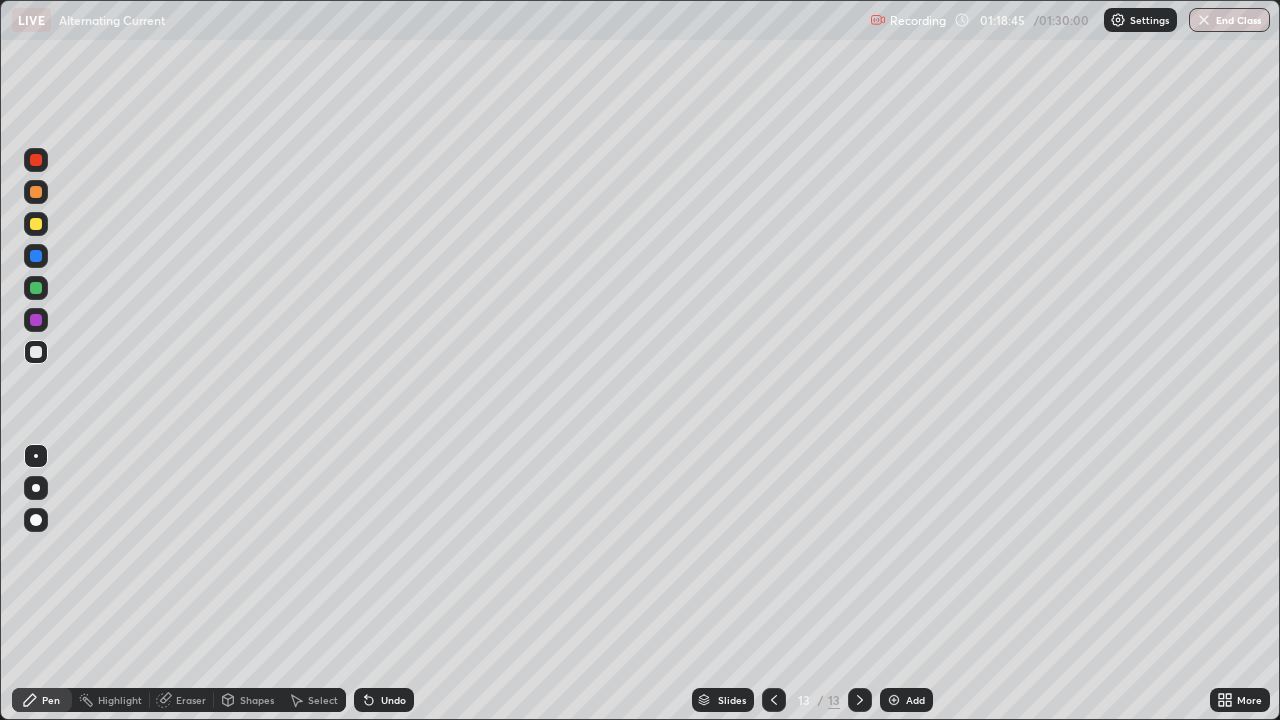 click at bounding box center (36, 320) 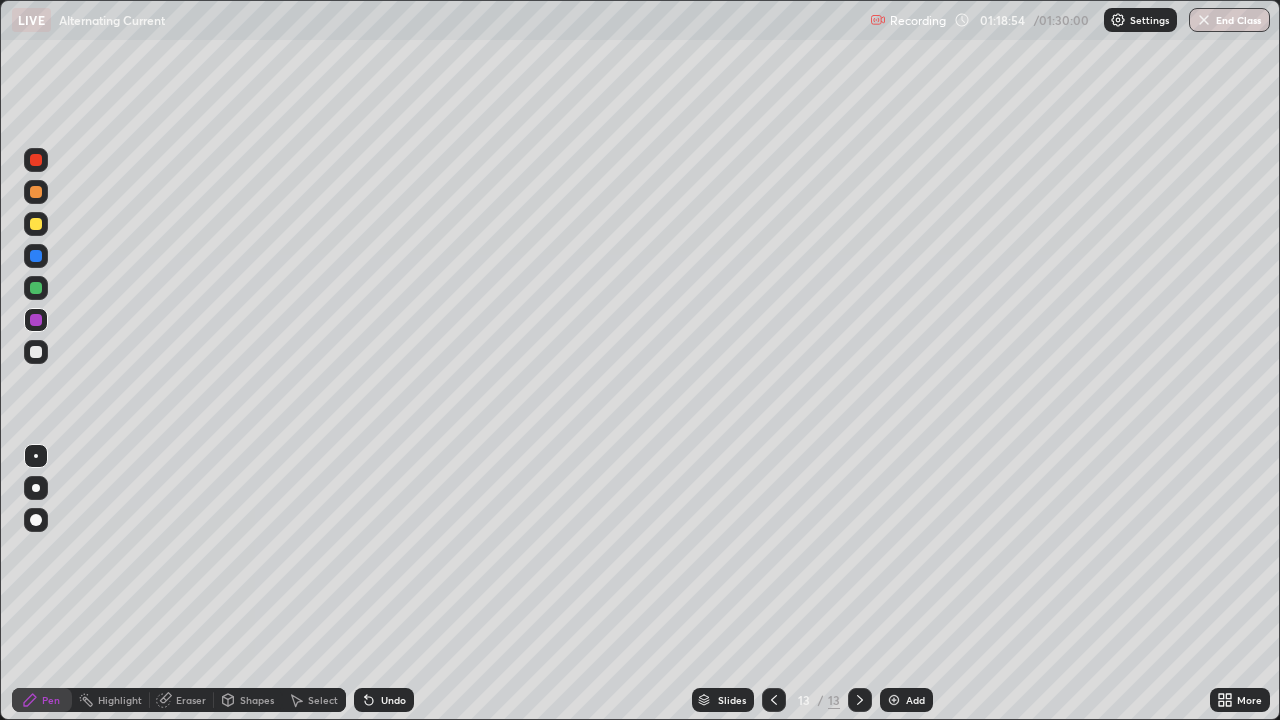 click at bounding box center [36, 160] 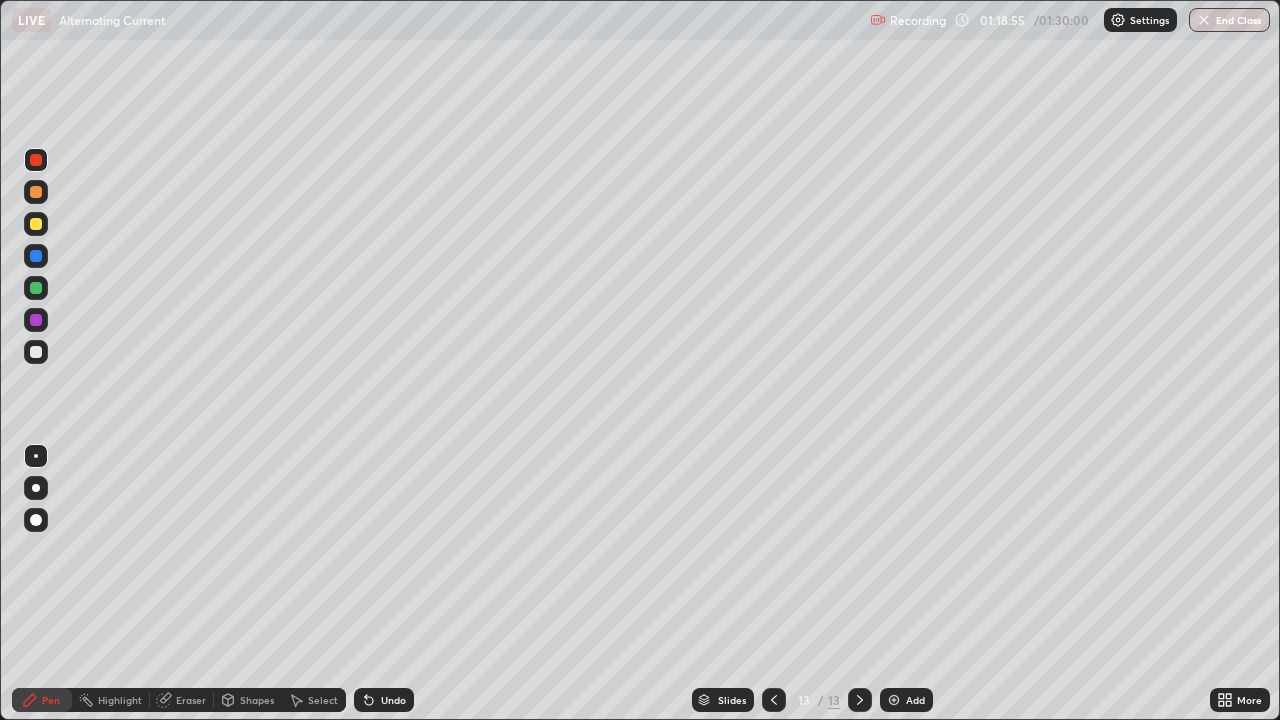 click at bounding box center (36, 224) 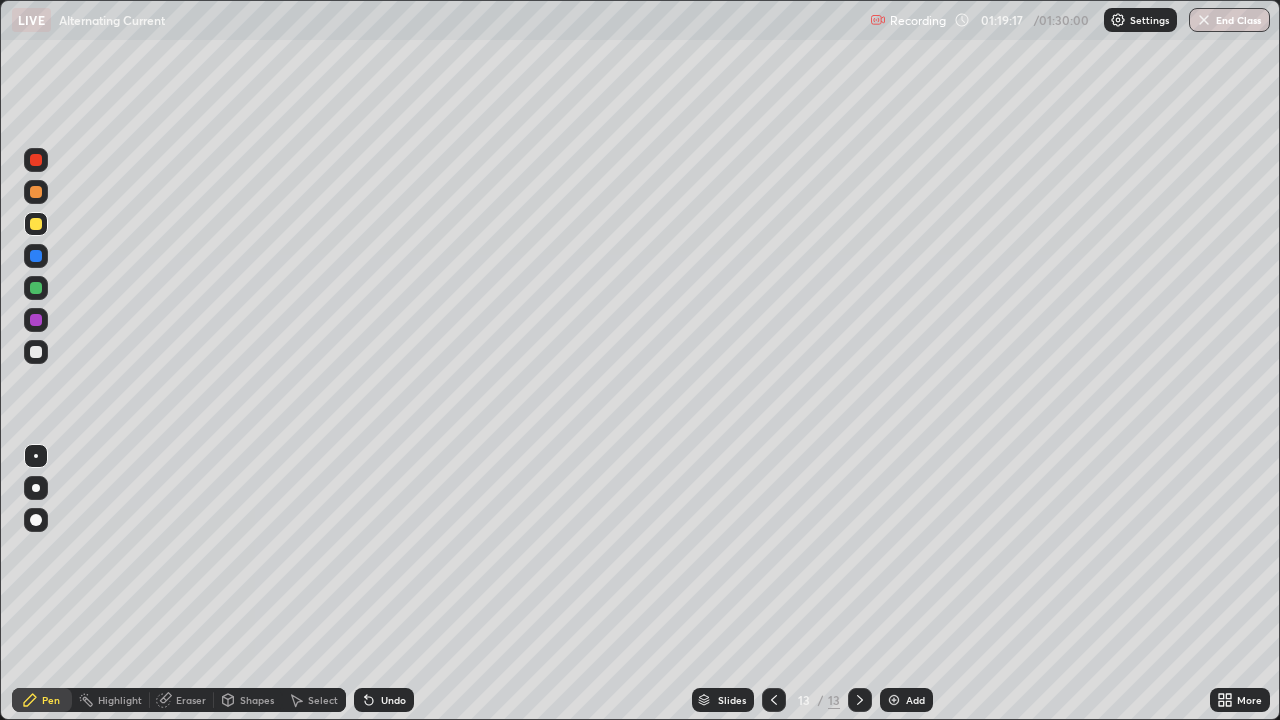 click on "Undo" at bounding box center [393, 700] 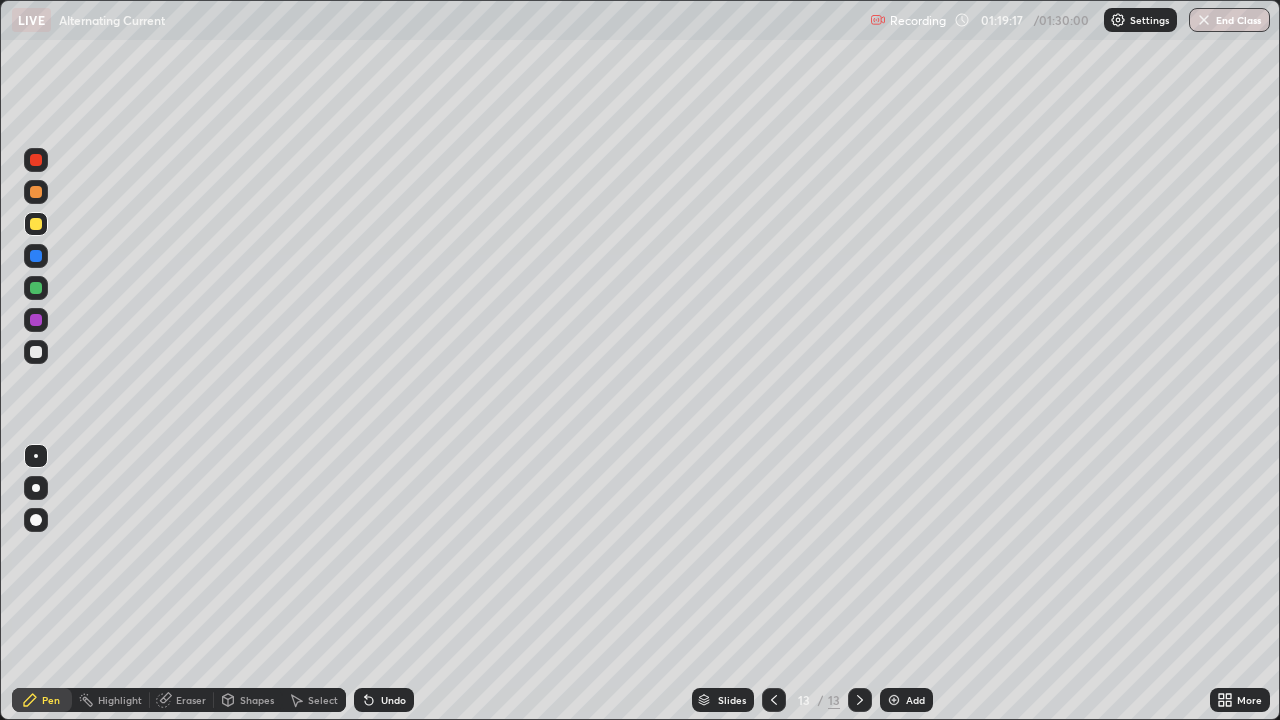 click on "Undo" at bounding box center (384, 700) 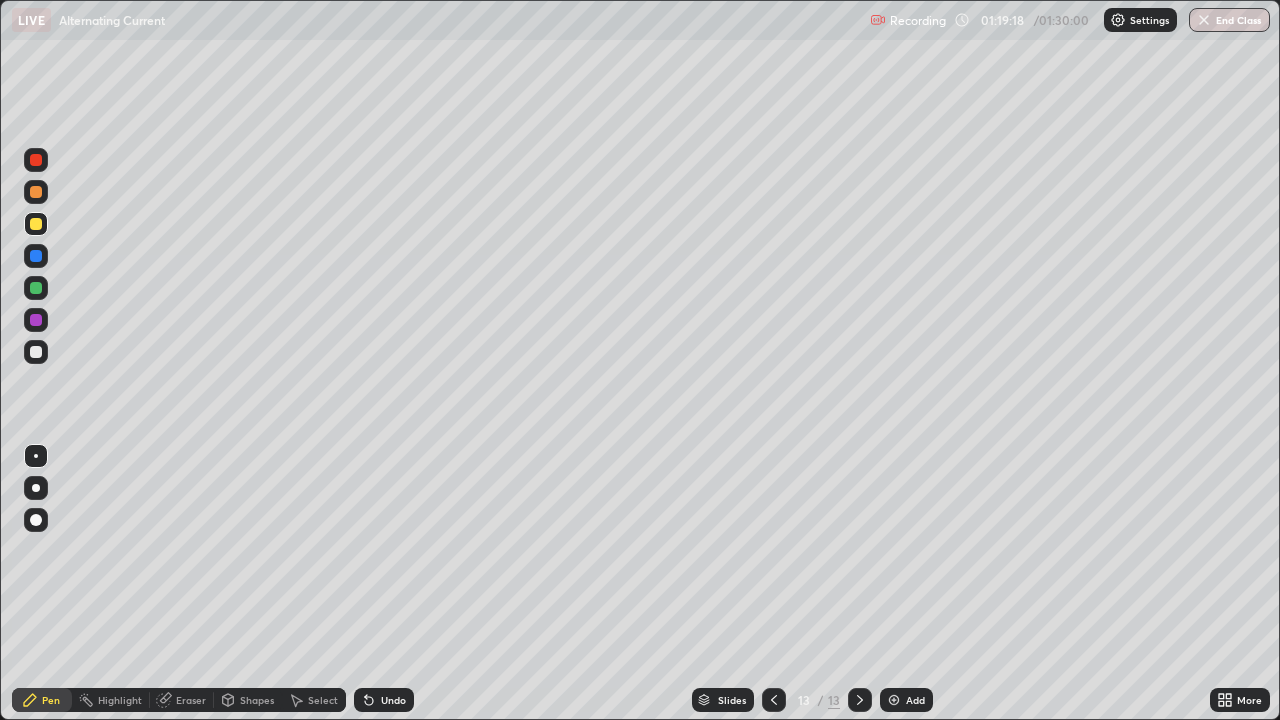 click on "Undo" at bounding box center [384, 700] 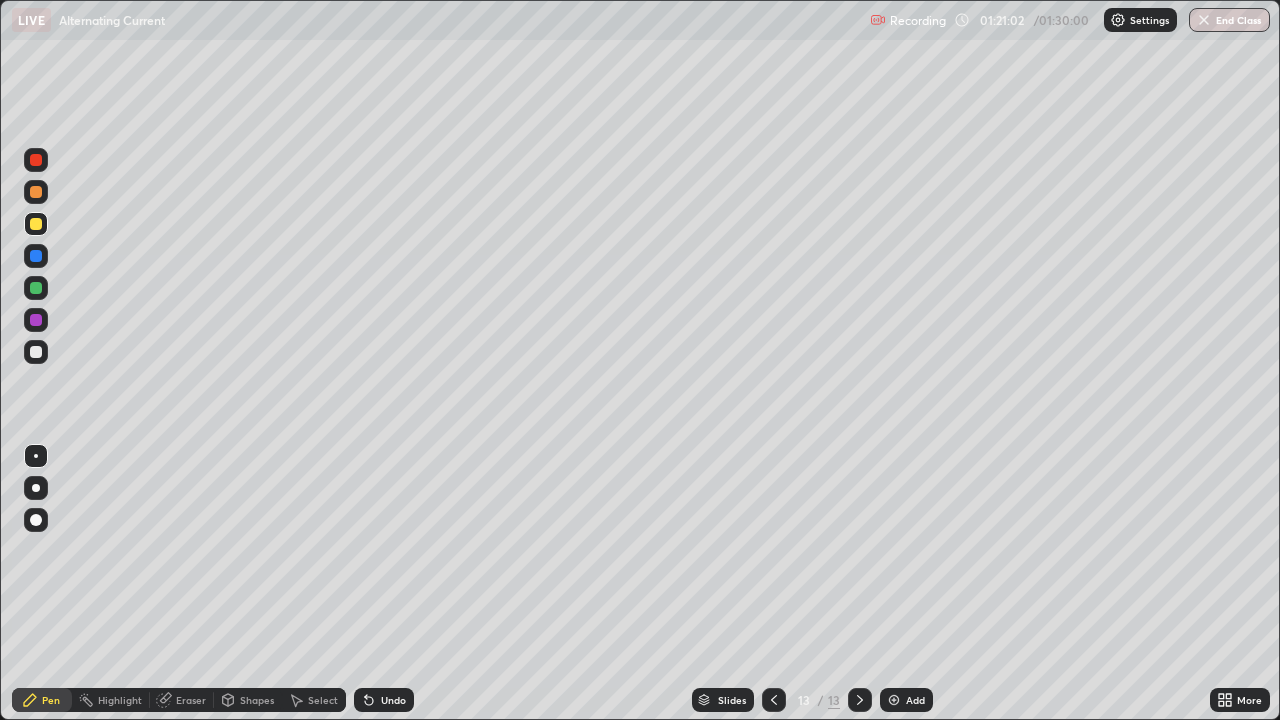 click at bounding box center [36, 320] 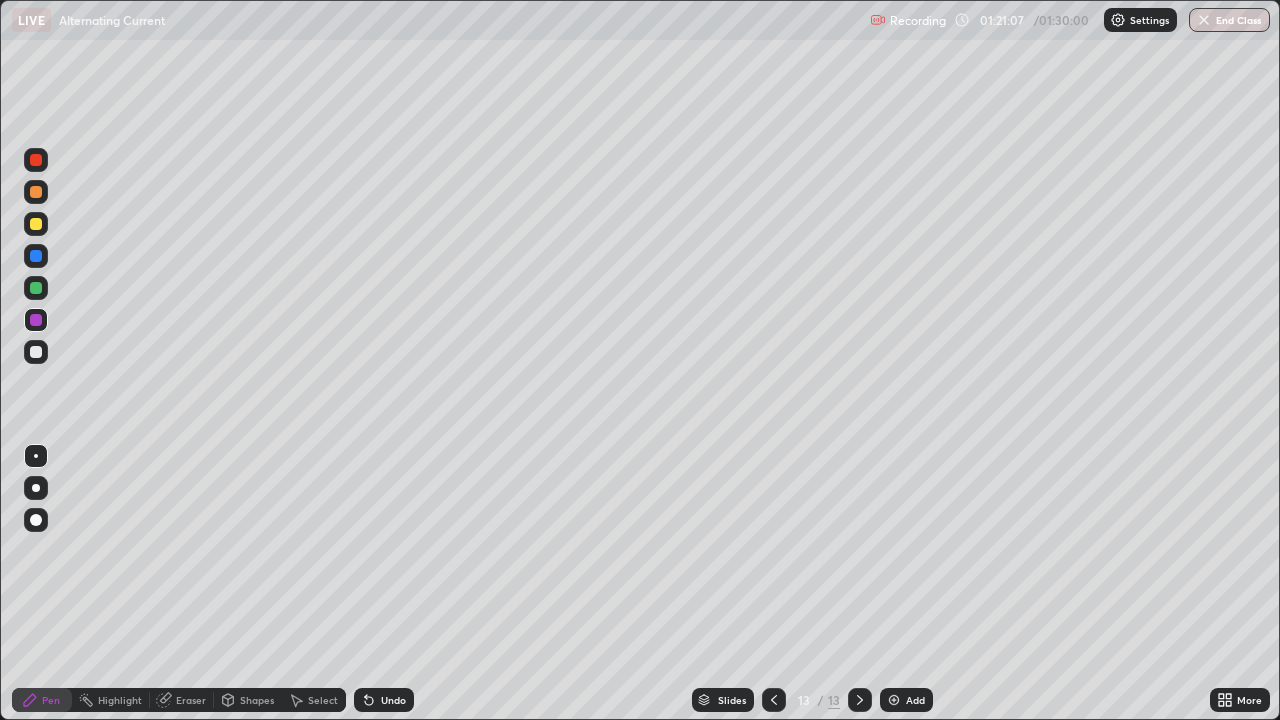 click on "Undo" at bounding box center [384, 700] 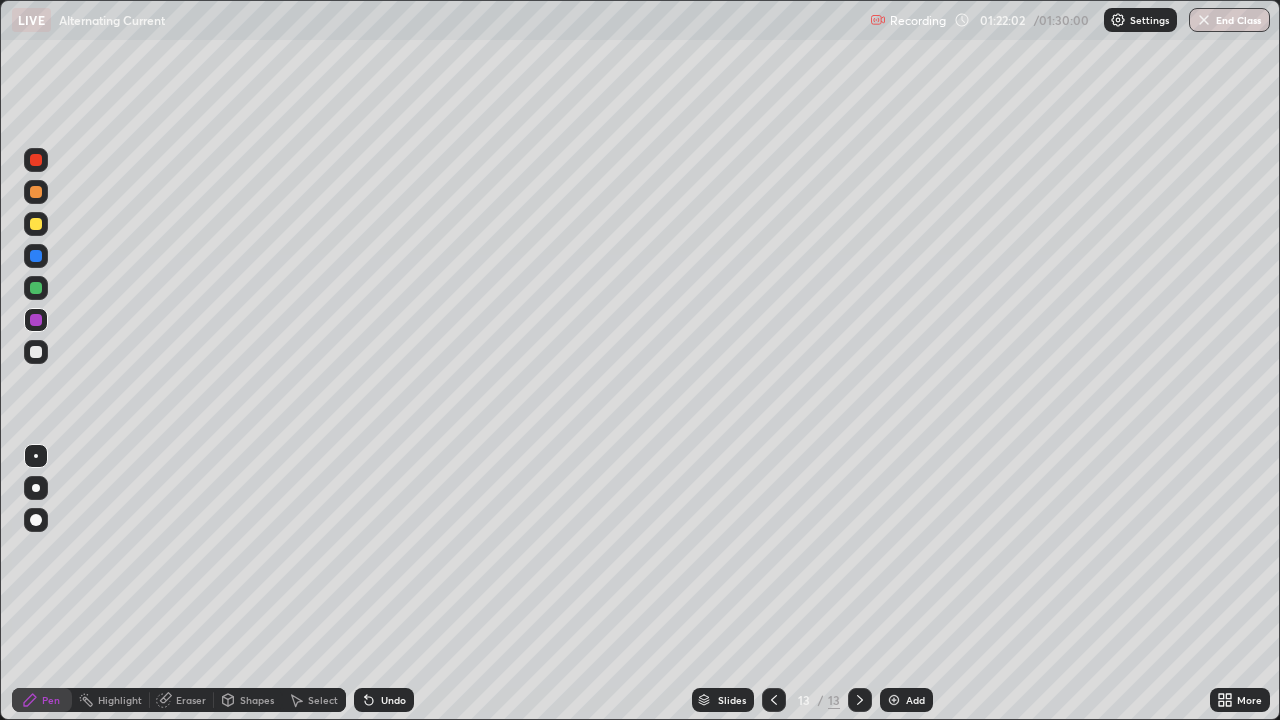 click at bounding box center (36, 320) 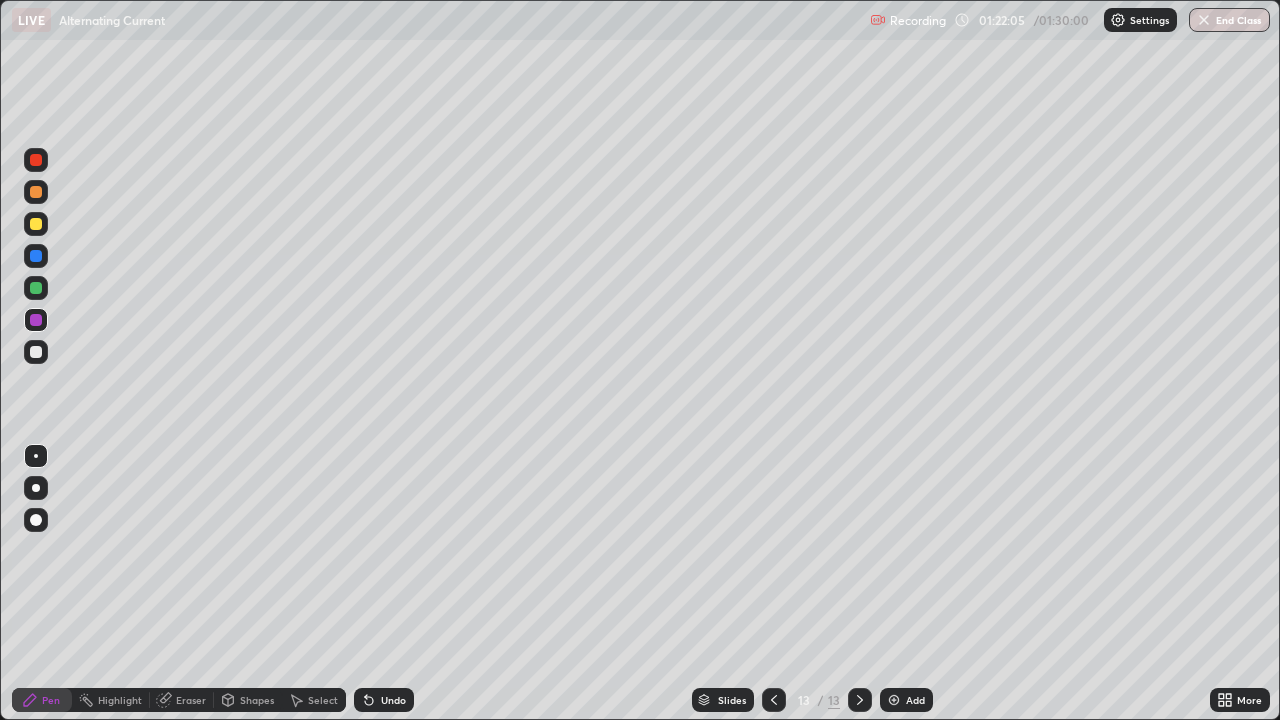 click at bounding box center (36, 288) 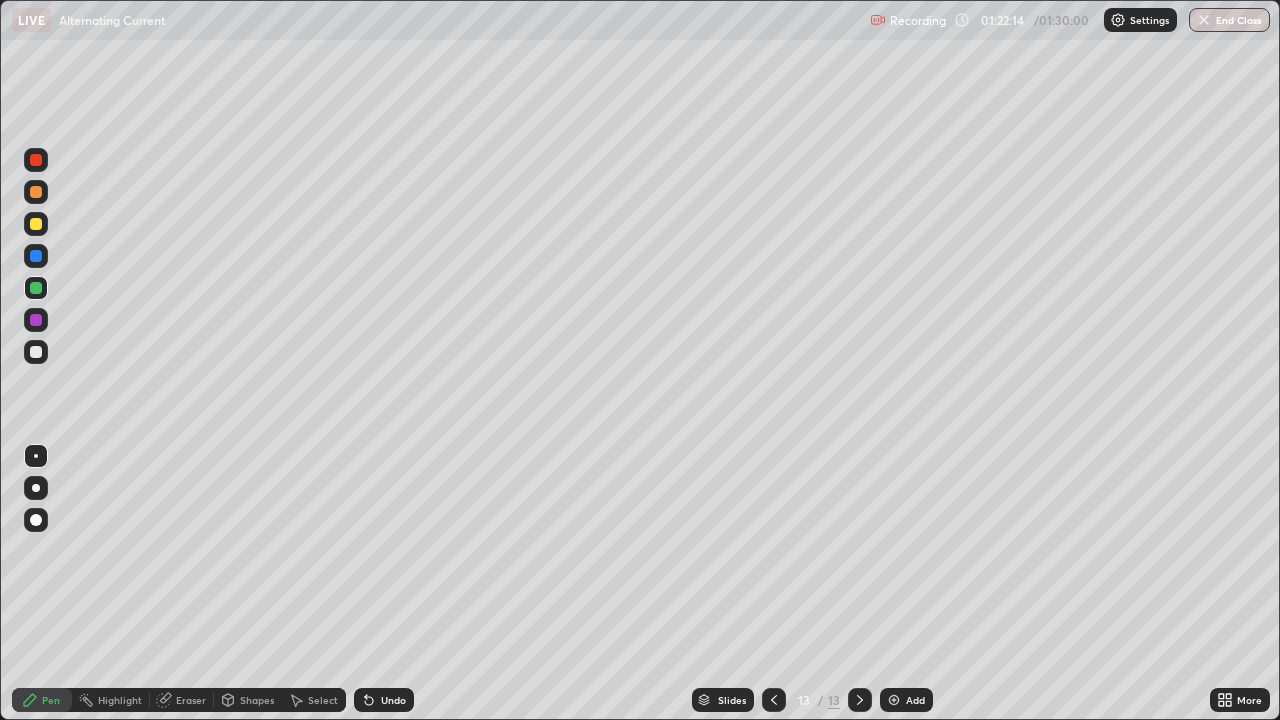 click at bounding box center [36, 352] 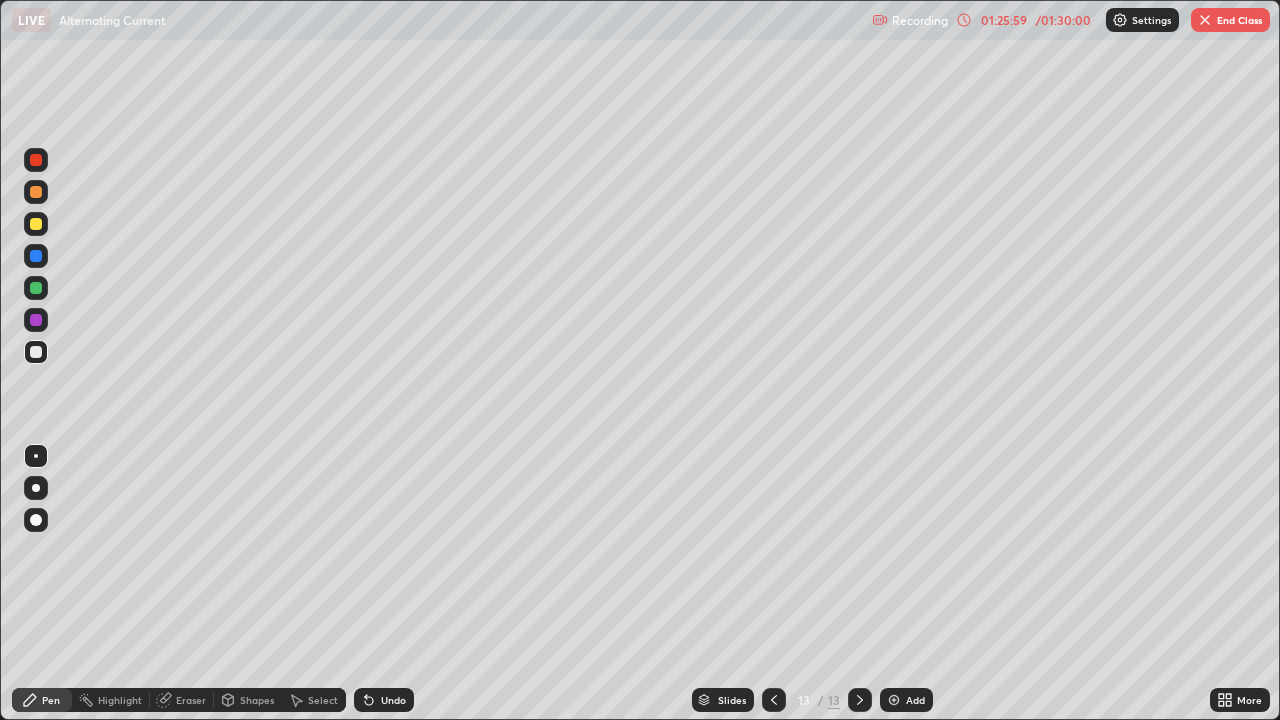 click on "Add" at bounding box center (915, 700) 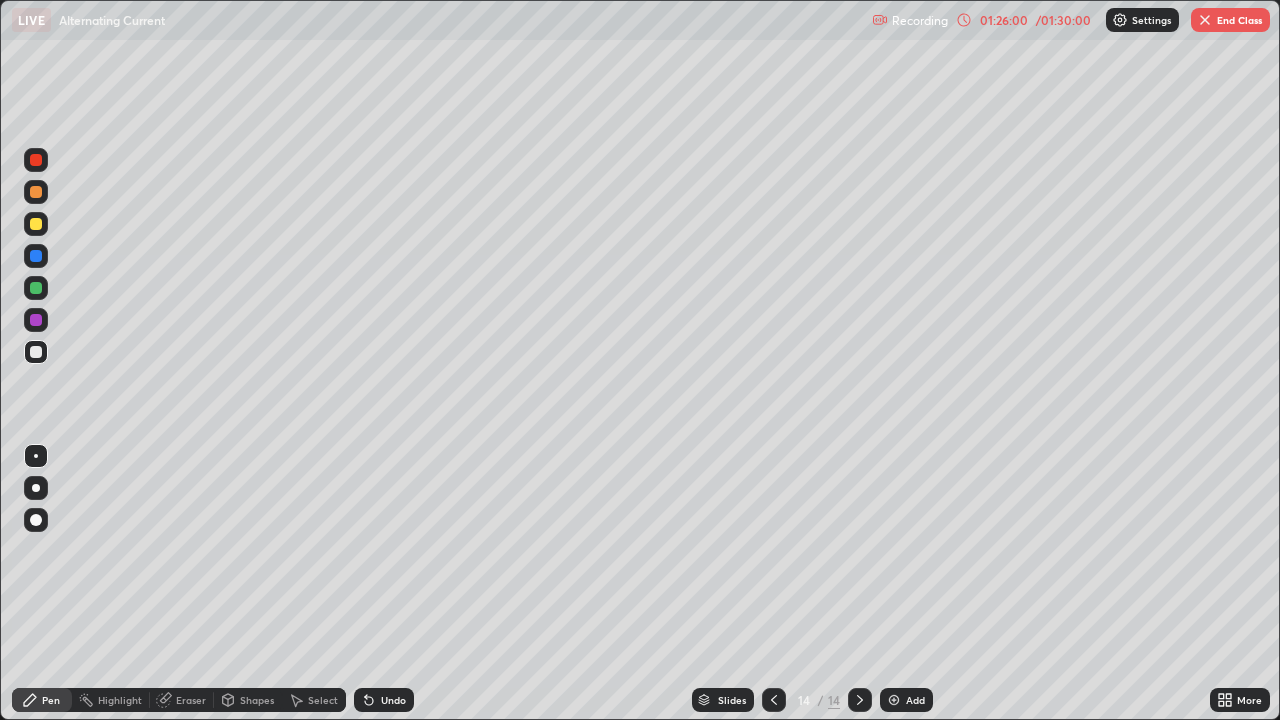 click at bounding box center (36, 352) 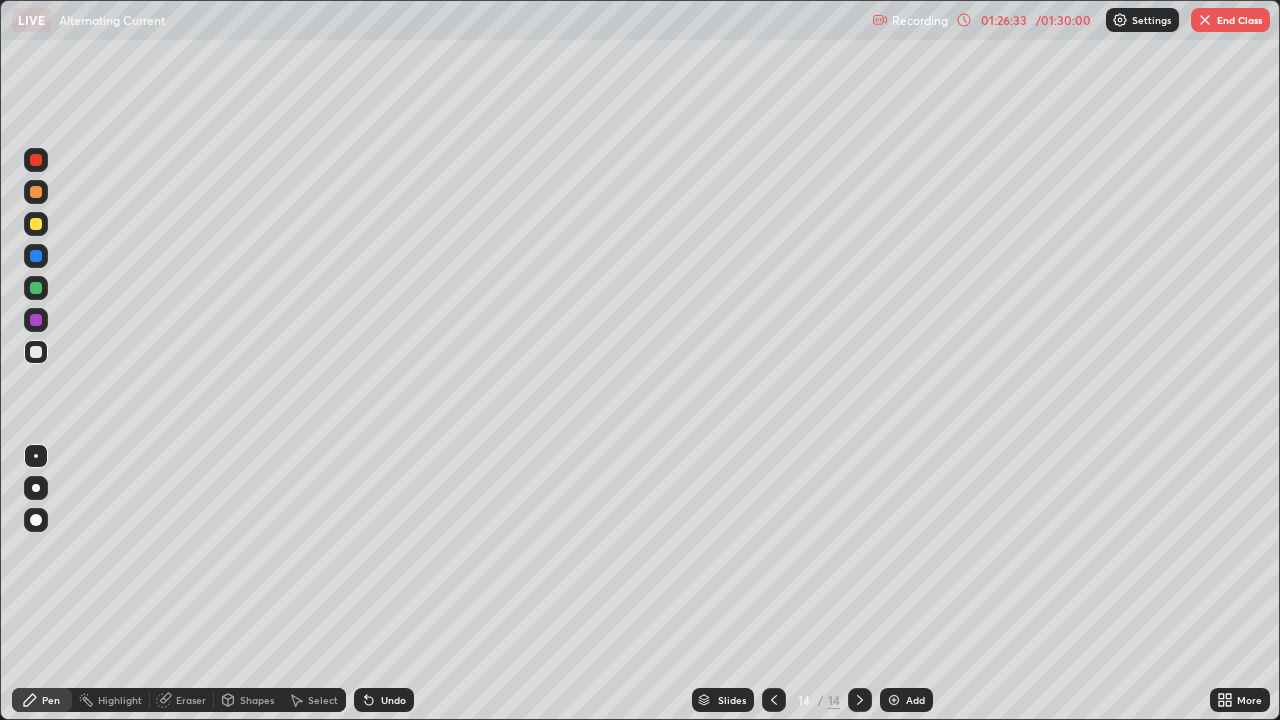 click 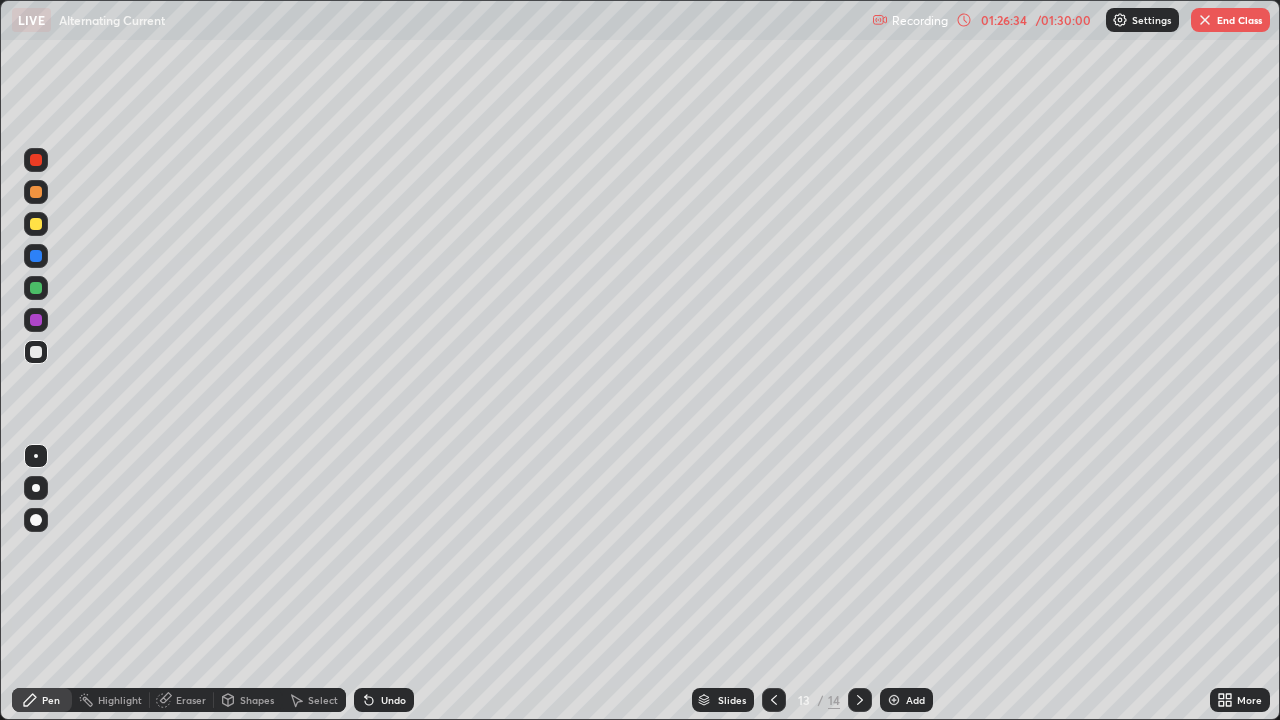 click 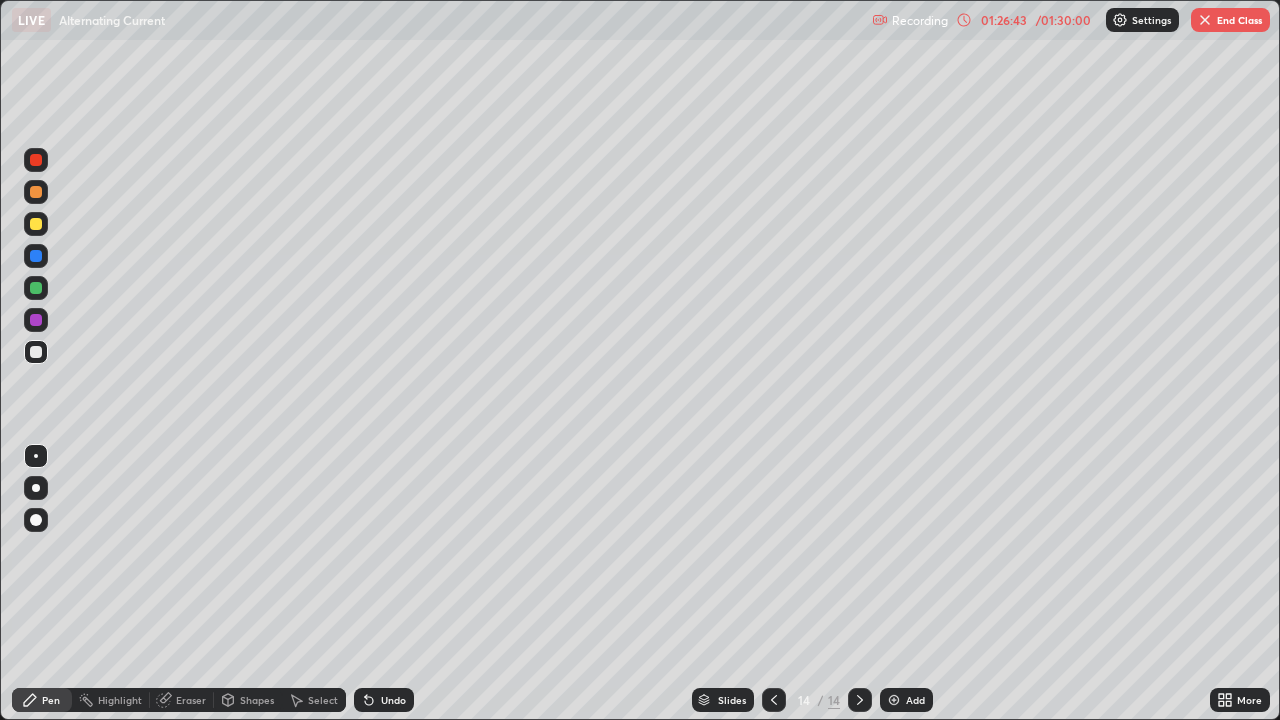 click on "Undo" at bounding box center (384, 700) 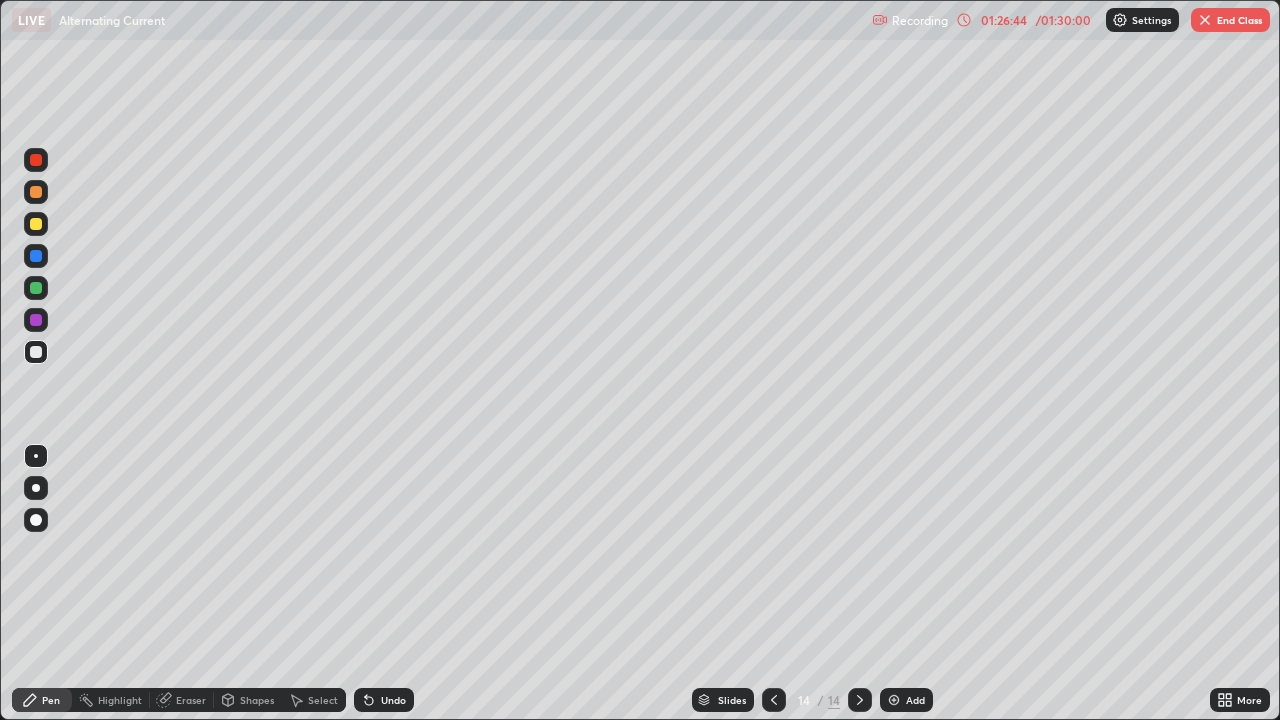 click on "Undo" at bounding box center (393, 700) 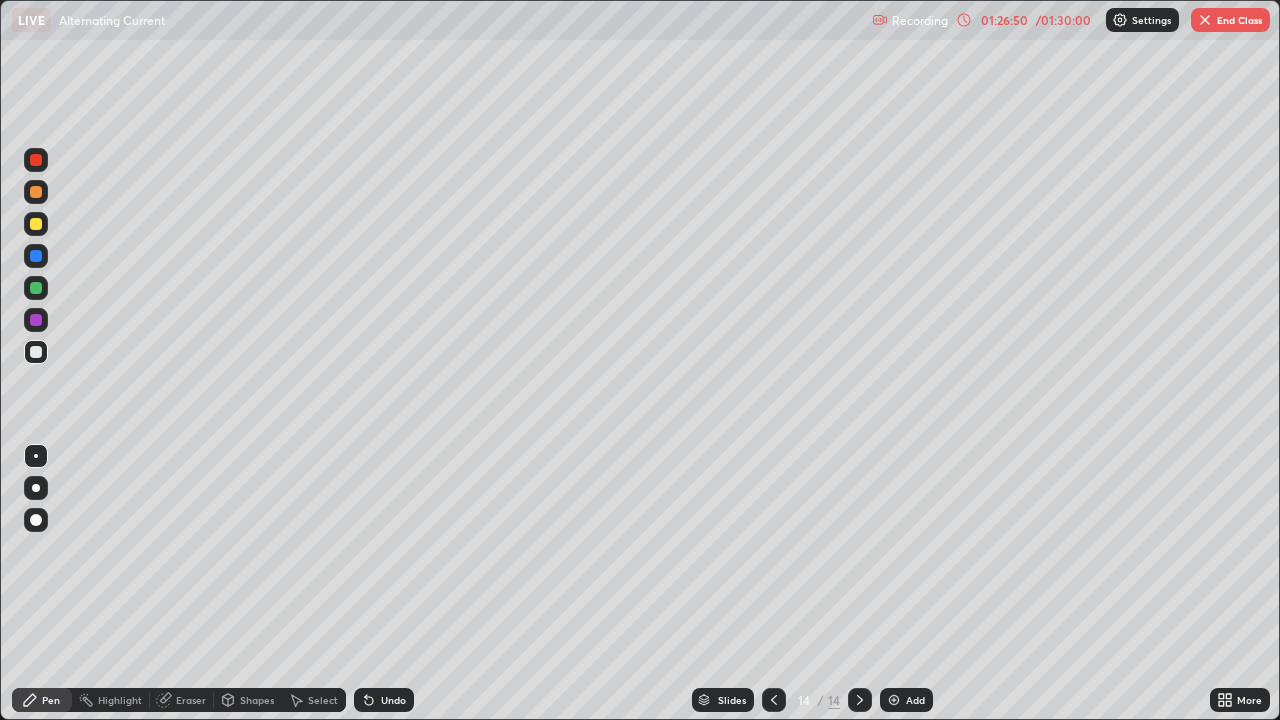 click at bounding box center [36, 320] 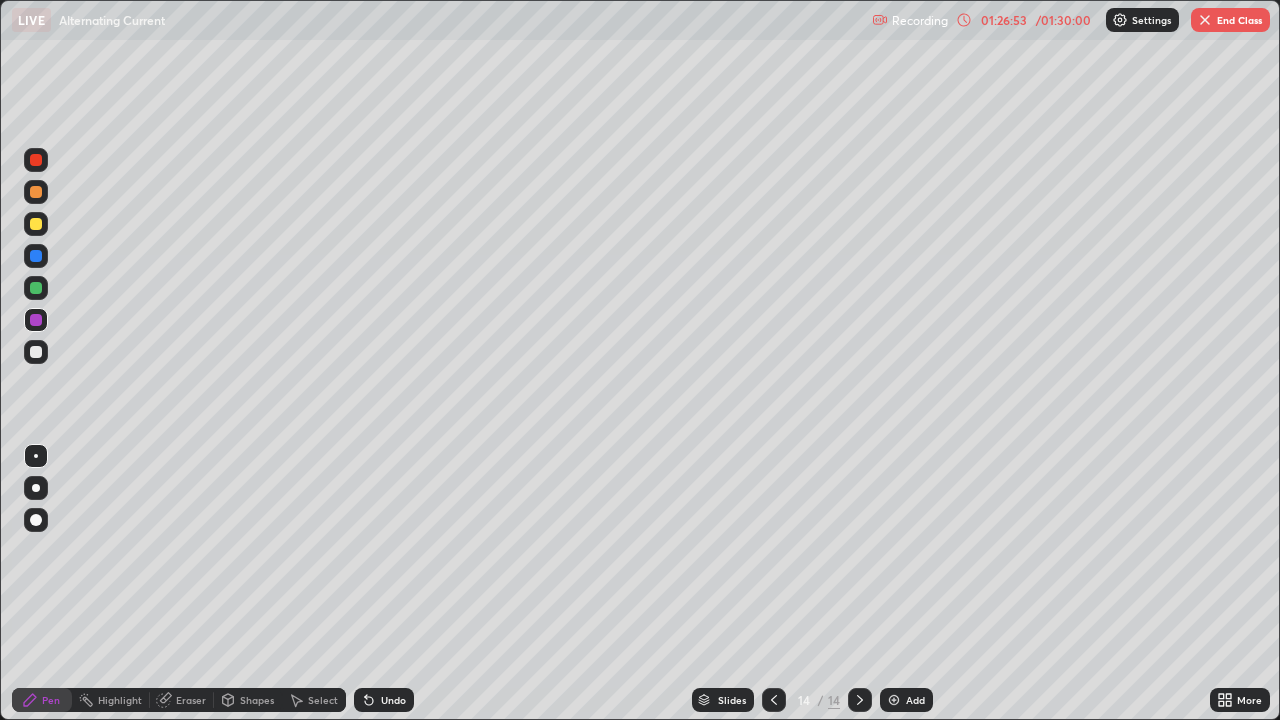 click at bounding box center (36, 352) 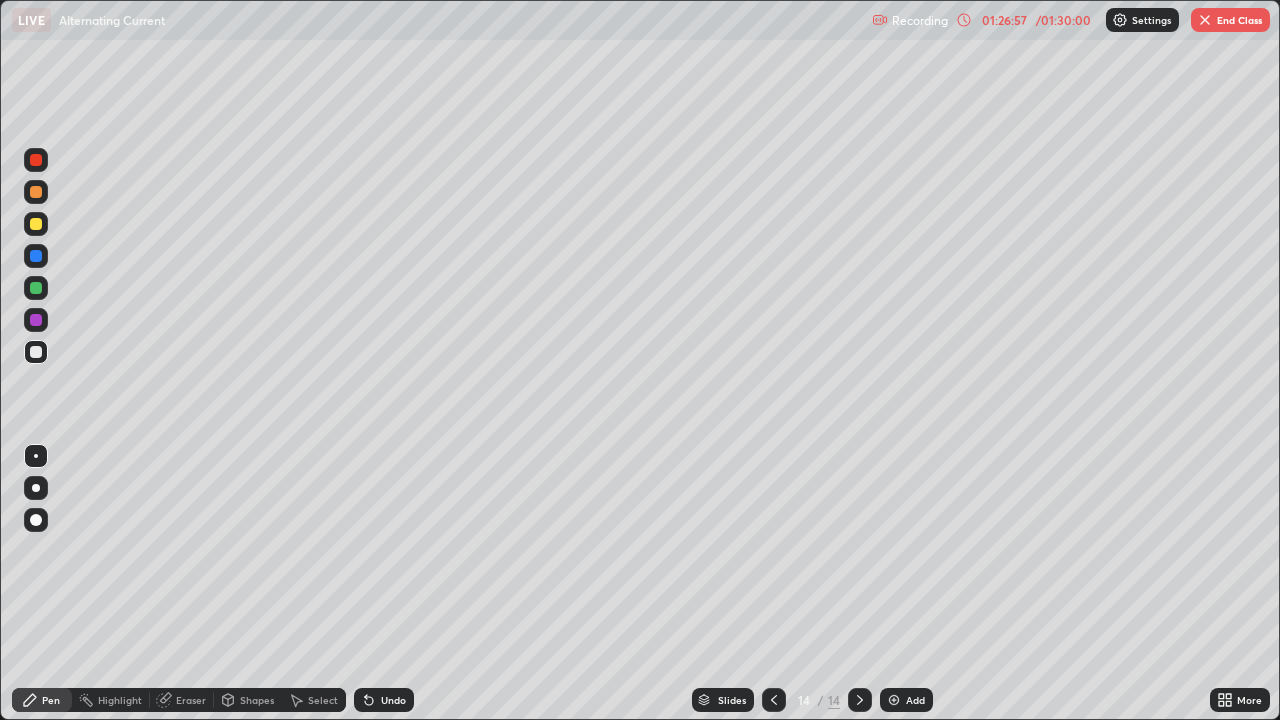 click on "Undo" at bounding box center [393, 700] 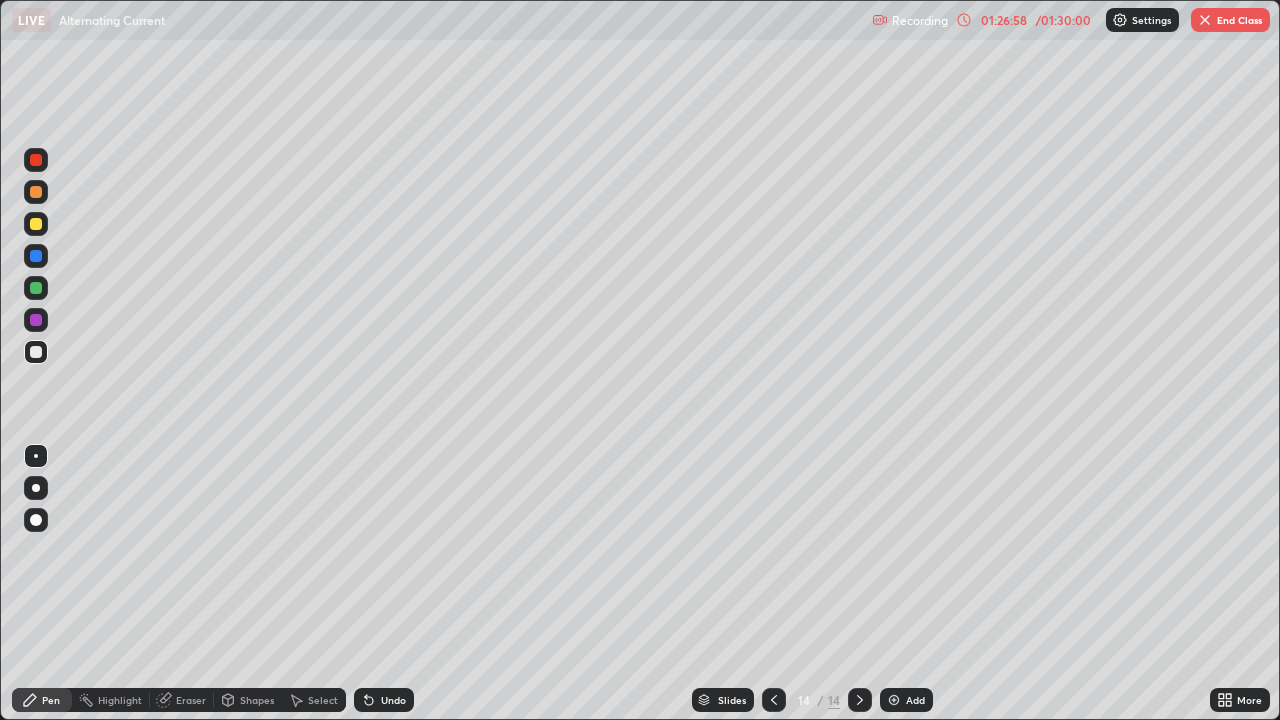 click on "Undo" at bounding box center [393, 700] 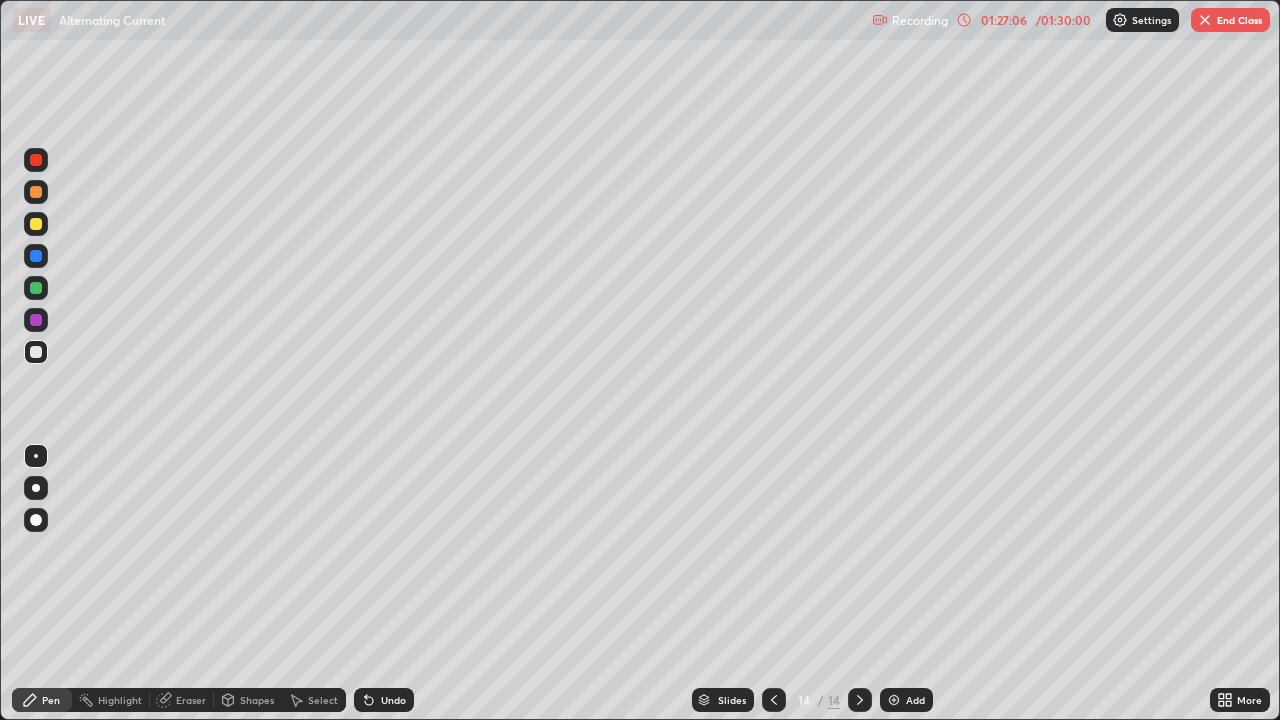 click on "Undo" at bounding box center (393, 700) 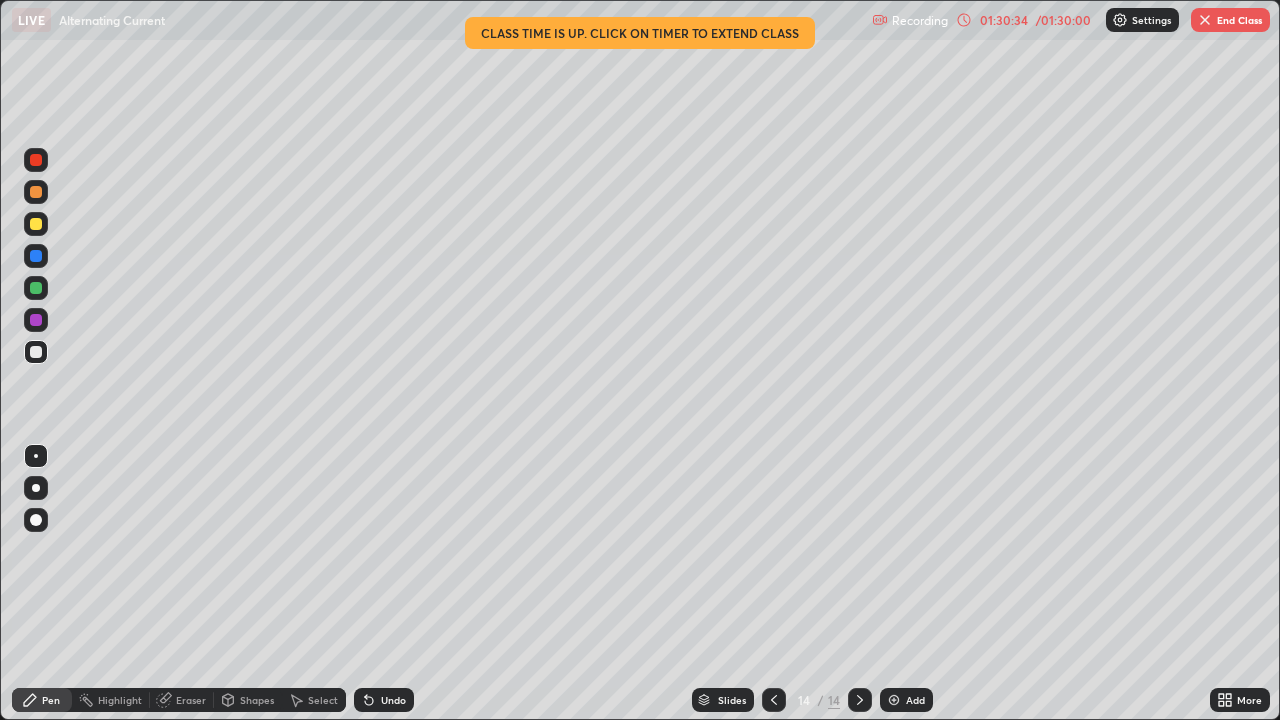 click on "End Class" at bounding box center [1230, 20] 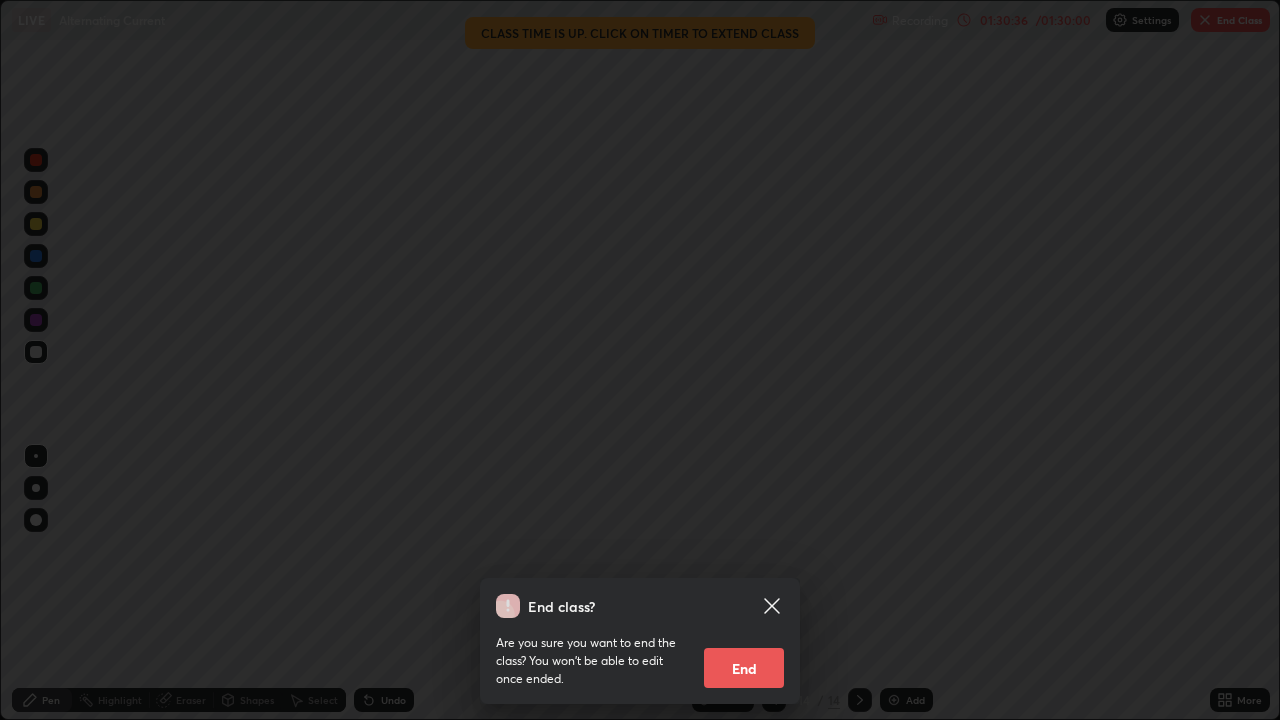 click on "End" at bounding box center [744, 668] 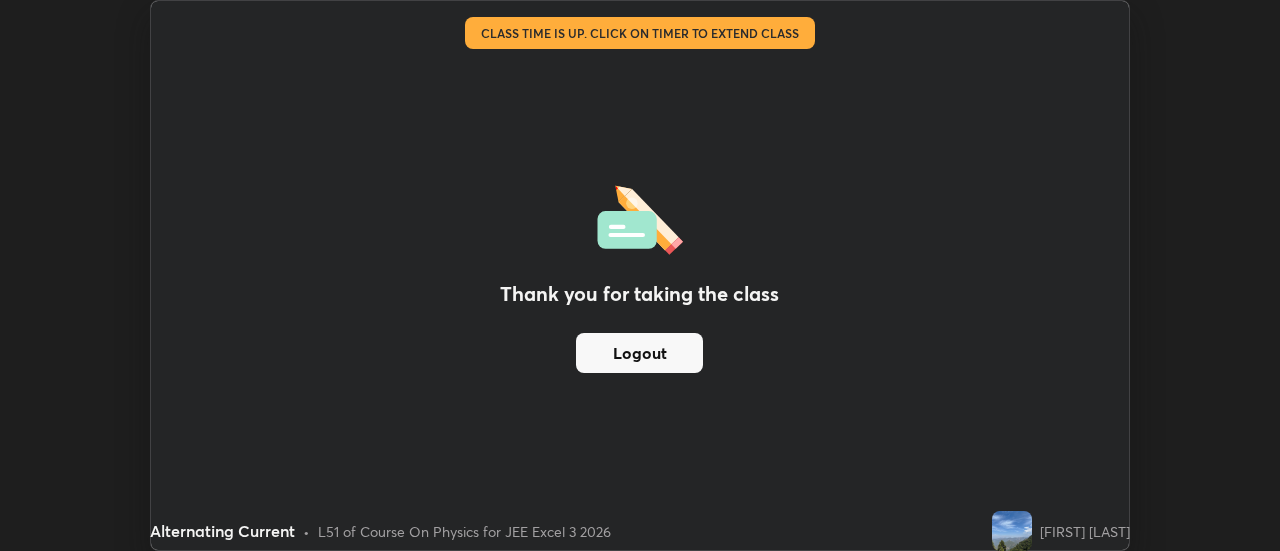 scroll, scrollTop: 551, scrollLeft: 1280, axis: both 